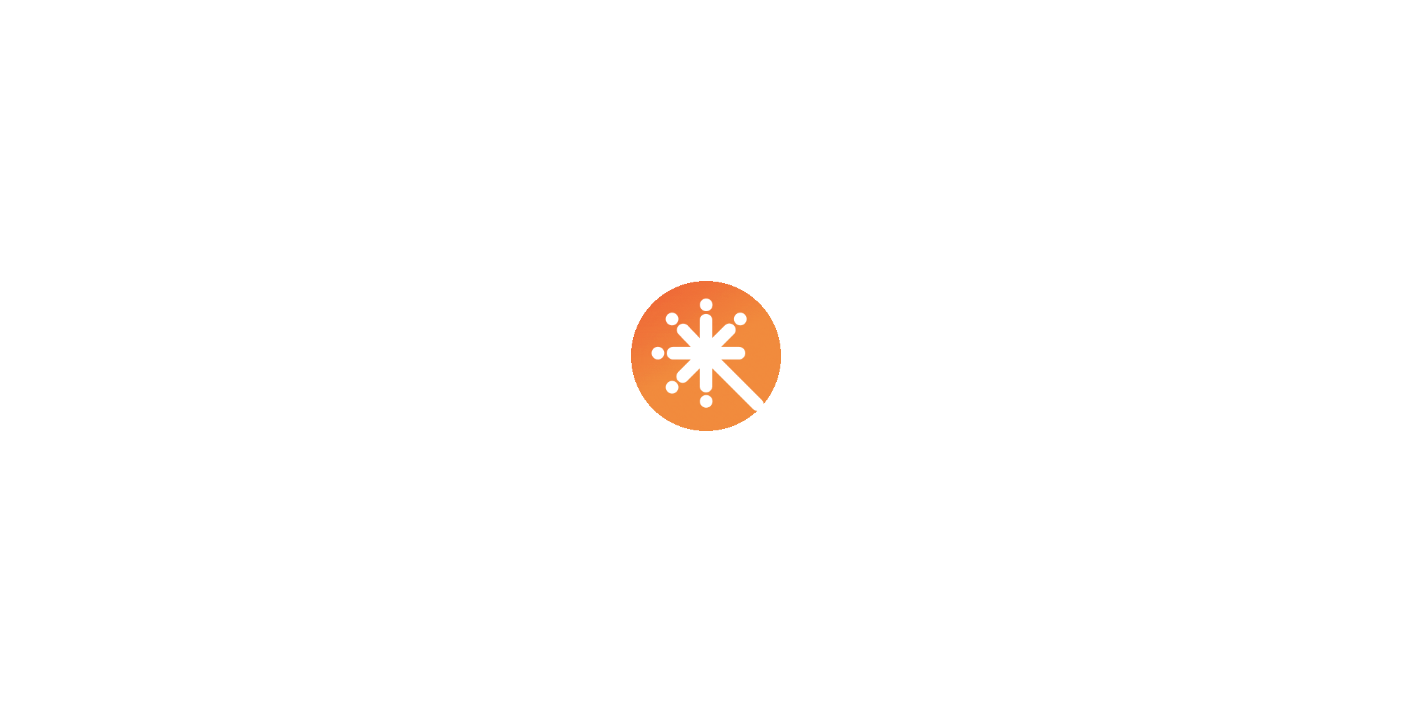 scroll, scrollTop: 0, scrollLeft: 0, axis: both 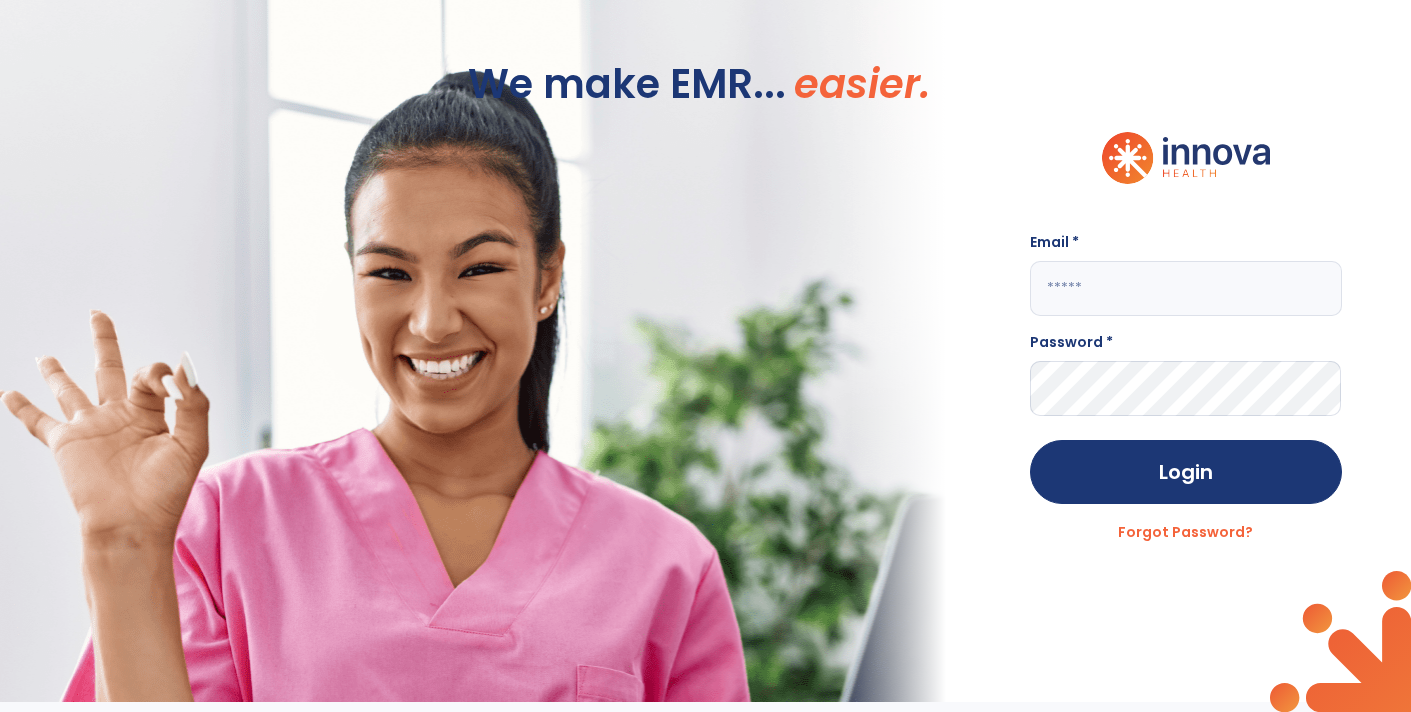 click 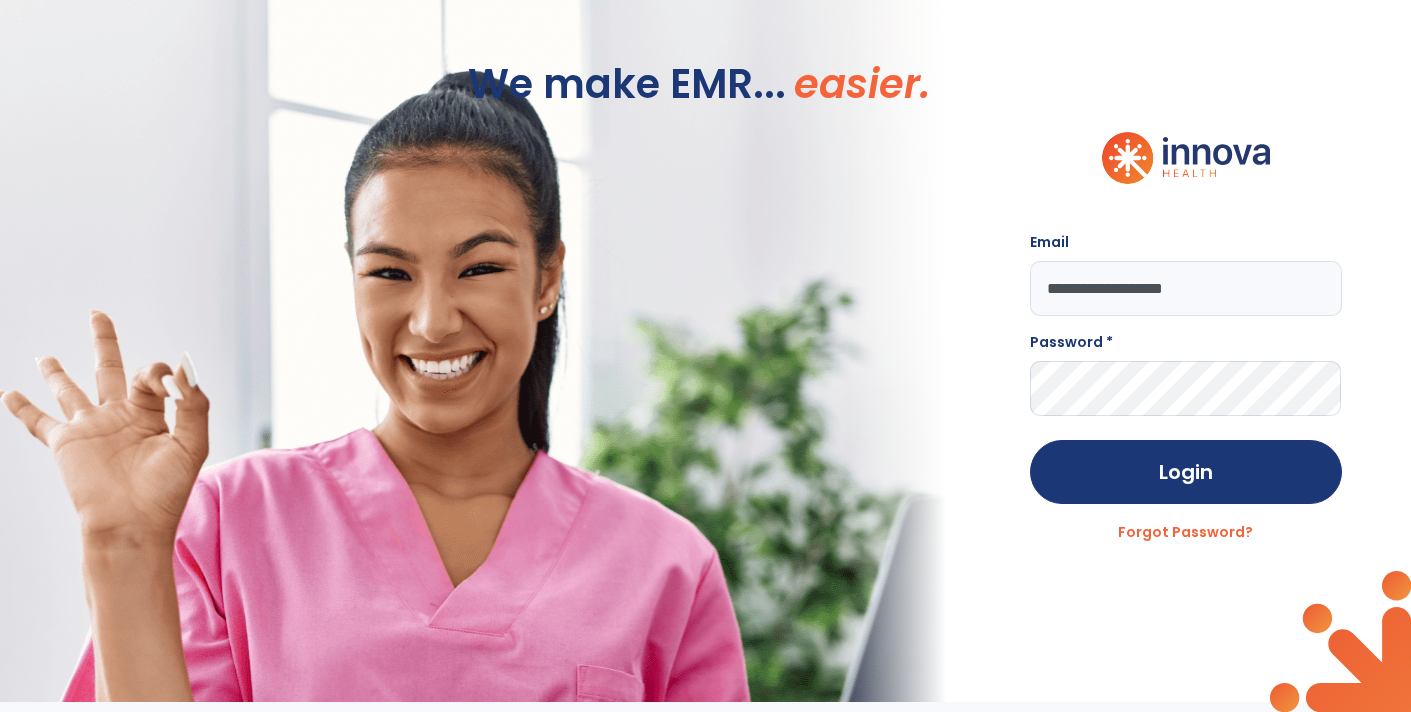type on "**********" 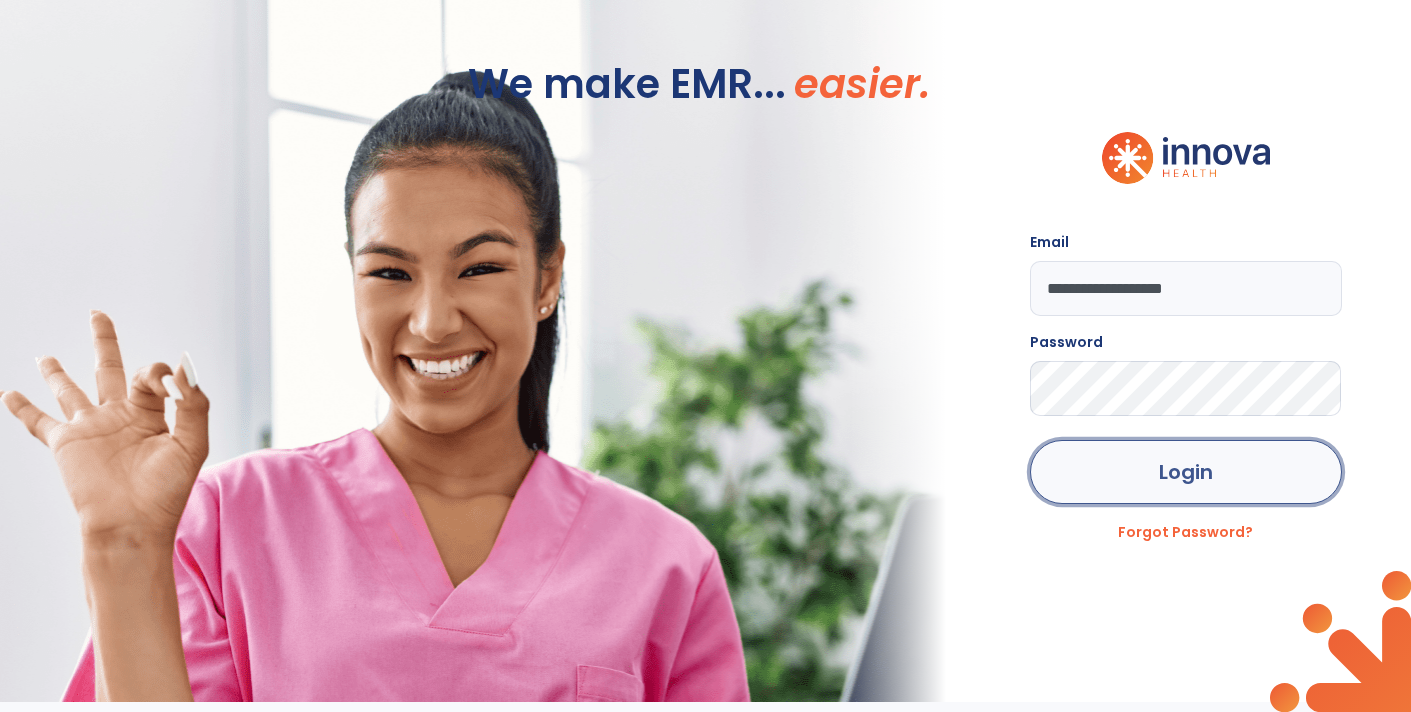 click on "Login" 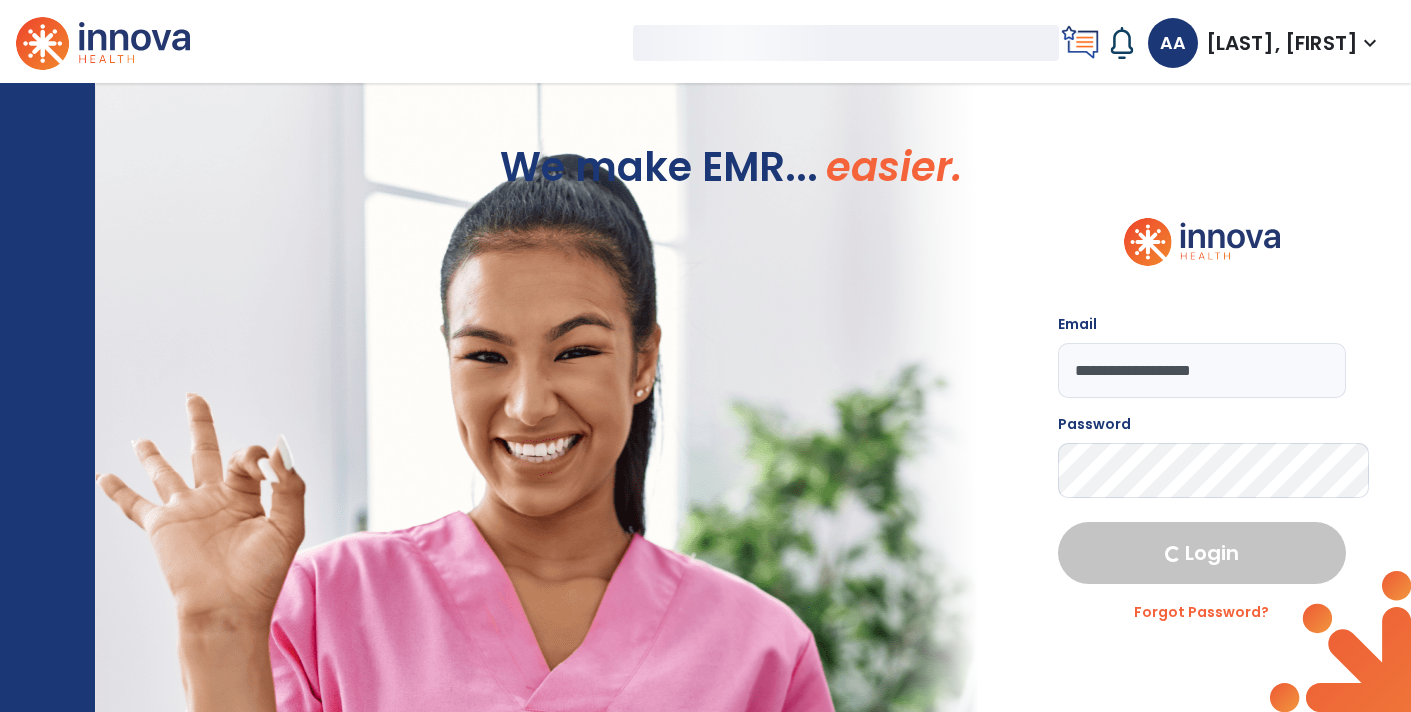 select on "****" 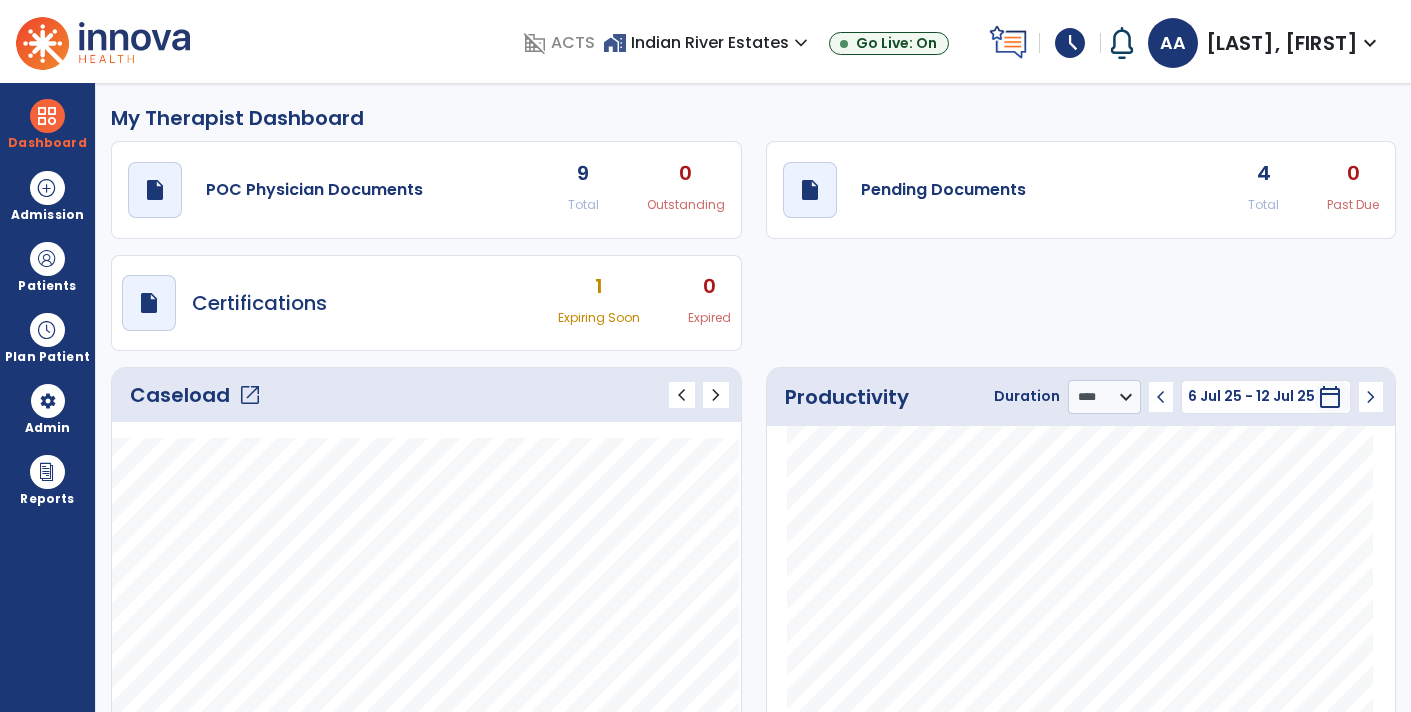 click on "schedule" at bounding box center (1070, 43) 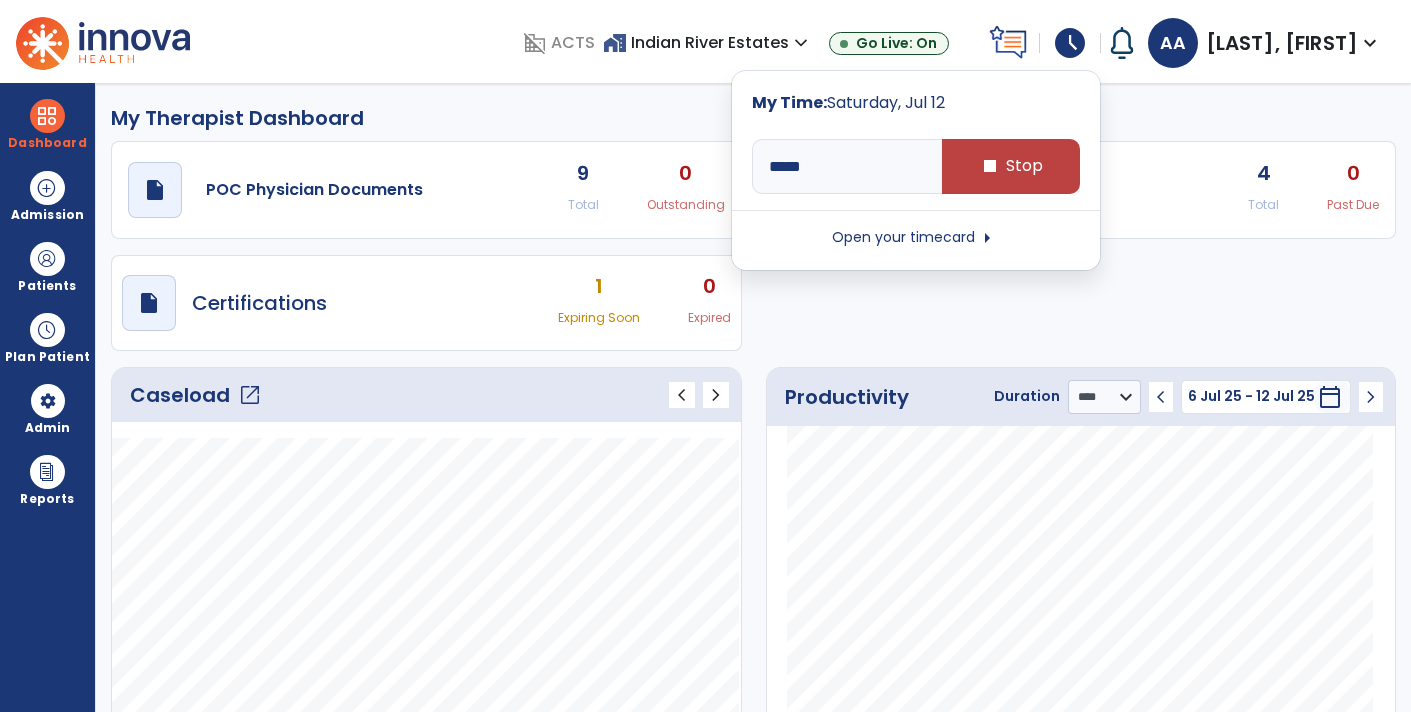 type on "*****" 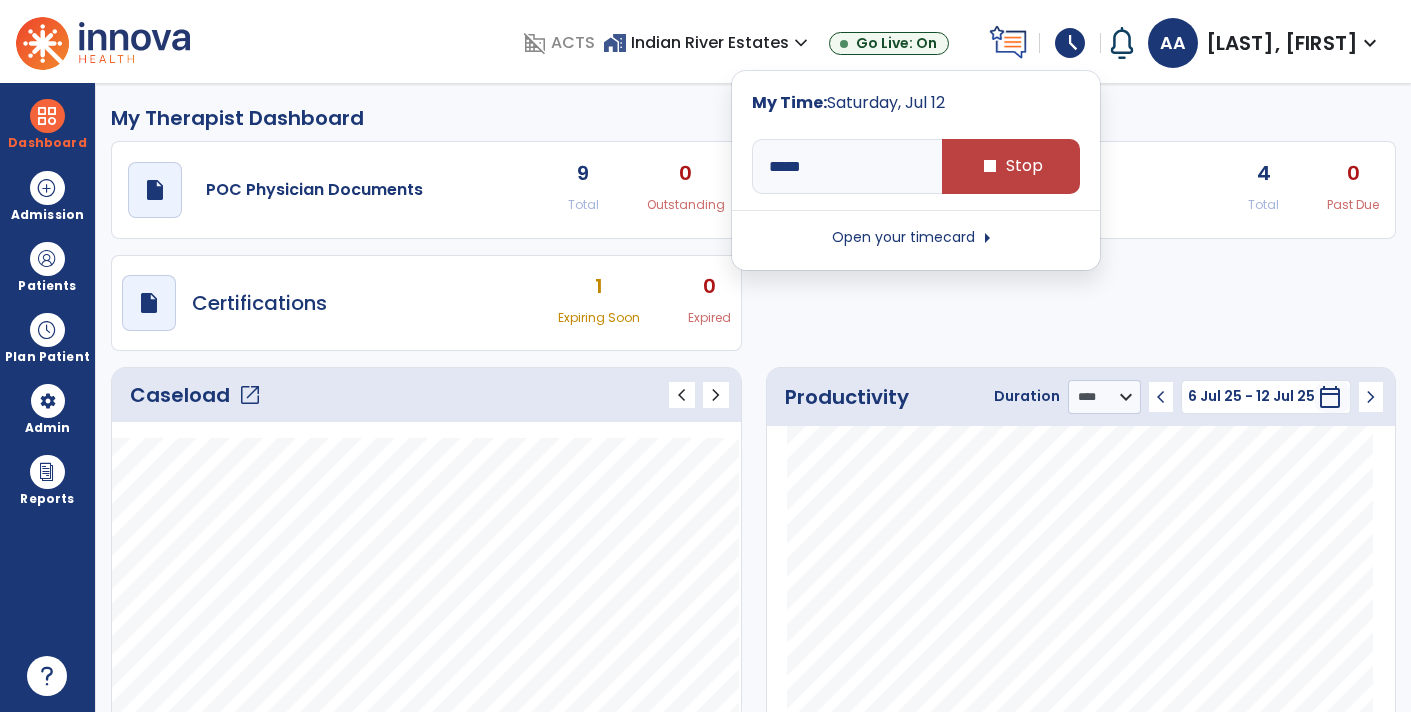 click on "draft   open_in_new  POC Physician Documents 9 Total 0 Outstanding  draft   open_in_new  Pending Documents 4 Total 0 Past Due  draft   open_in_new  Certifications 1 Expiring Soon 0 Expired" 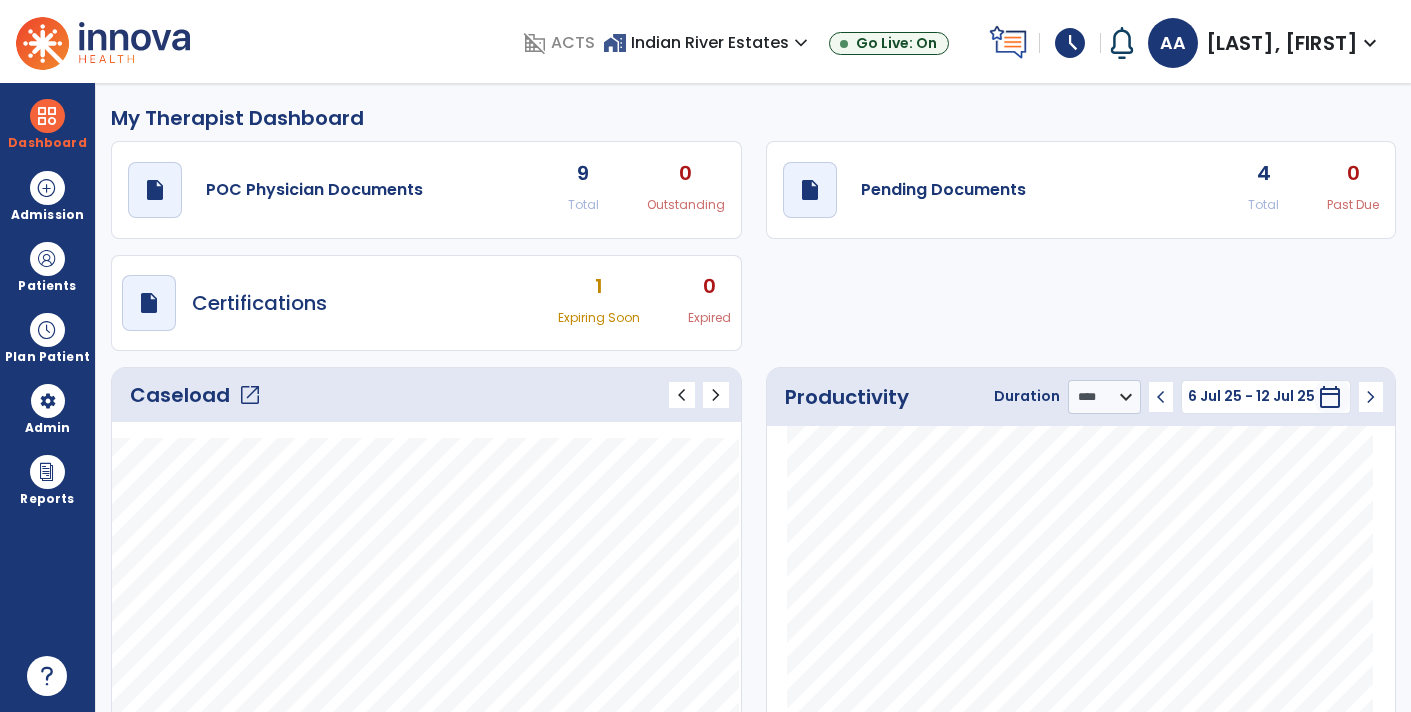 click on "draft   open_in_new  Pending Documents 4 Total 0 Past Due" 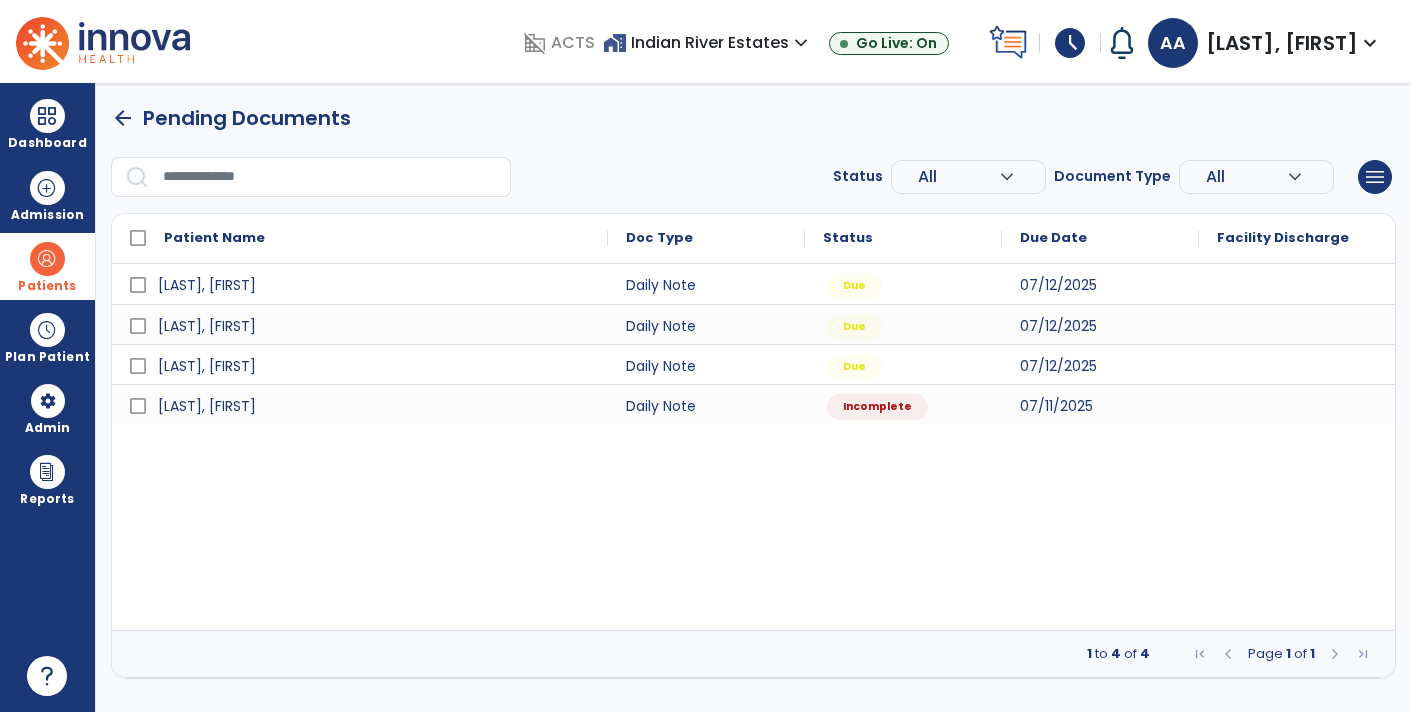 click at bounding box center (47, 259) 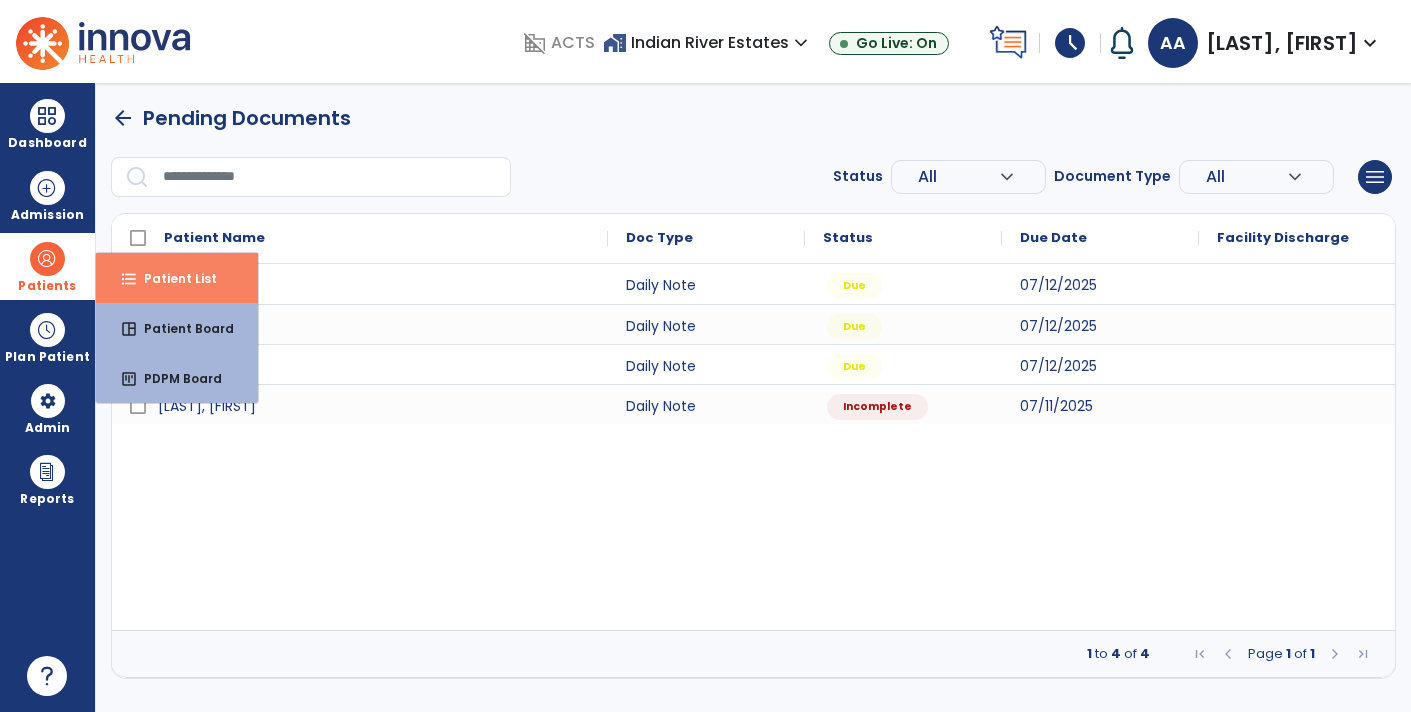 click on "Patient List" at bounding box center (172, 278) 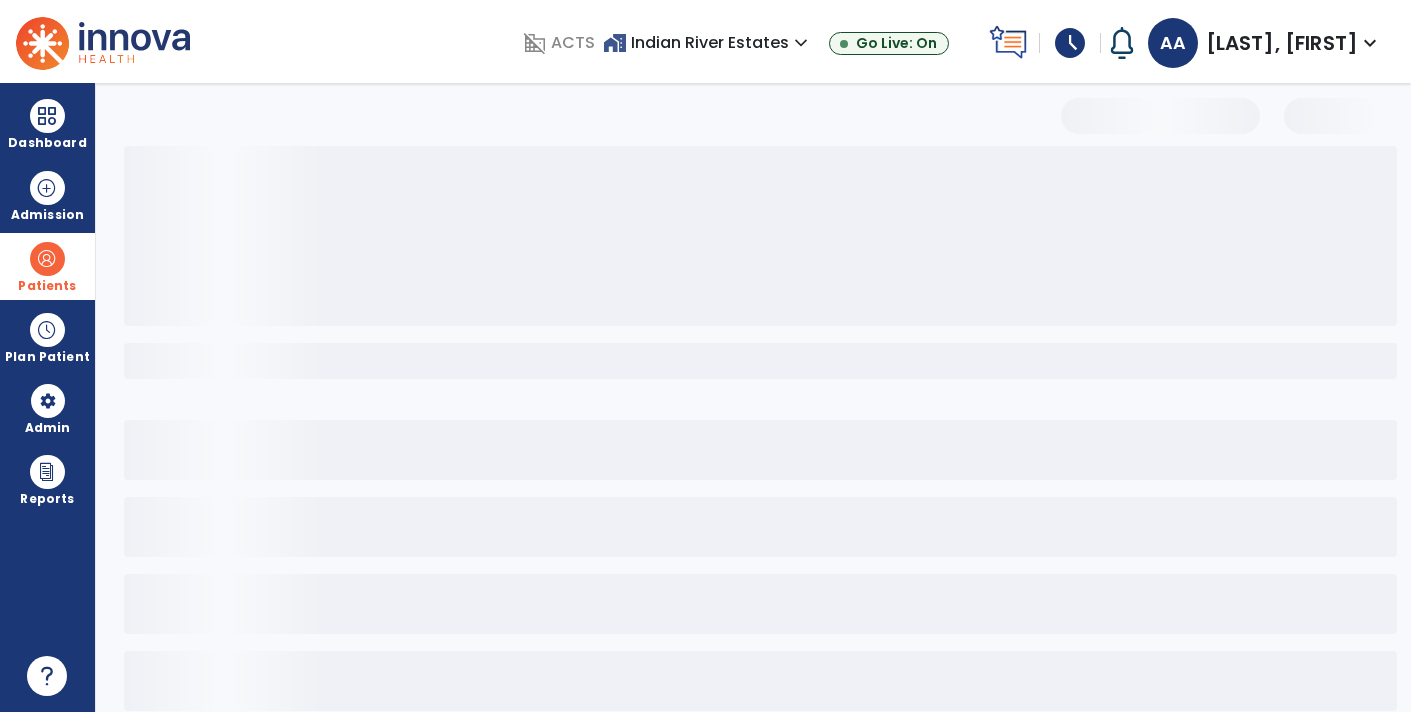 select on "***" 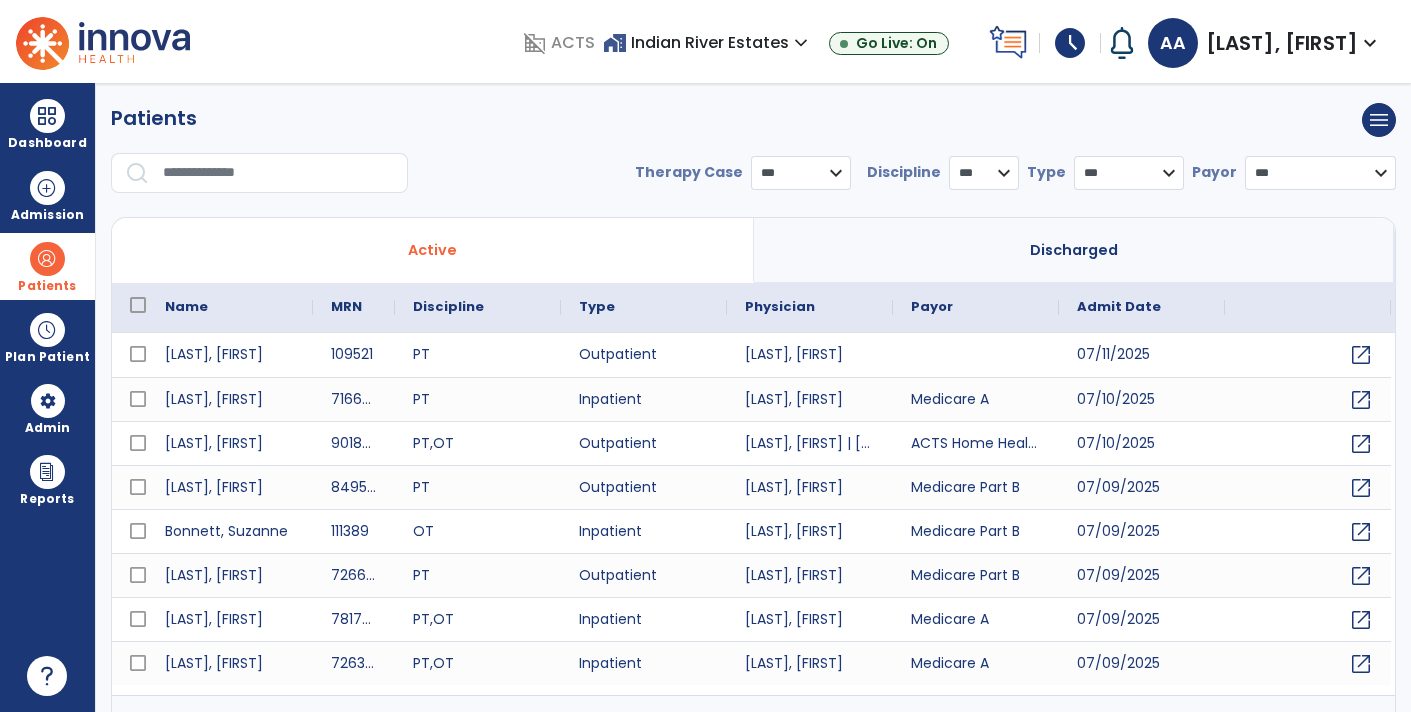 click at bounding box center (278, 173) 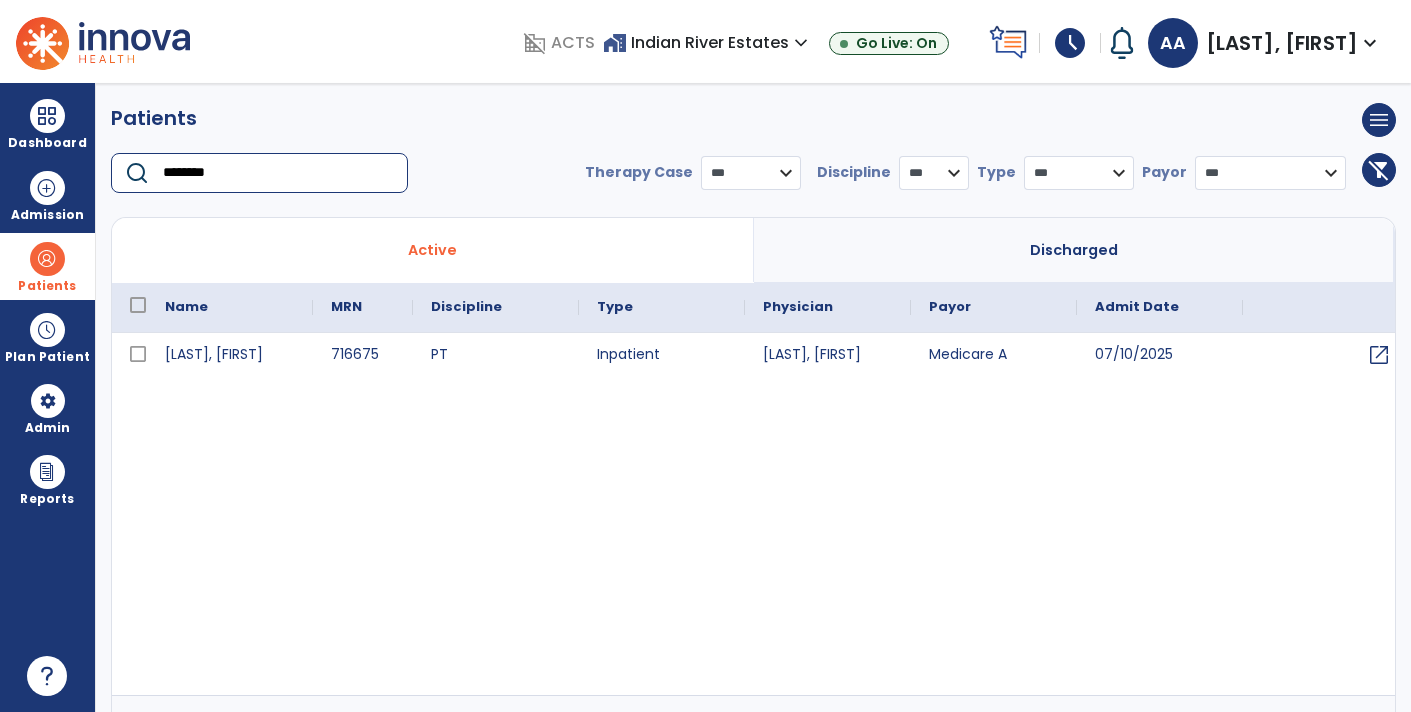 type on "********" 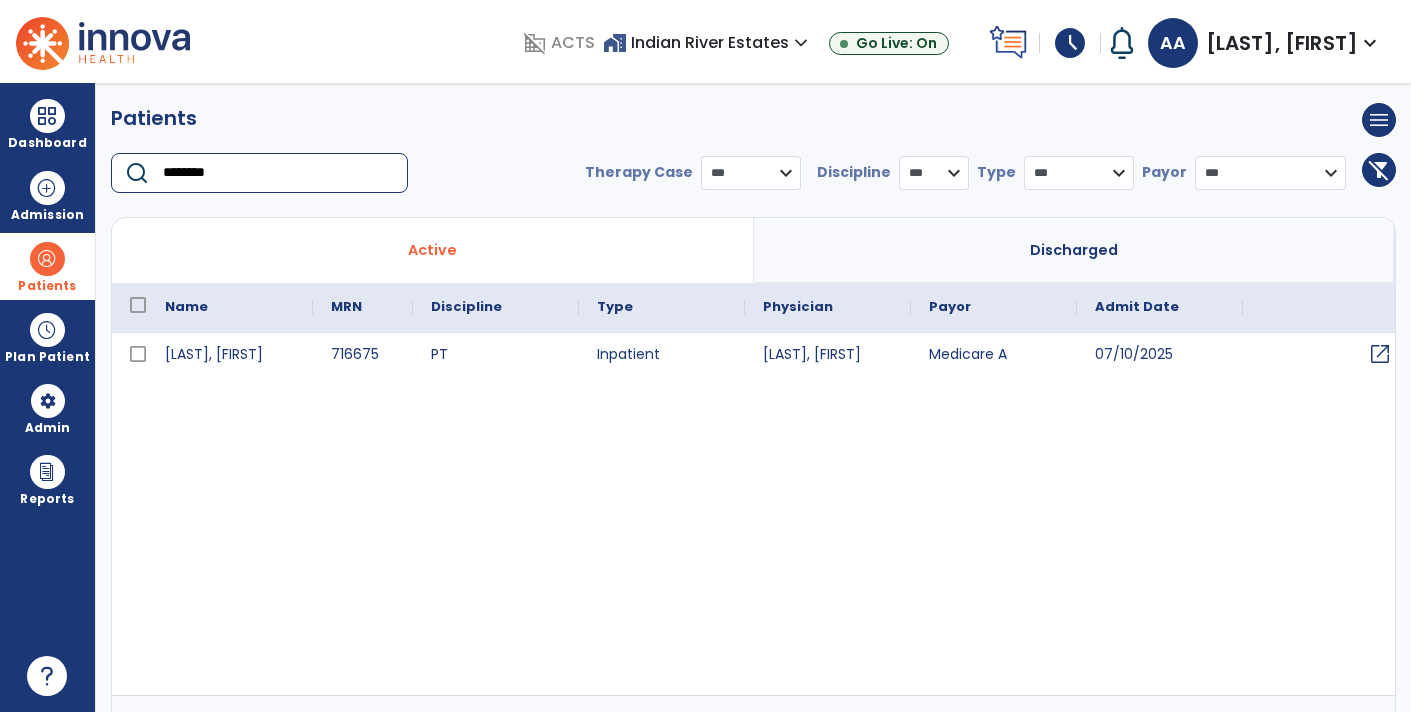click on "open_in_new" at bounding box center [1380, 354] 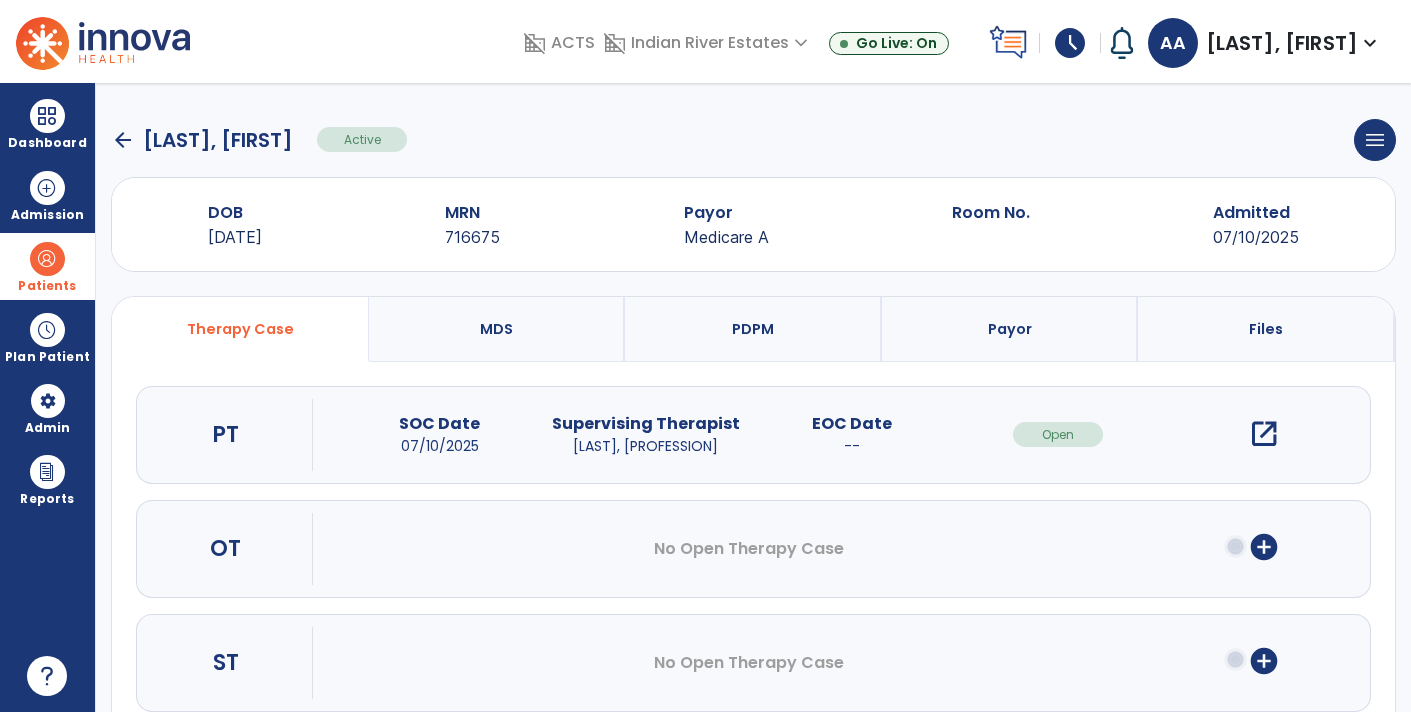 click on "open_in_new" at bounding box center (1264, 434) 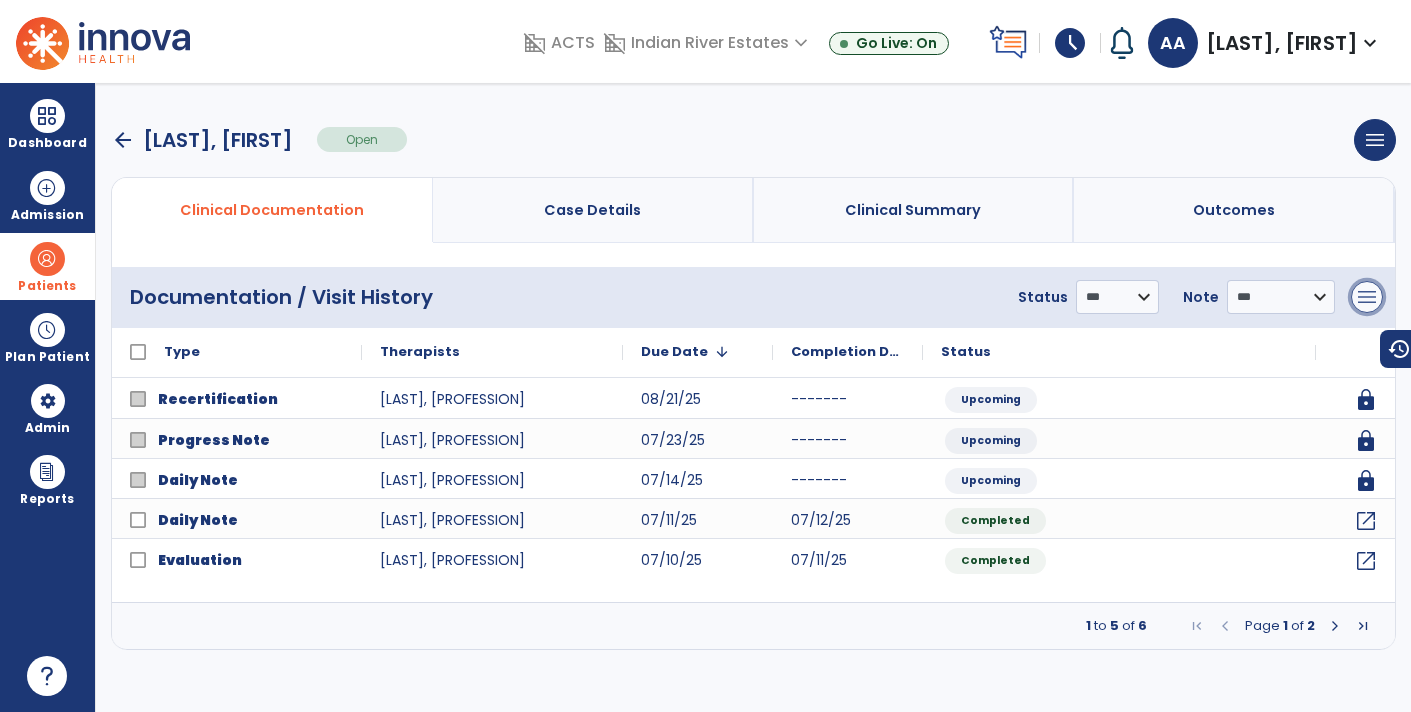click on "menu" at bounding box center (1367, 297) 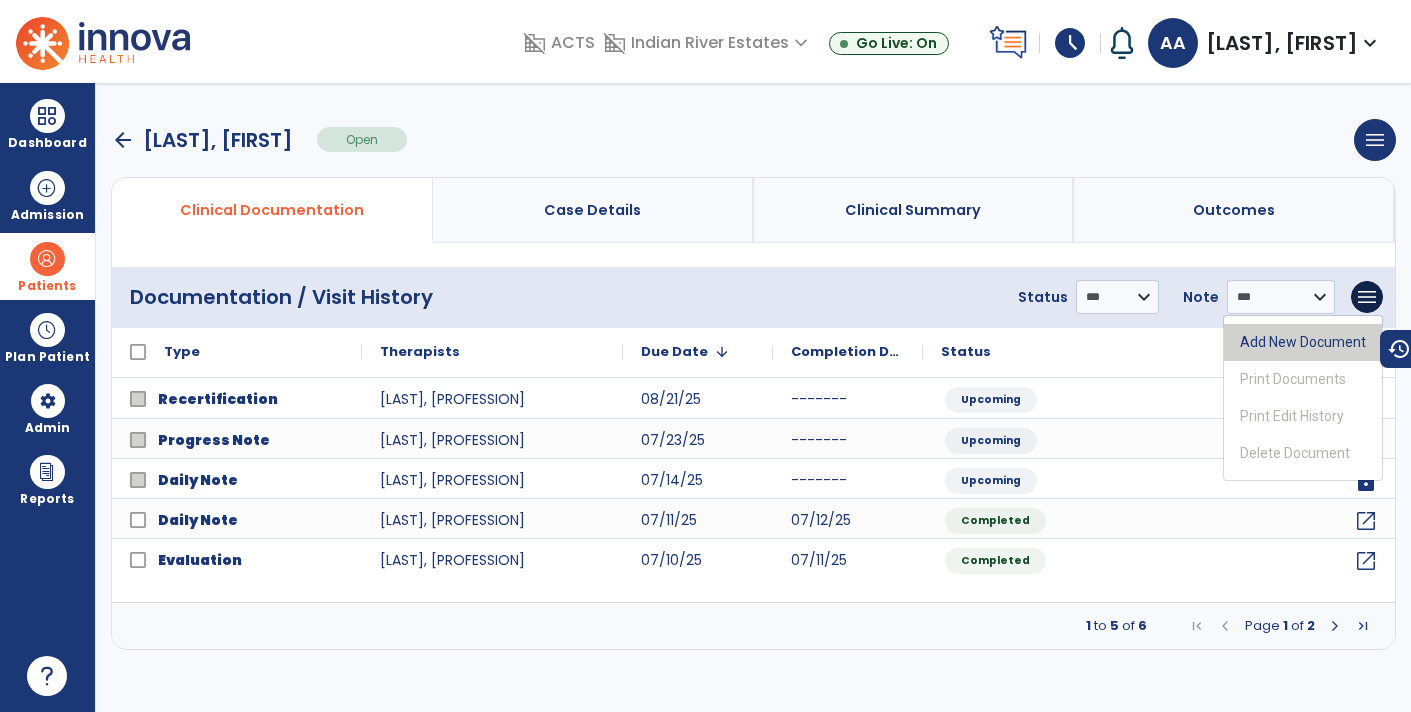 click on "Add New Document" at bounding box center (1303, 342) 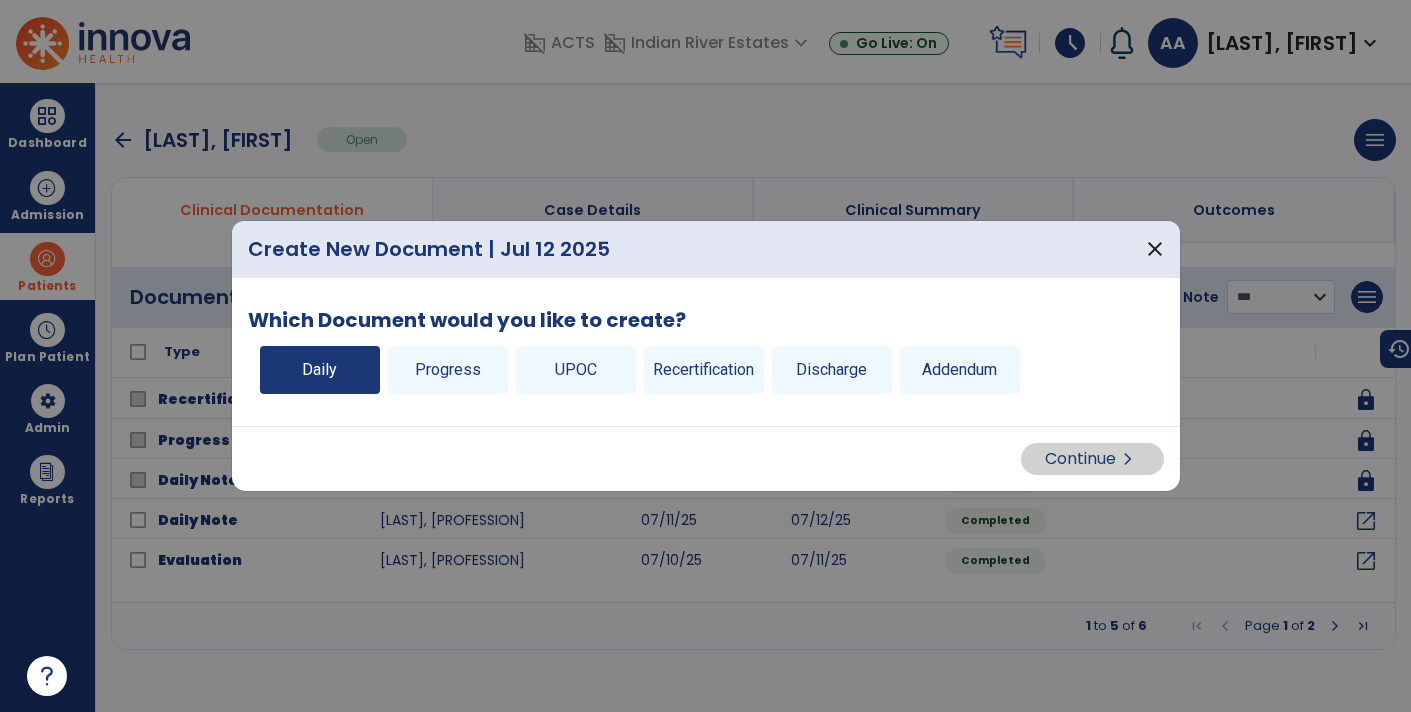 click on "Daily" at bounding box center [320, 370] 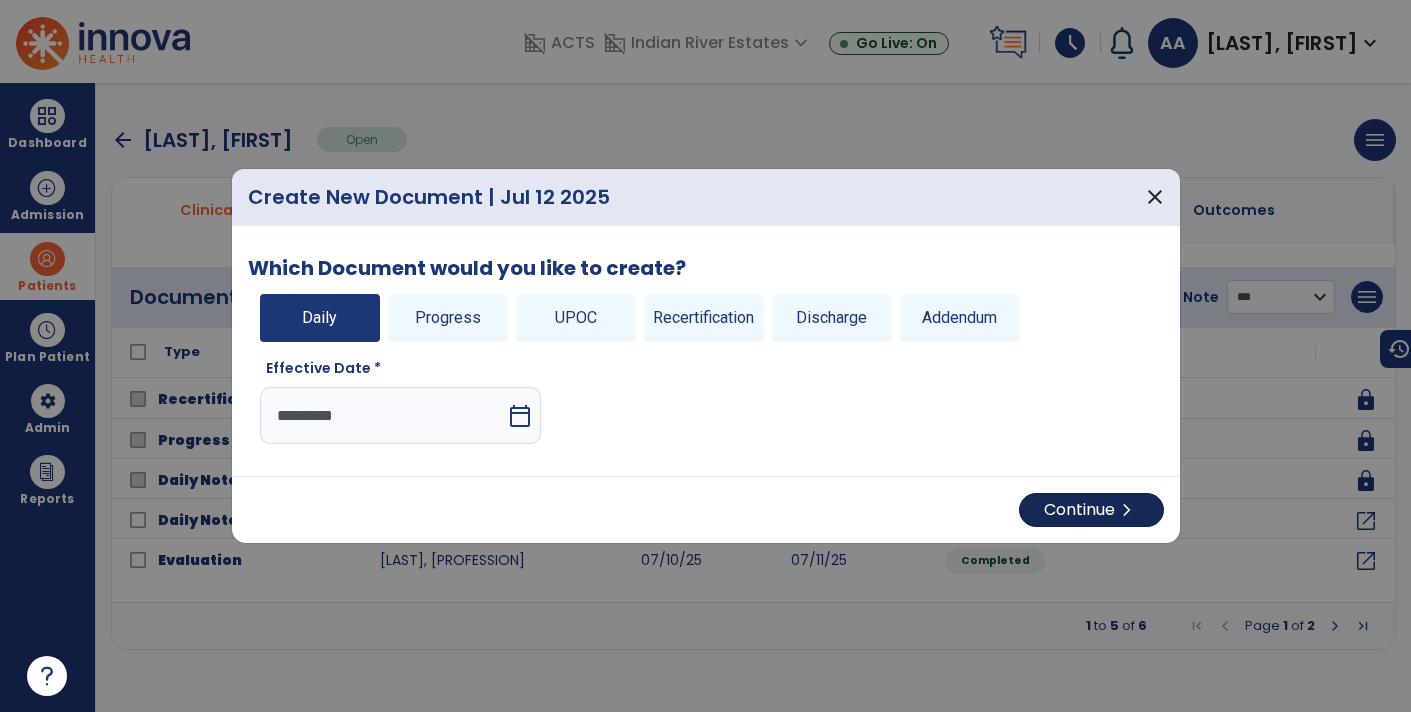 click on "Continue   chevron_right" at bounding box center (1091, 510) 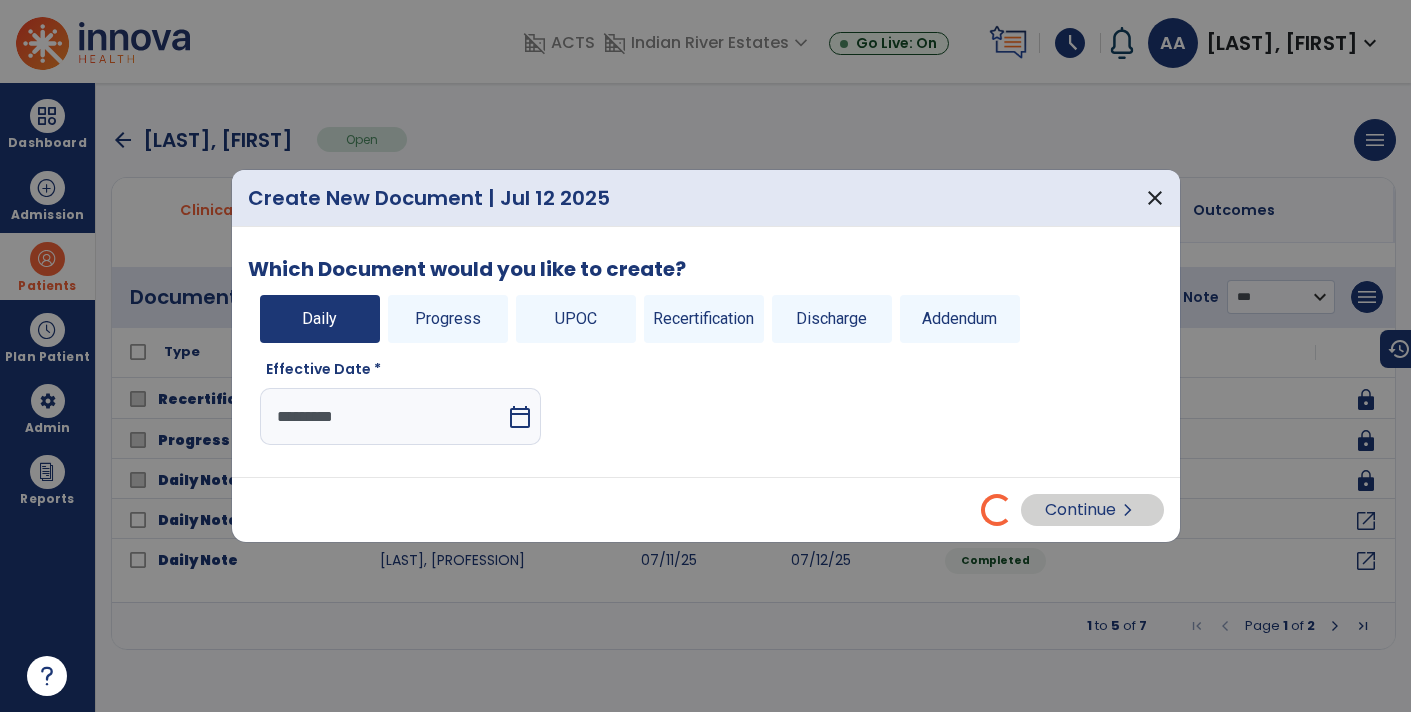 select on "*" 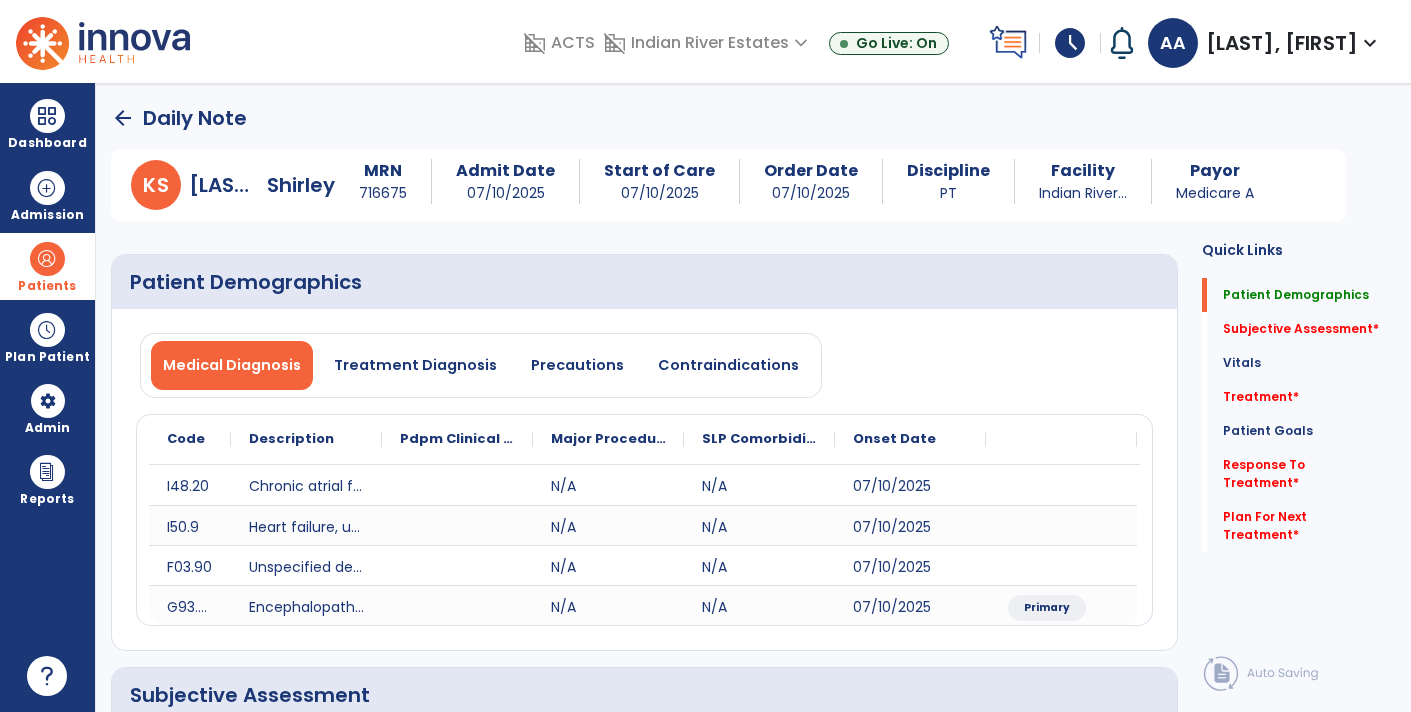 click on "arrow_back" 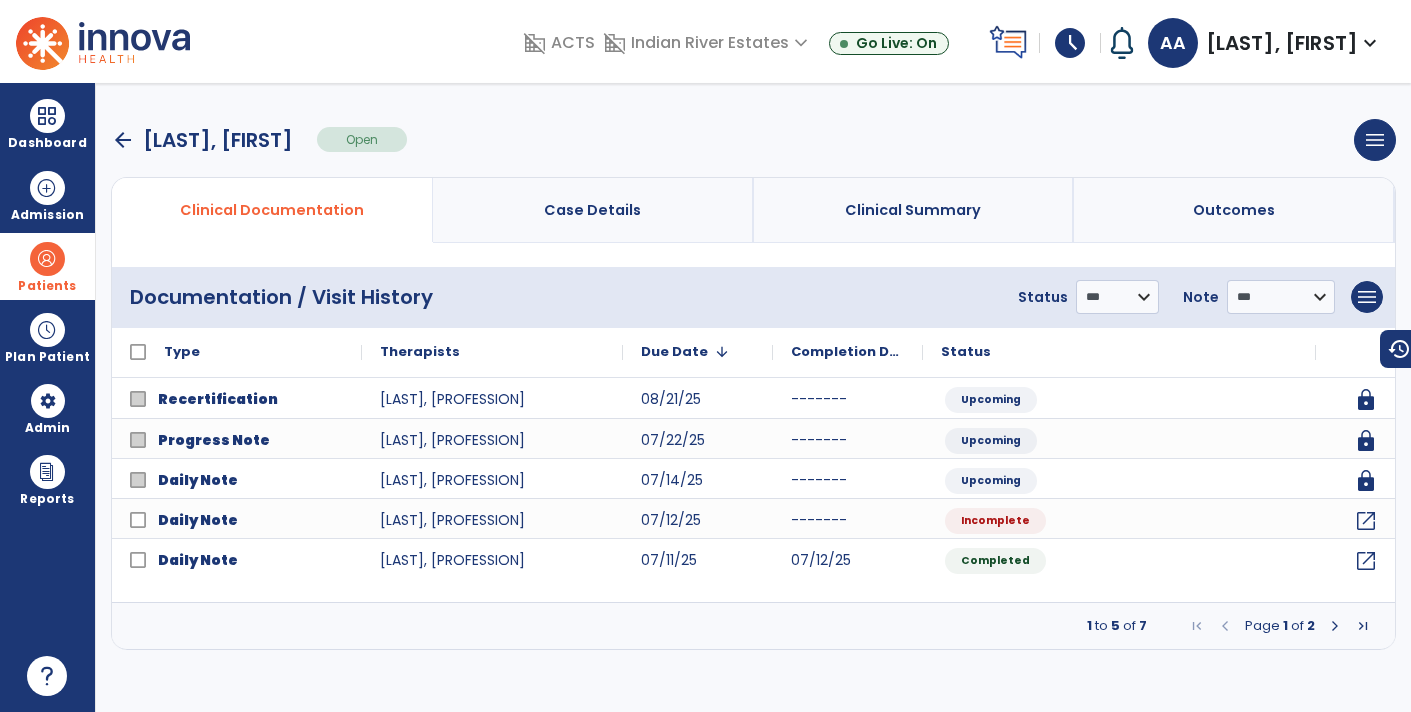 click on "Patients" at bounding box center (47, 286) 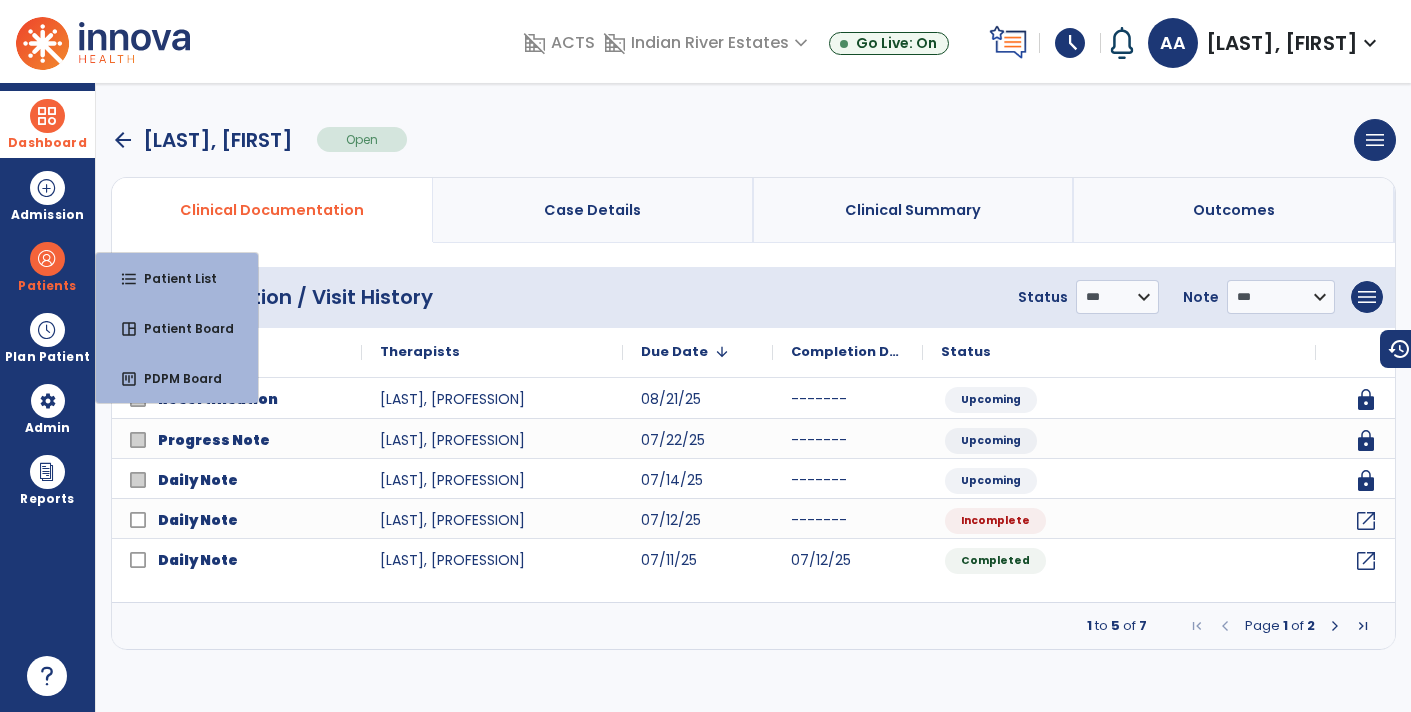click at bounding box center [47, 116] 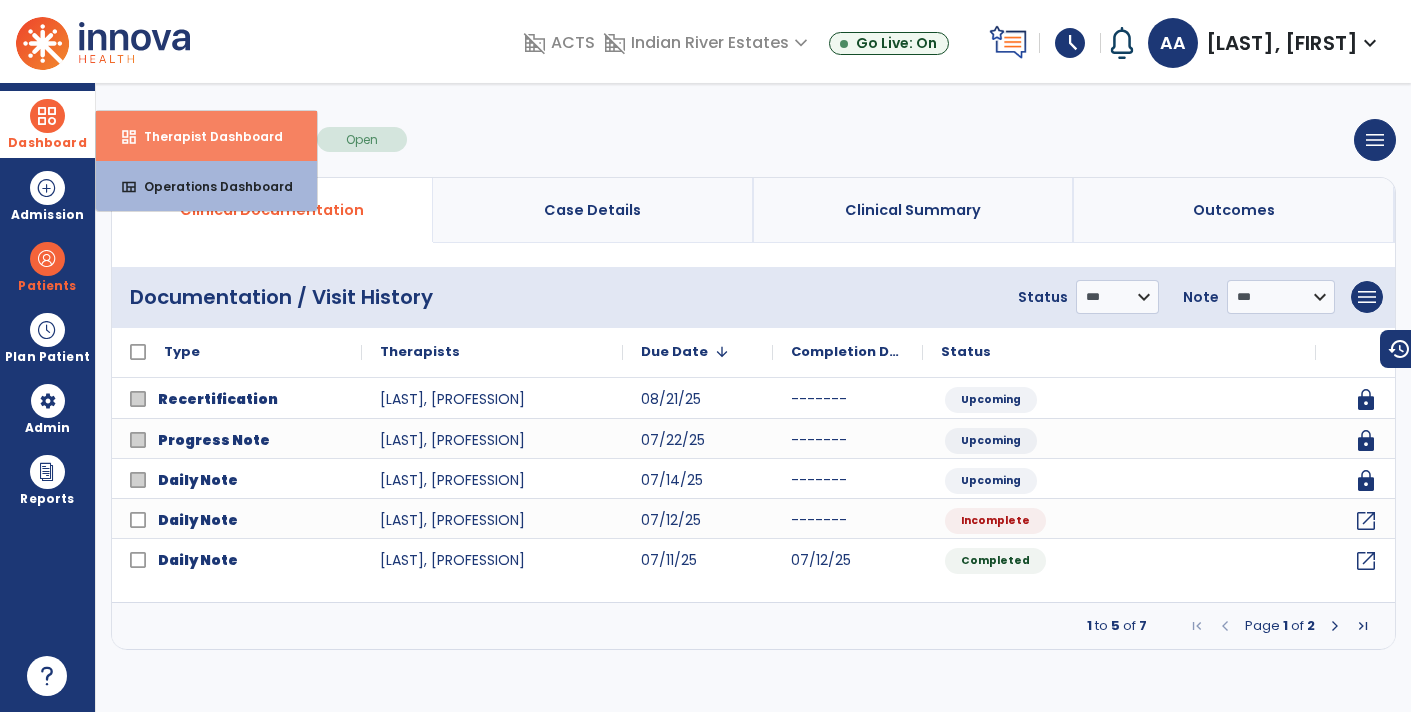 click on "dashboard  Therapist Dashboard" at bounding box center (206, 136) 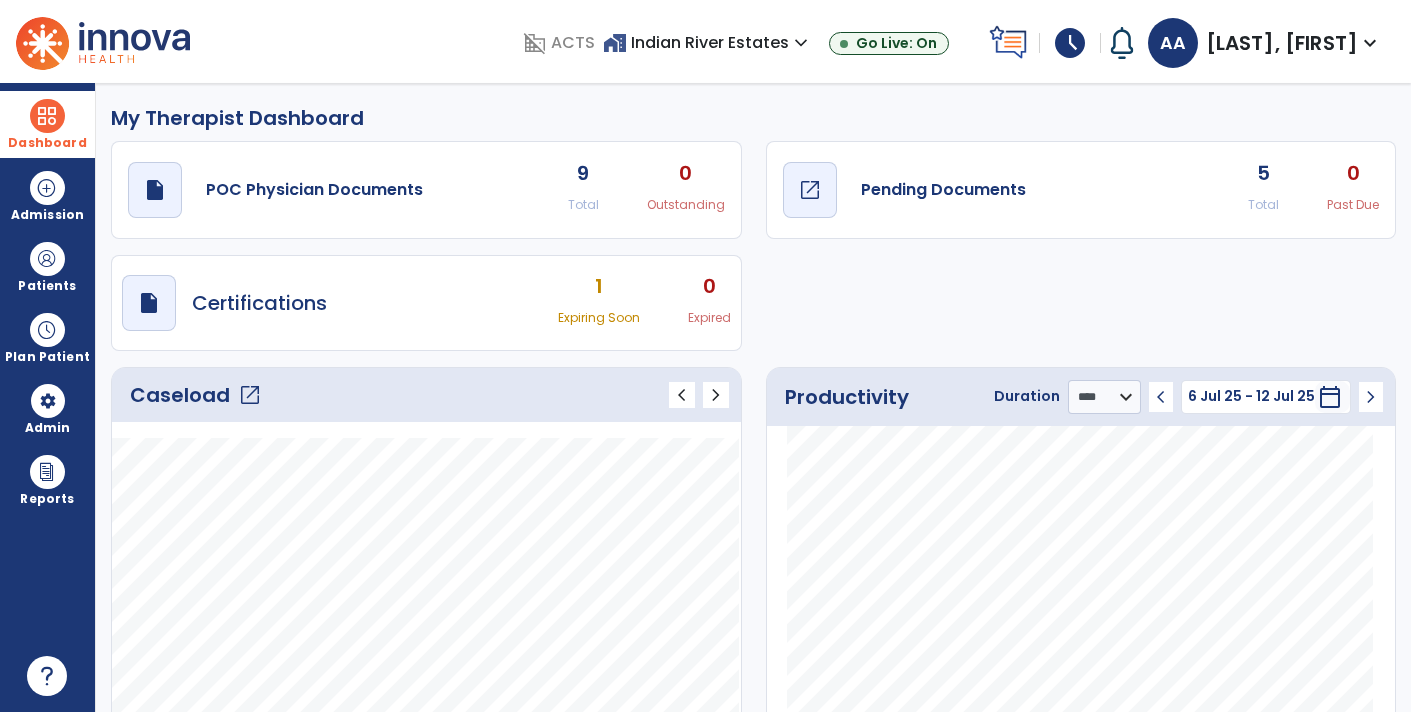 click on "Pending Documents" 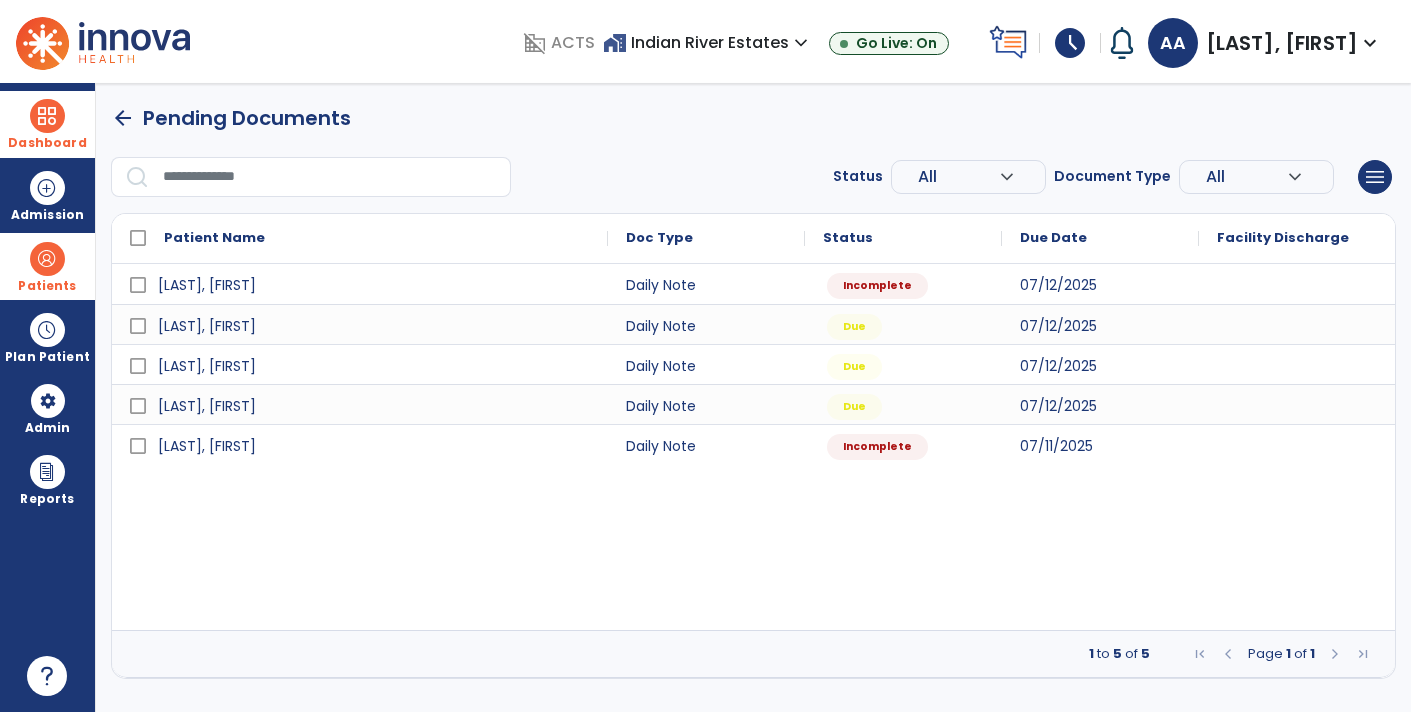 click at bounding box center (47, 259) 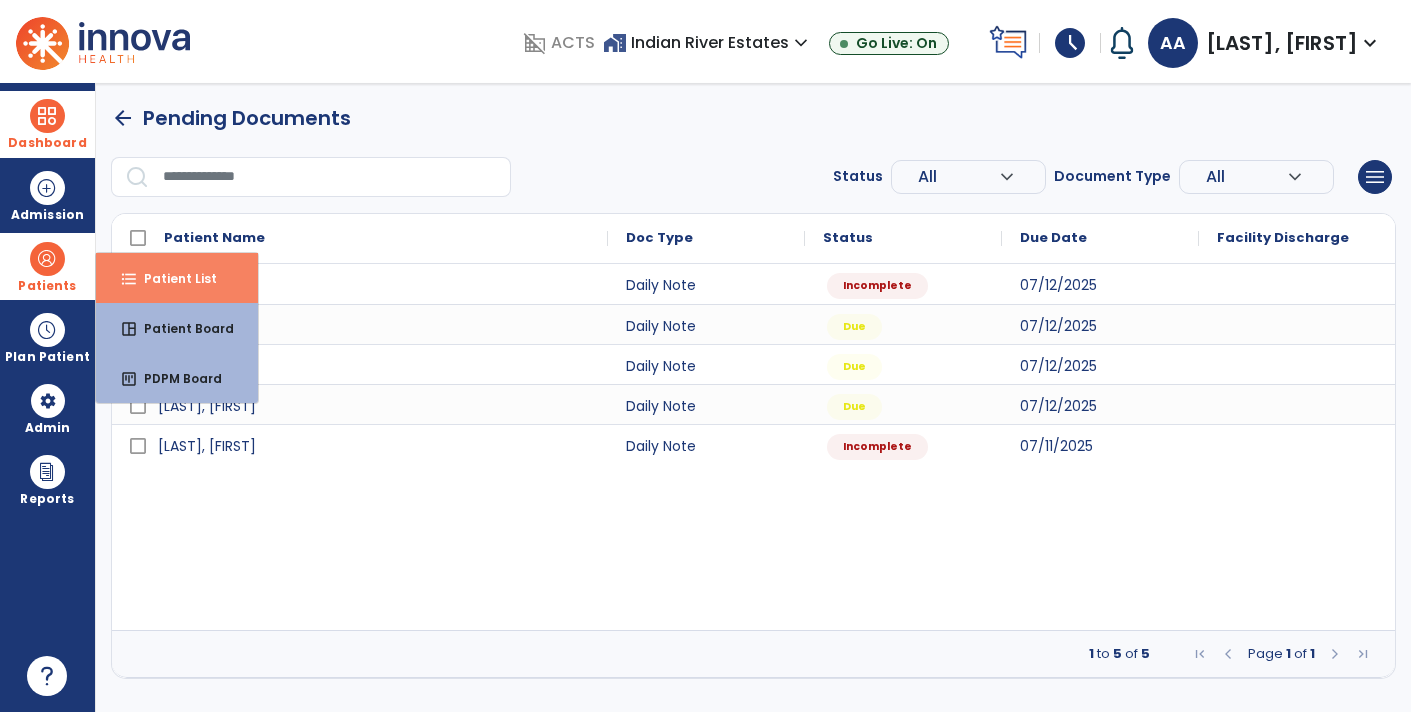 click on "format_list_bulleted  Patient List" at bounding box center (177, 278) 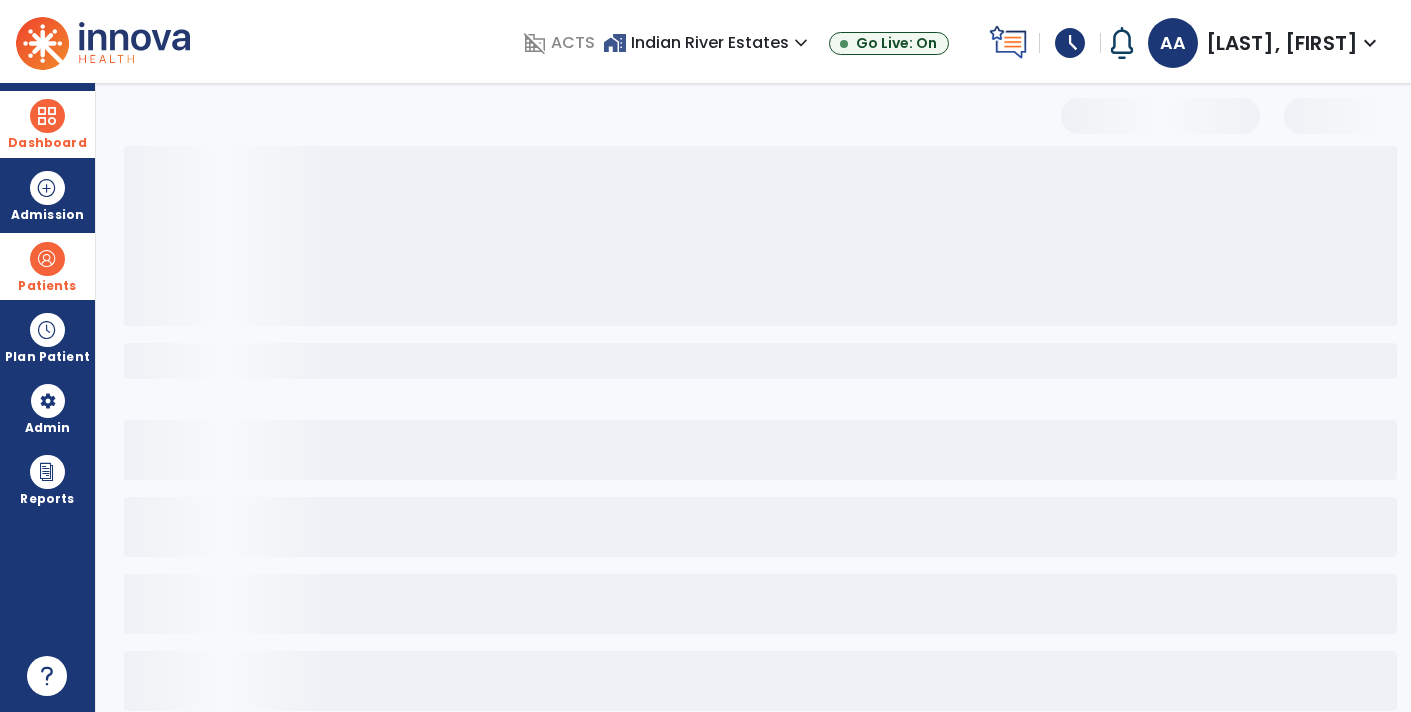 select on "***" 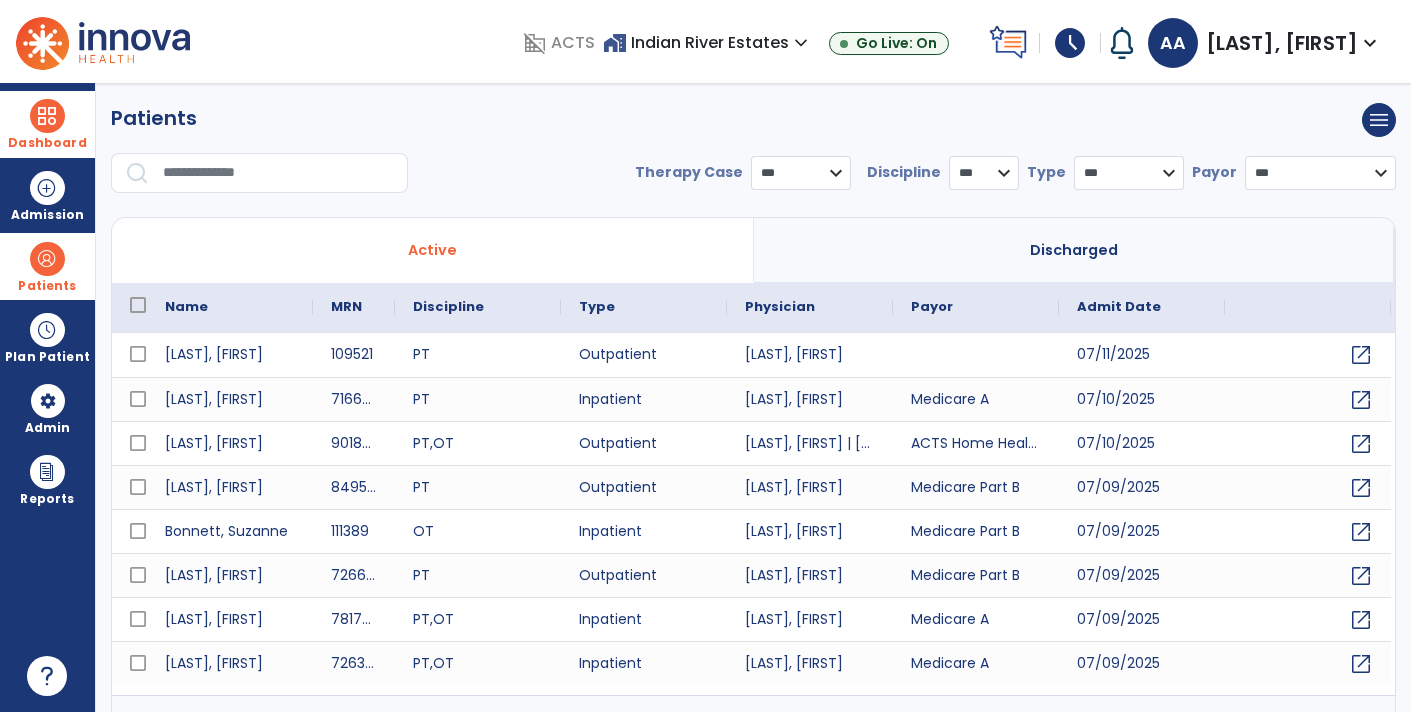 click at bounding box center [278, 173] 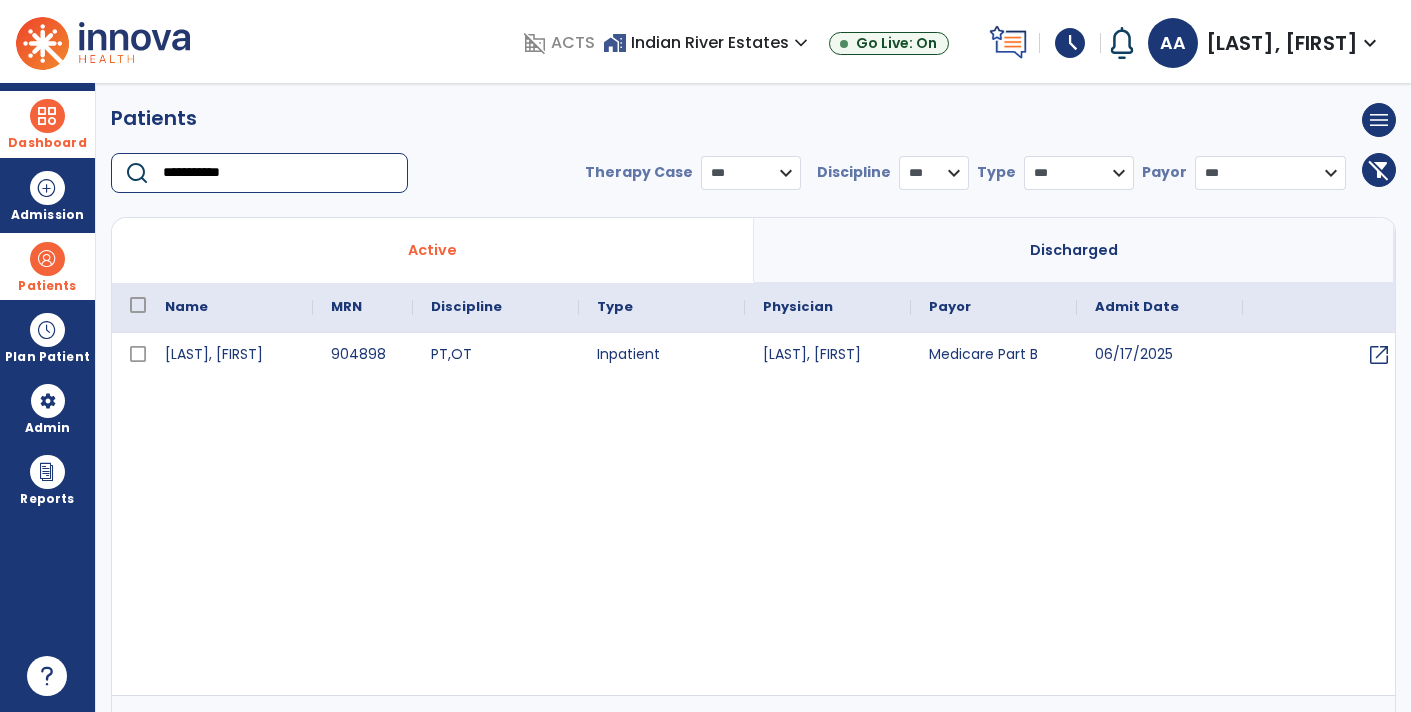 type on "**********" 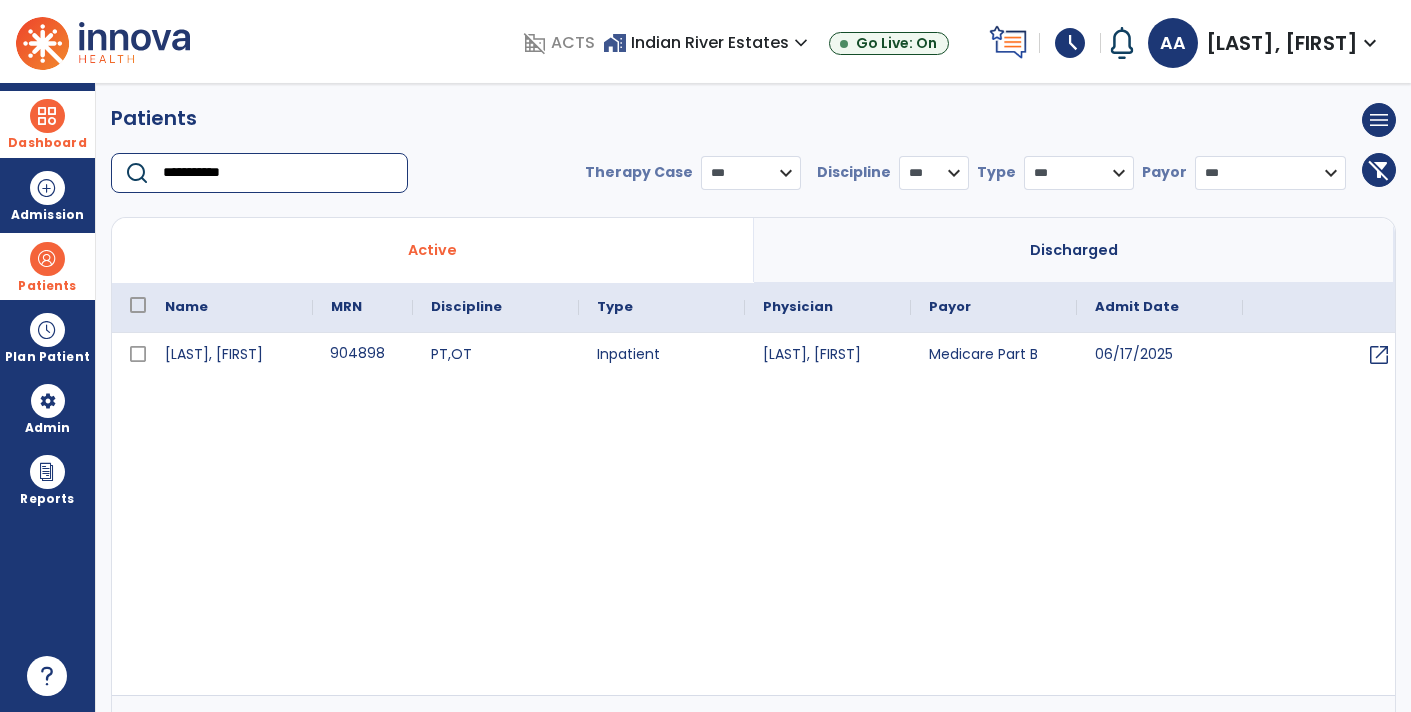 click on "904898" at bounding box center (363, 355) 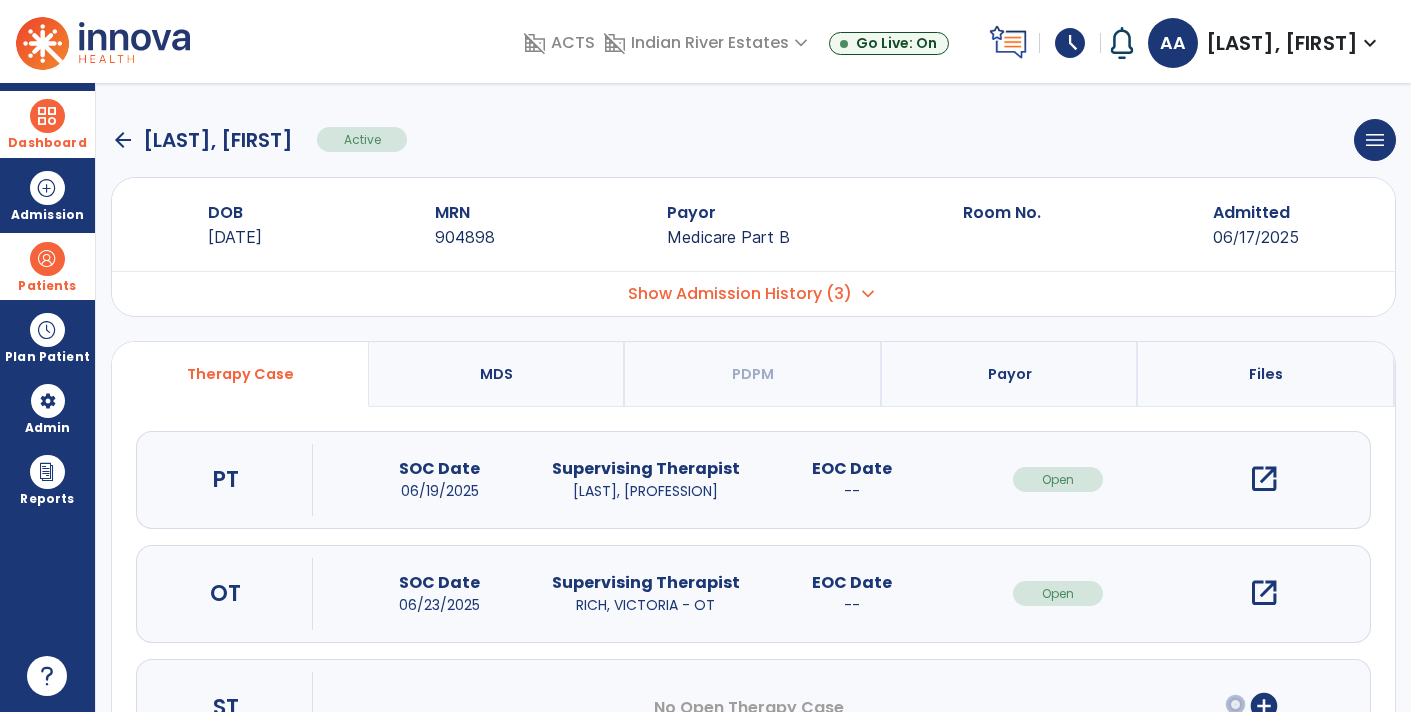 click on "open_in_new" at bounding box center [1264, 479] 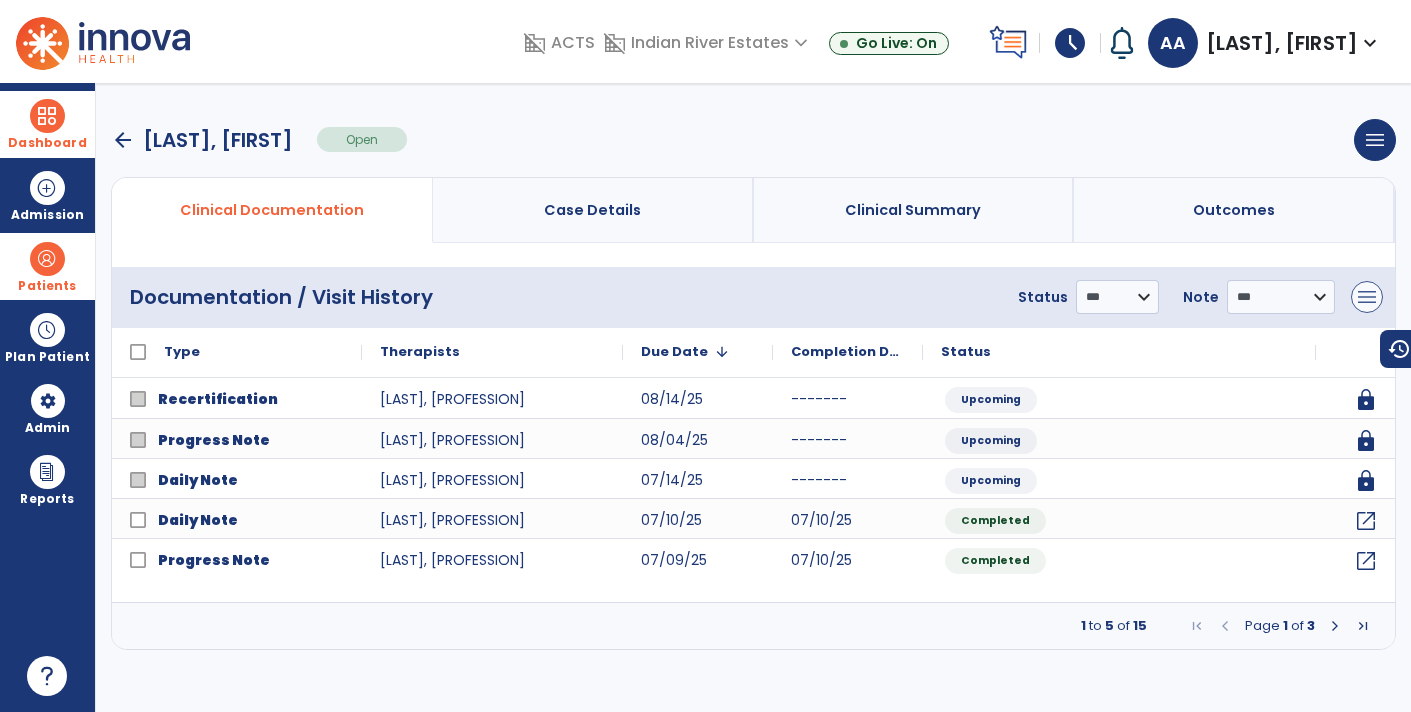 click on "menu" at bounding box center (1367, 297) 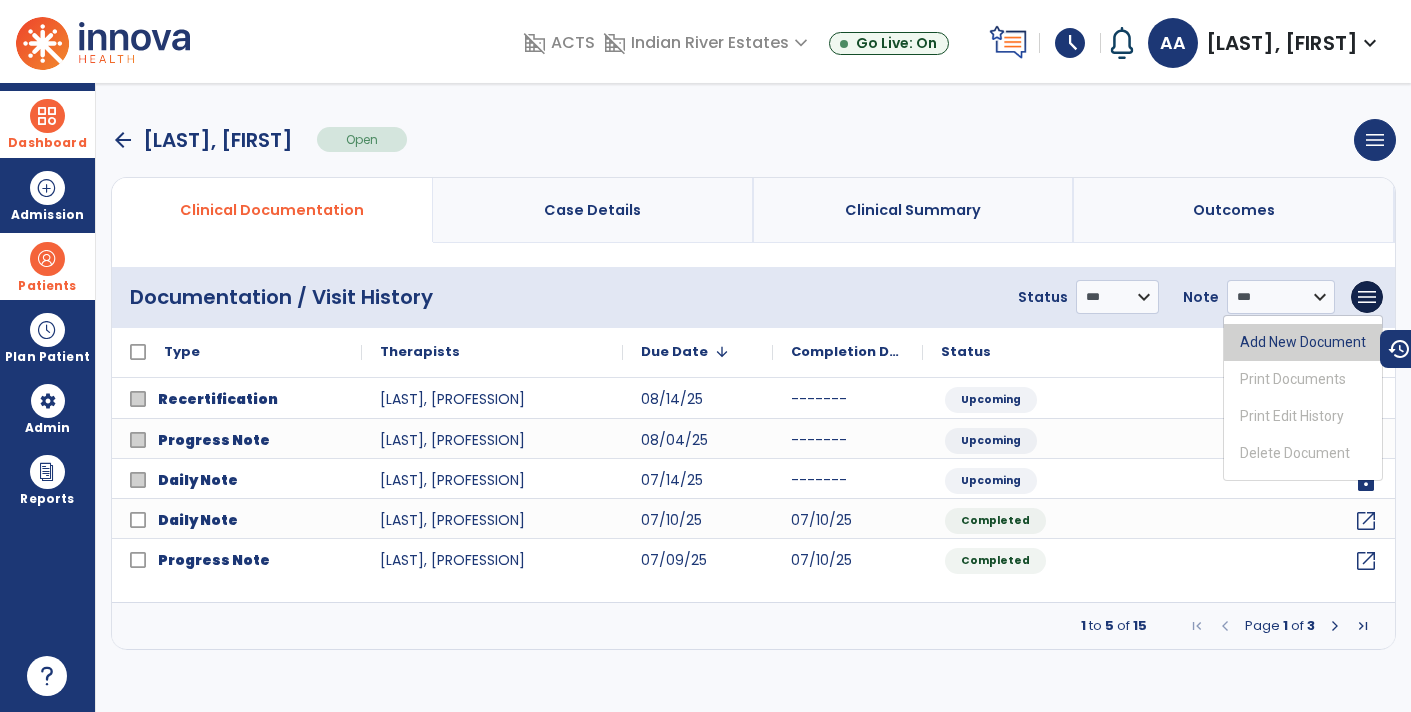click on "Add New Document" at bounding box center [1303, 342] 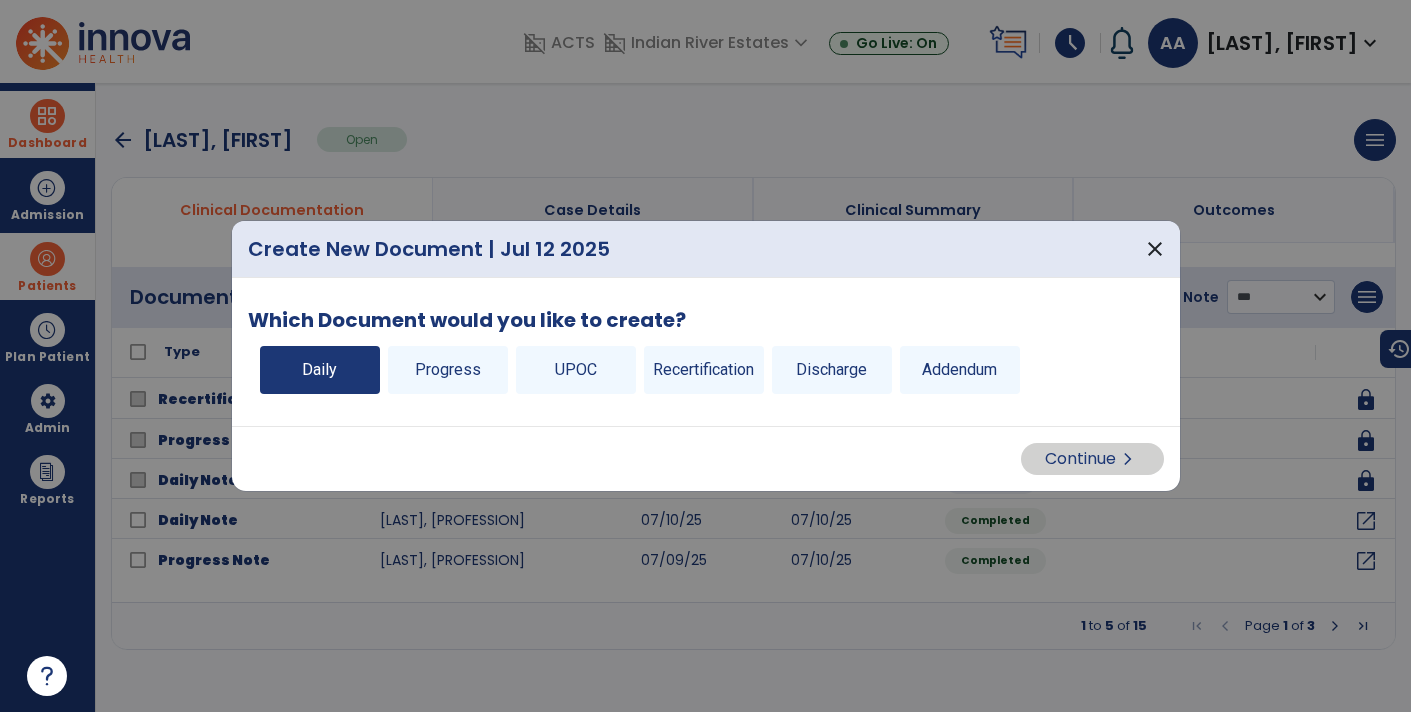 click on "Daily" at bounding box center [320, 370] 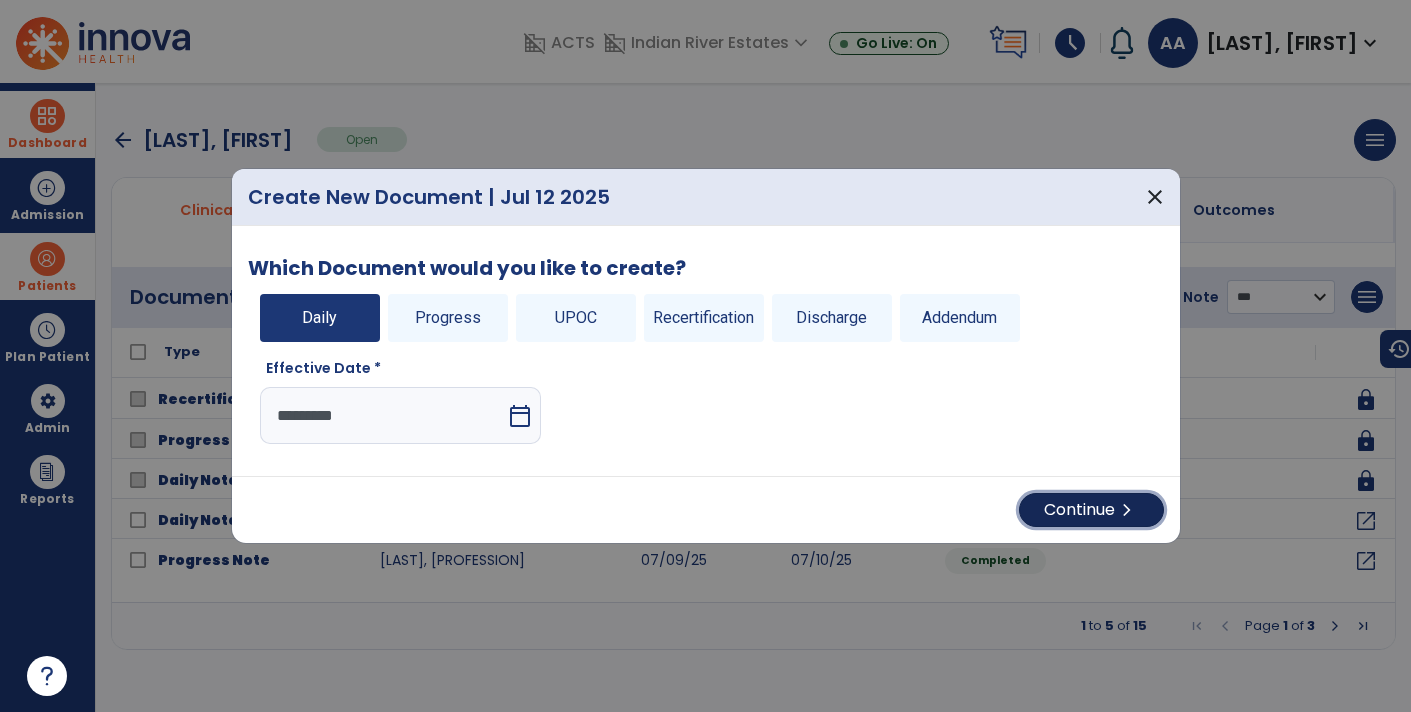 click on "Continue   chevron_right" at bounding box center [1091, 510] 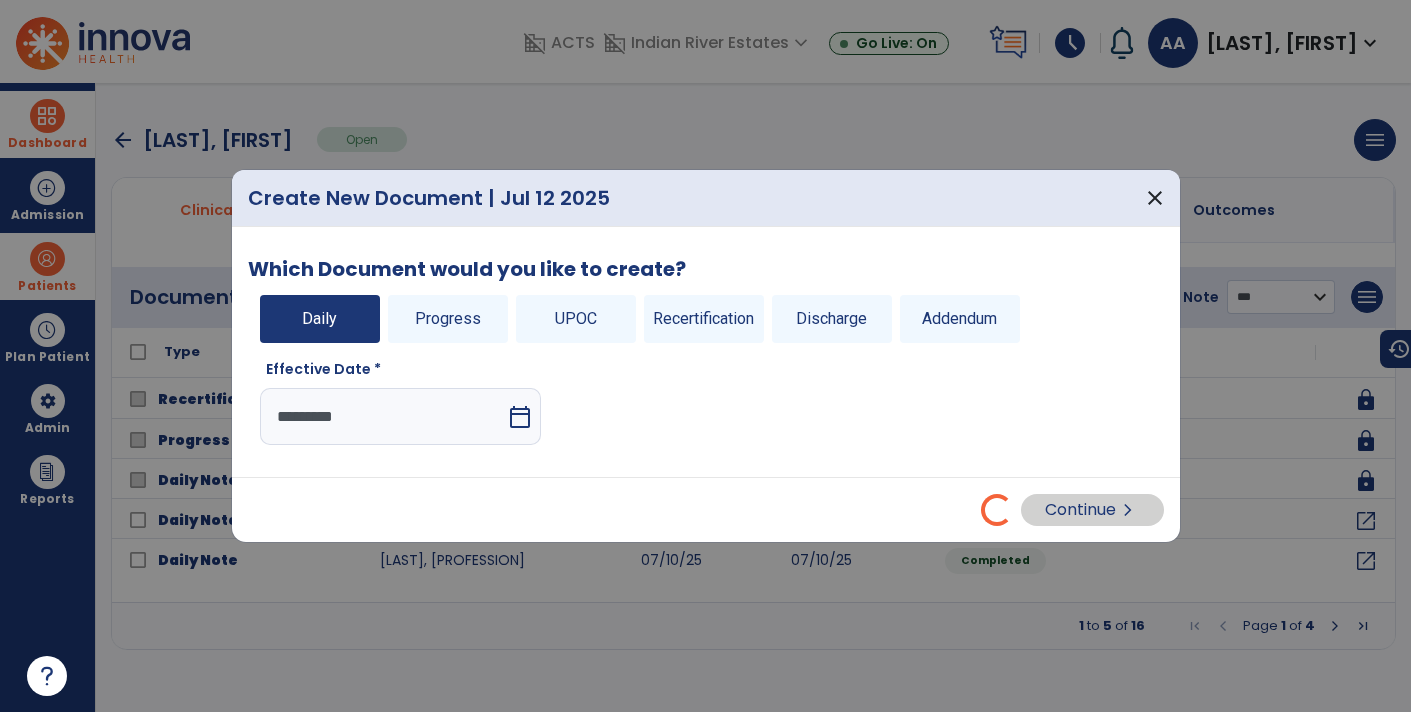 select on "*" 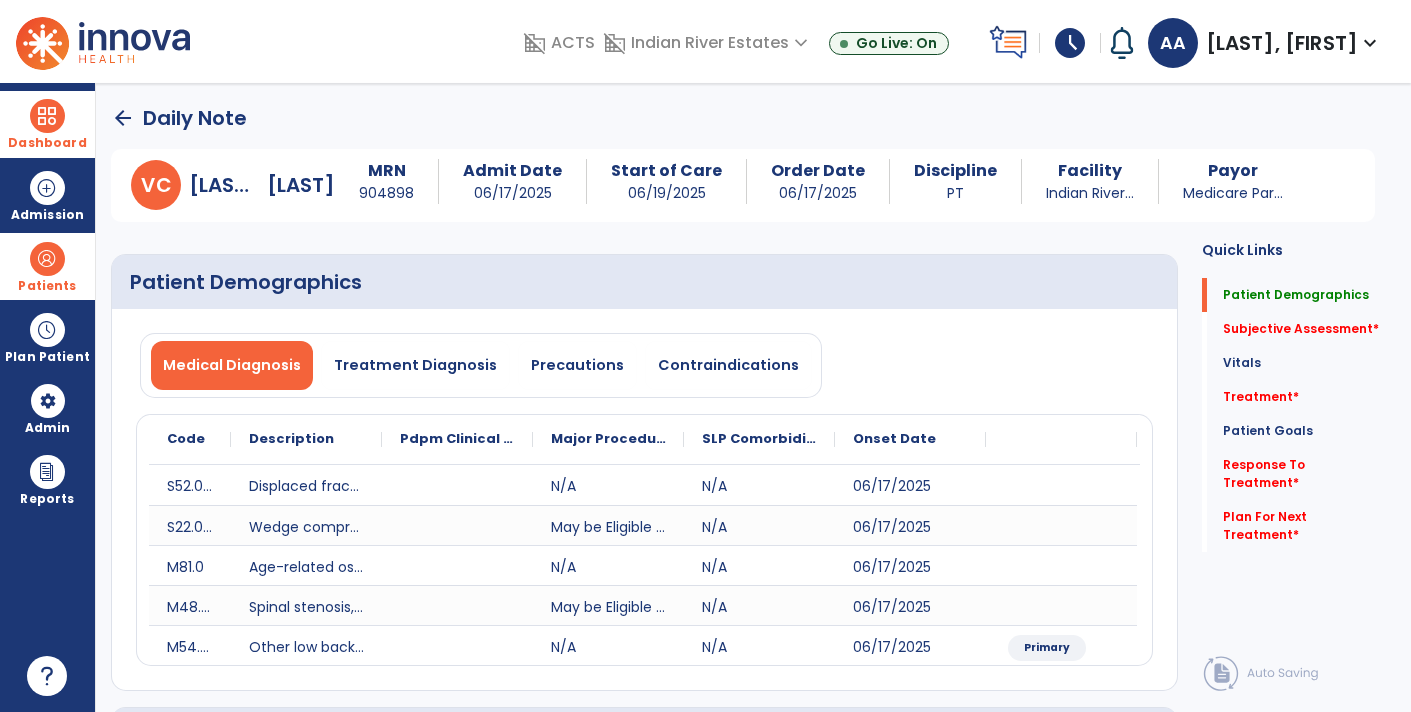 click on "arrow_back" 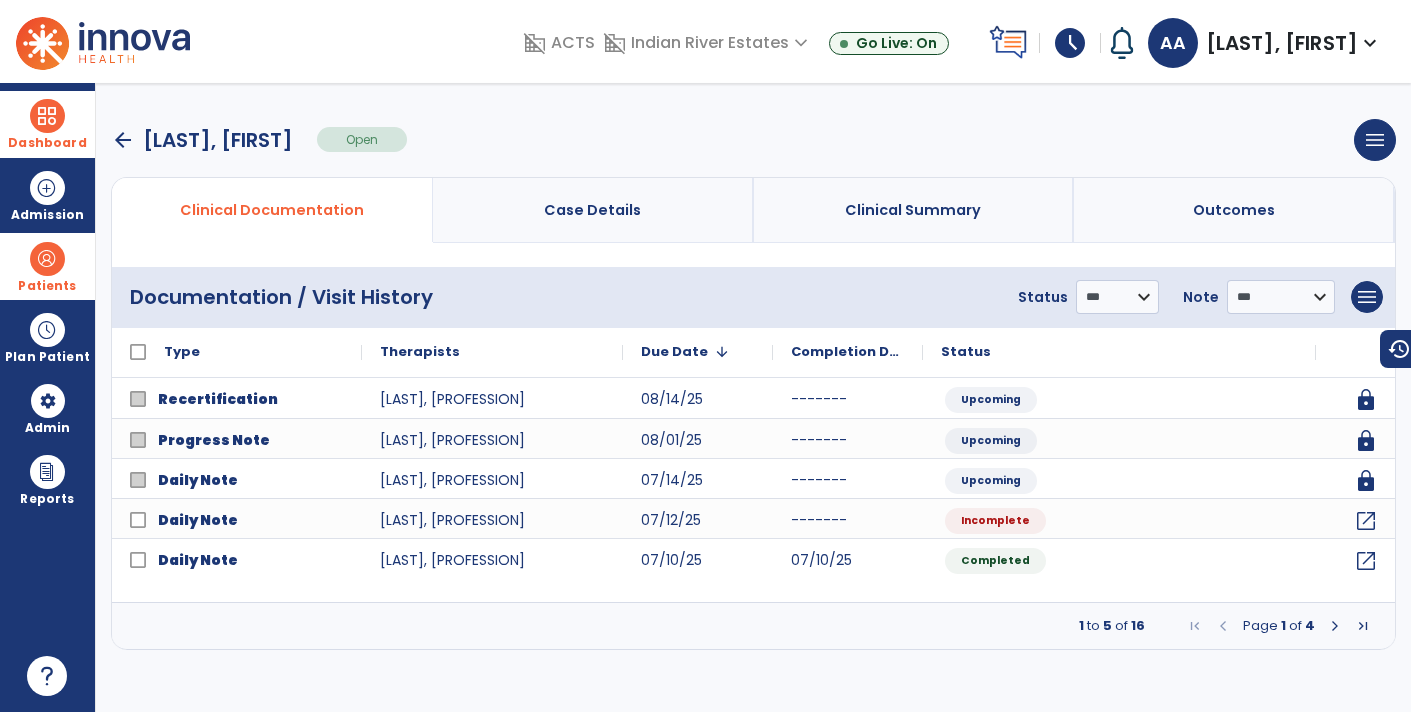 click at bounding box center (47, 116) 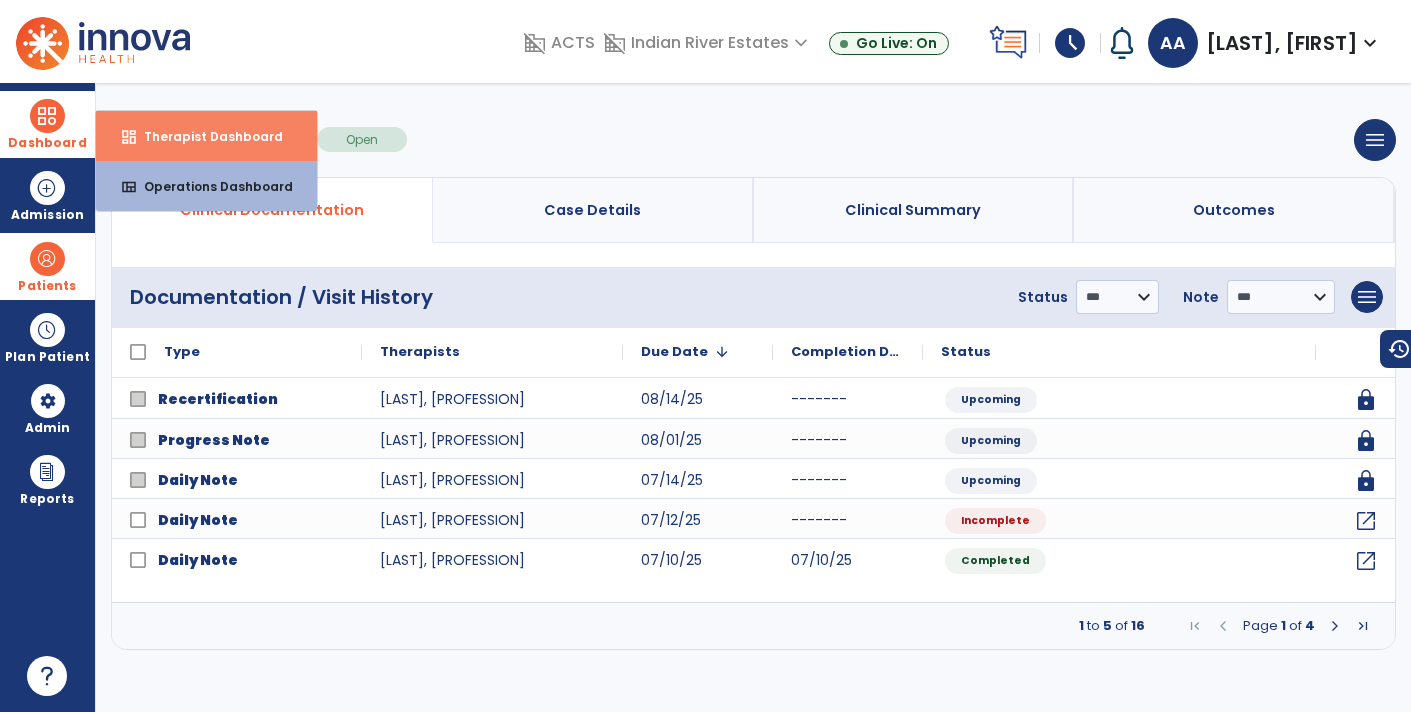 click on "Therapist Dashboard" at bounding box center [205, 136] 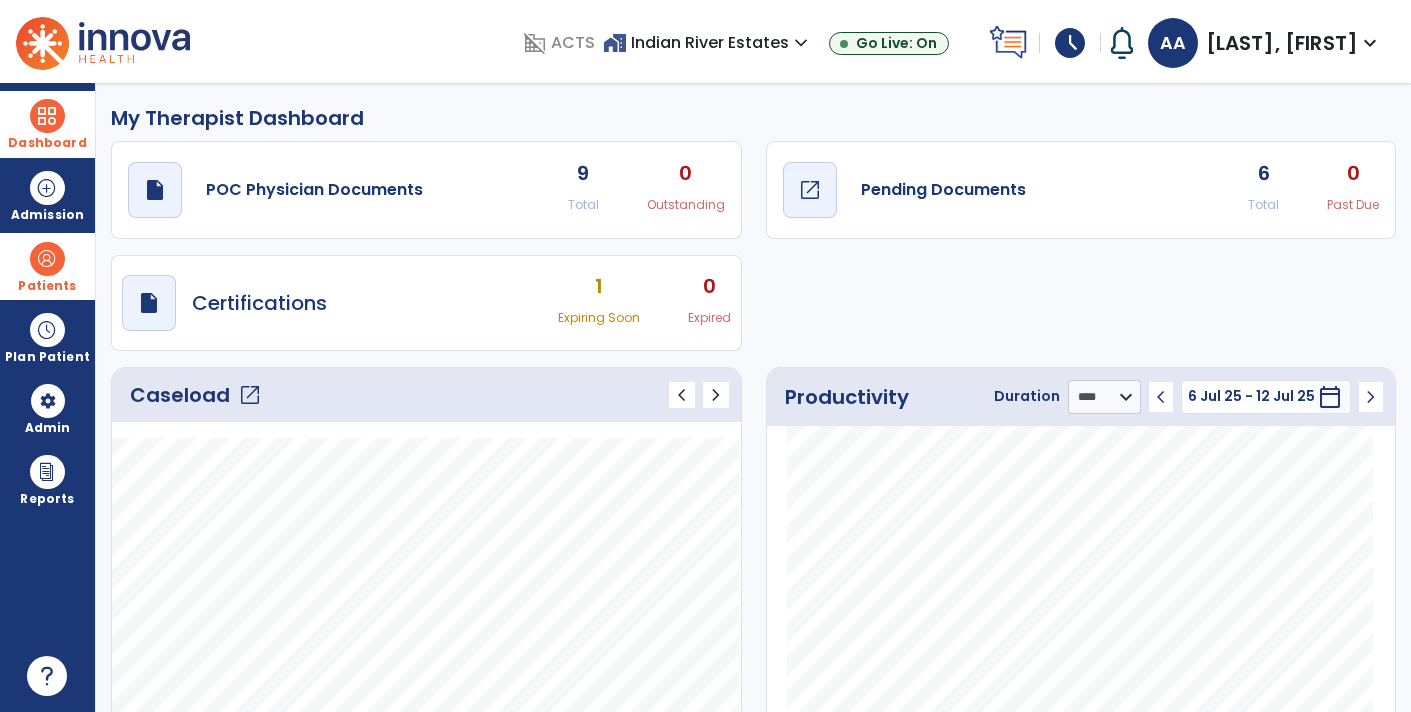 click on "Pending Documents" 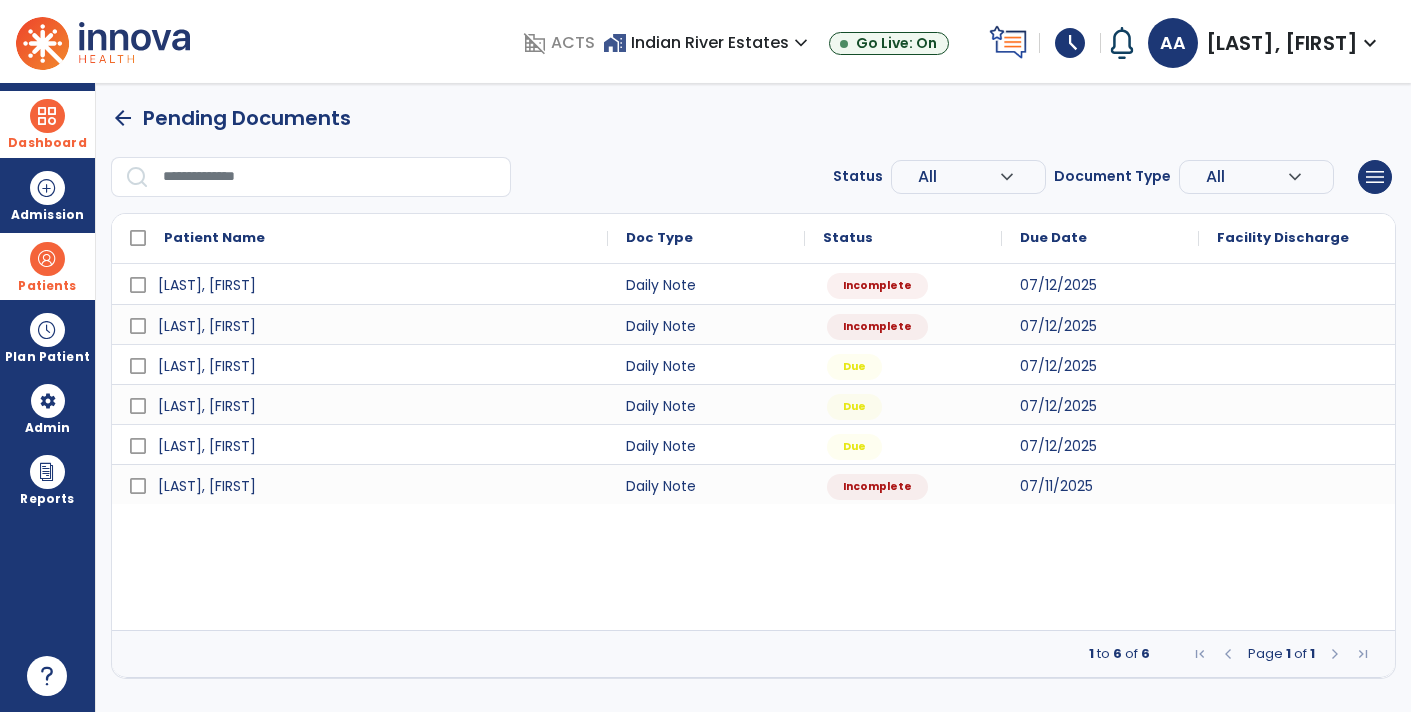 click on "Patients" at bounding box center [47, 286] 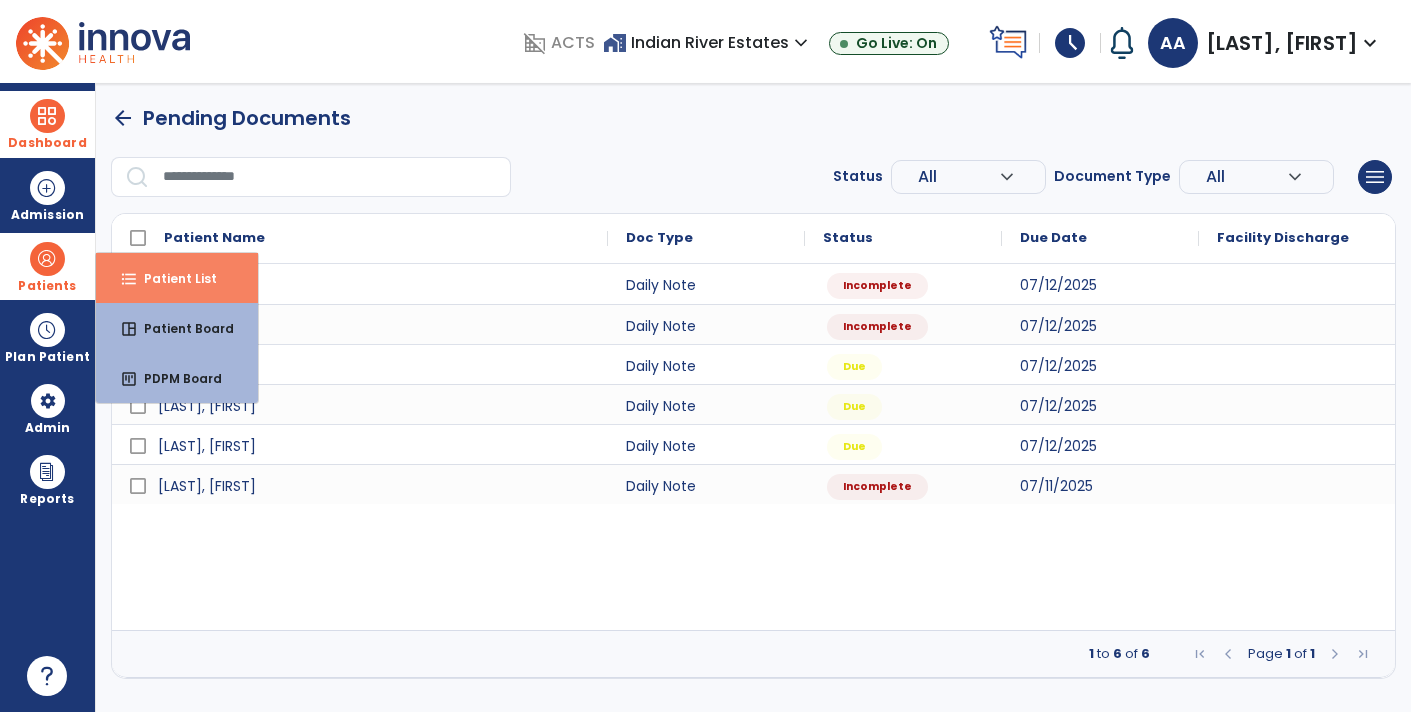 click on "Patient List" at bounding box center (172, 278) 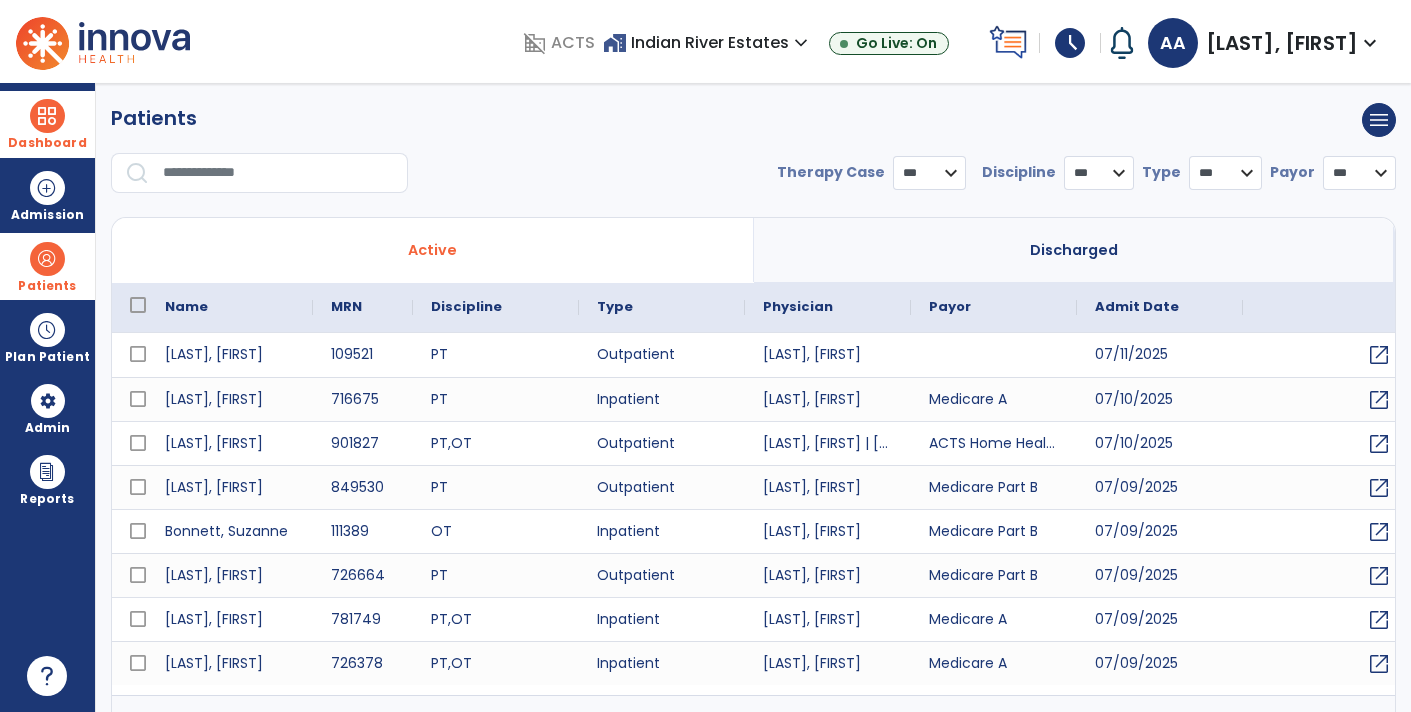 select on "***" 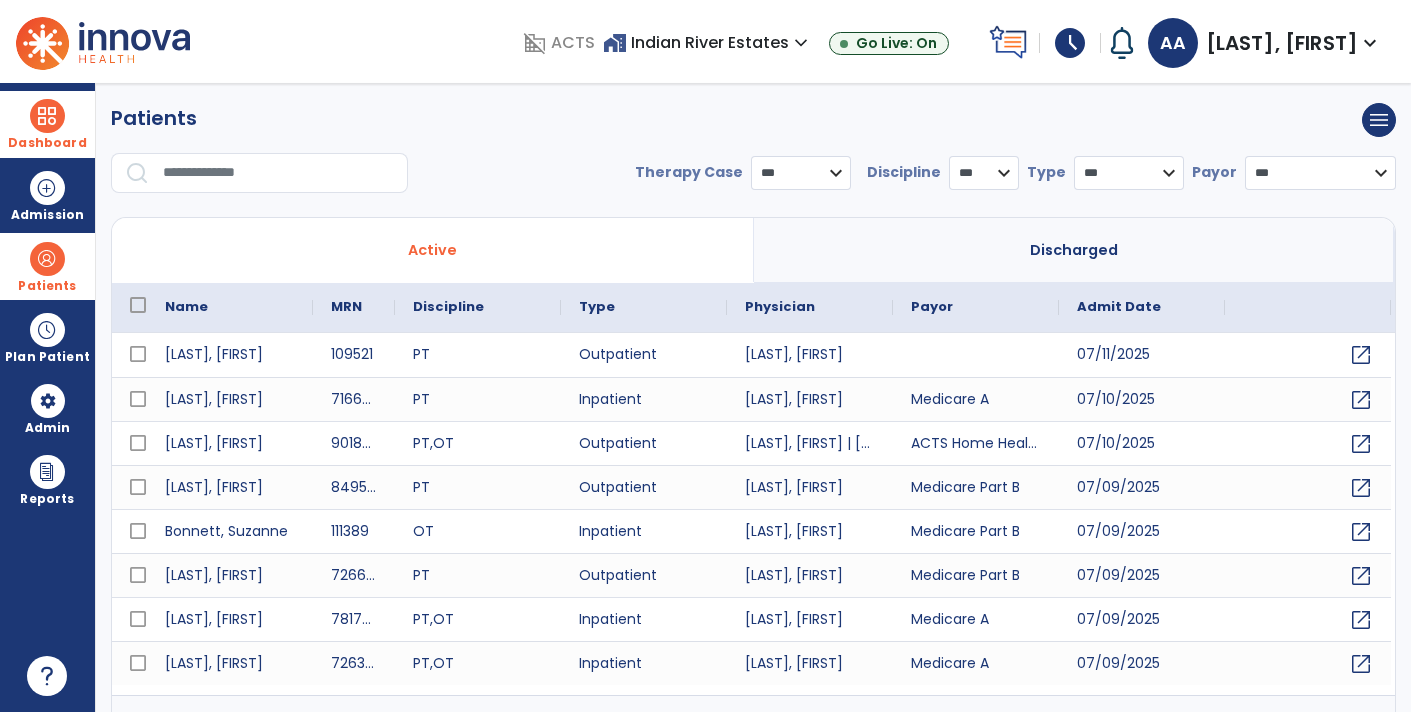 click at bounding box center (278, 173) 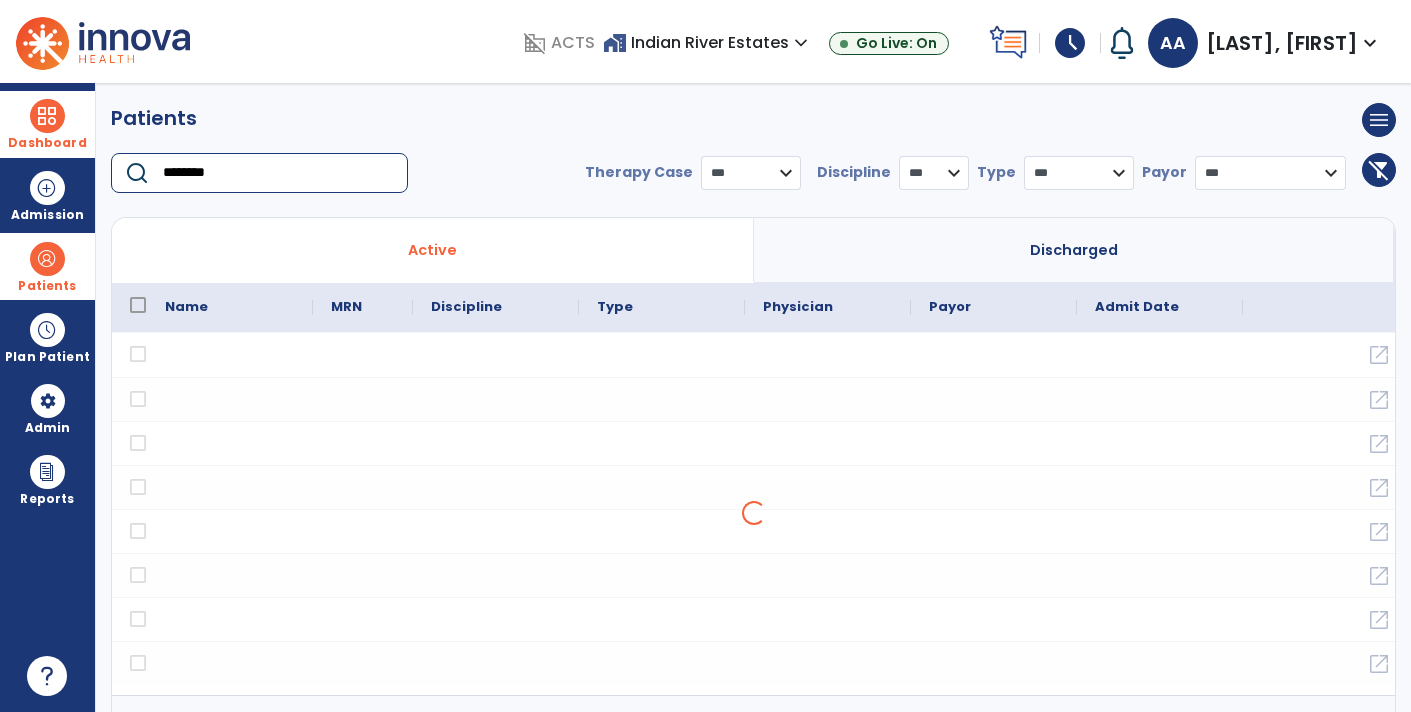 type on "********" 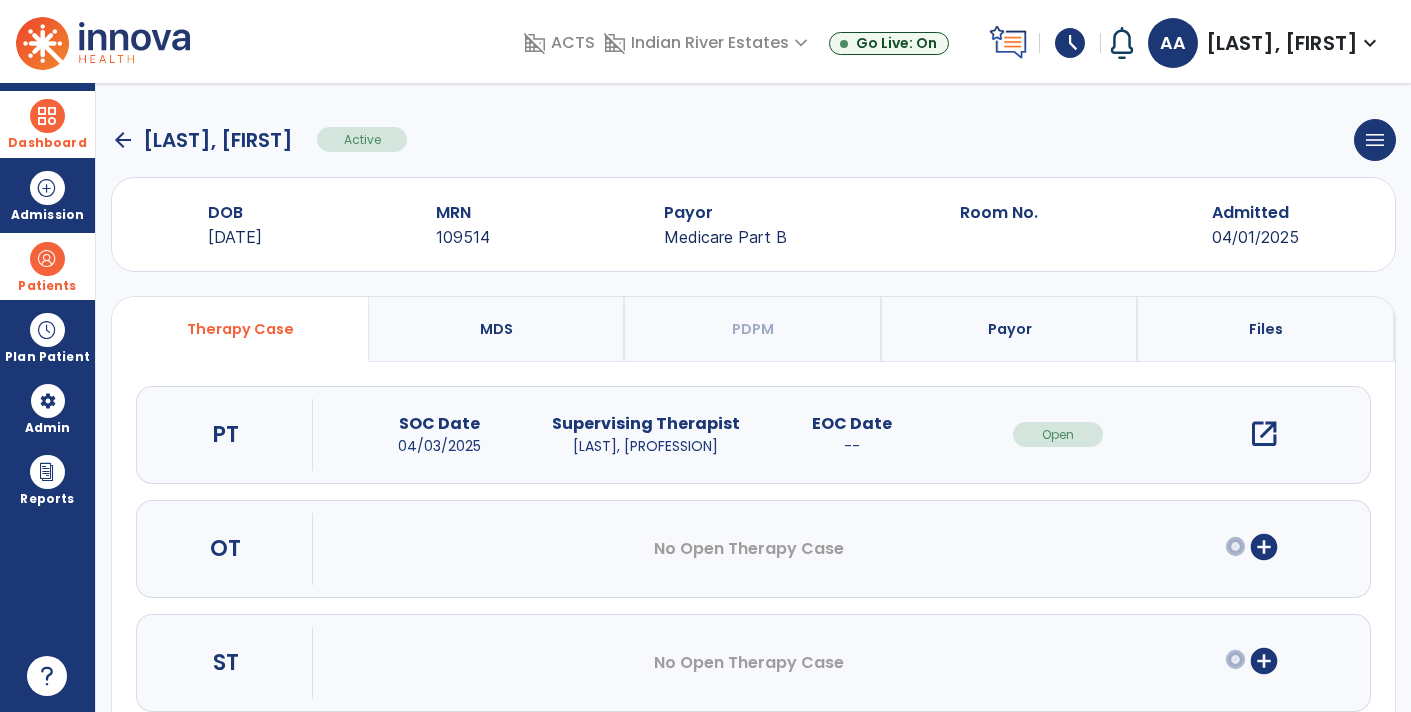 click on "open_in_new" at bounding box center [1264, 434] 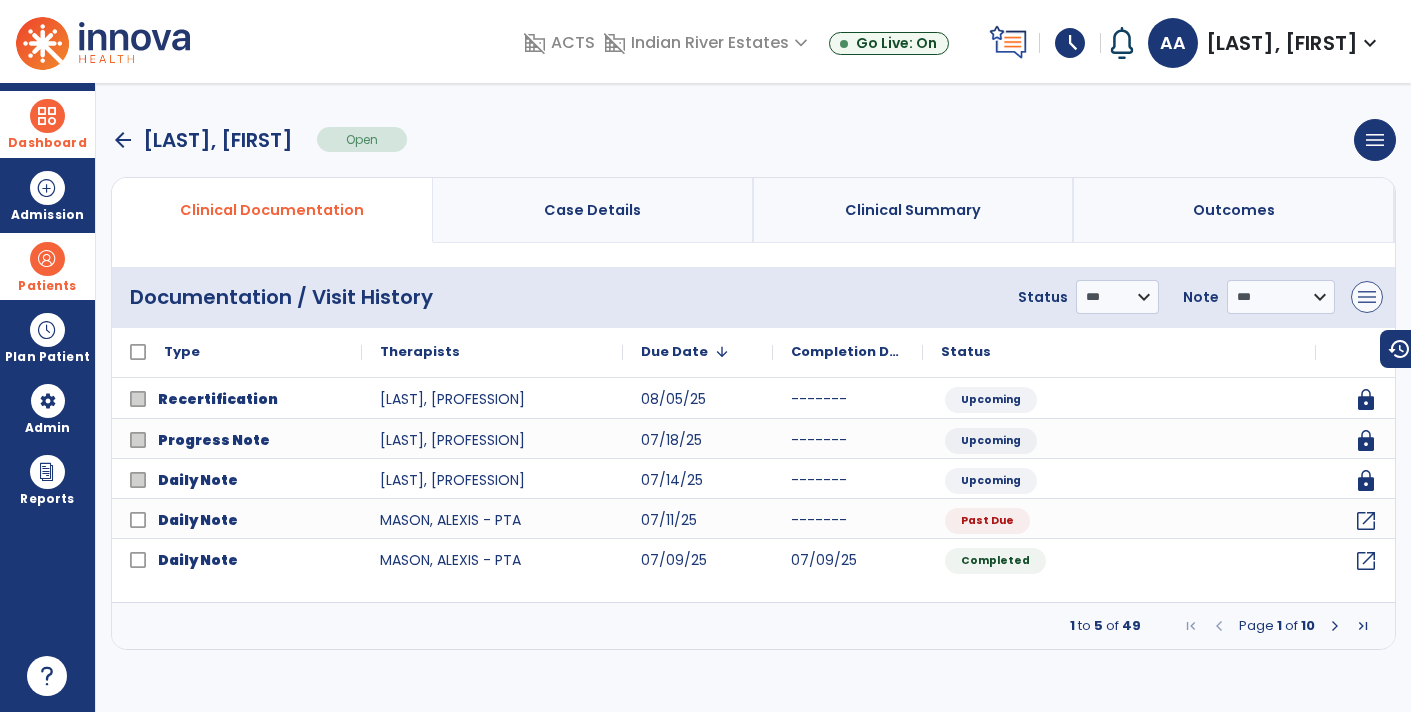 click on "menu" at bounding box center (1367, 297) 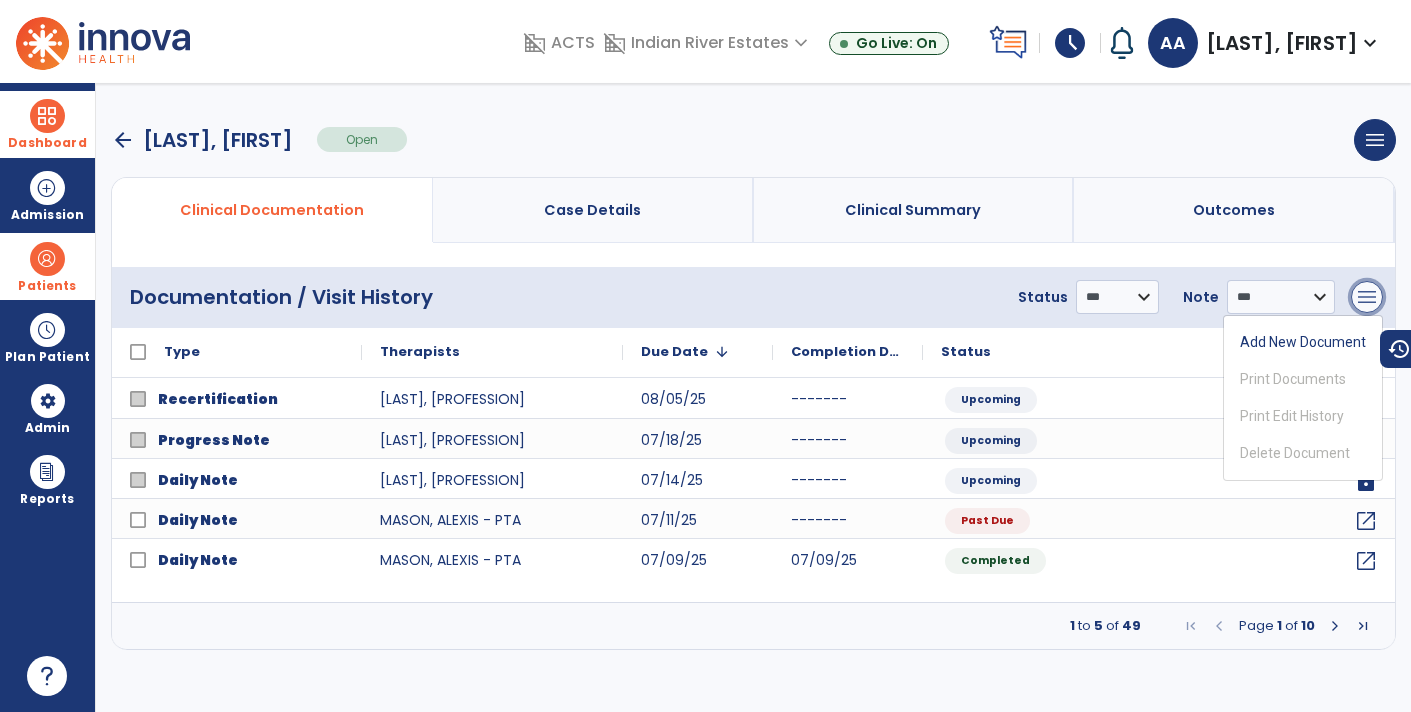 click on "menu" at bounding box center (1367, 297) 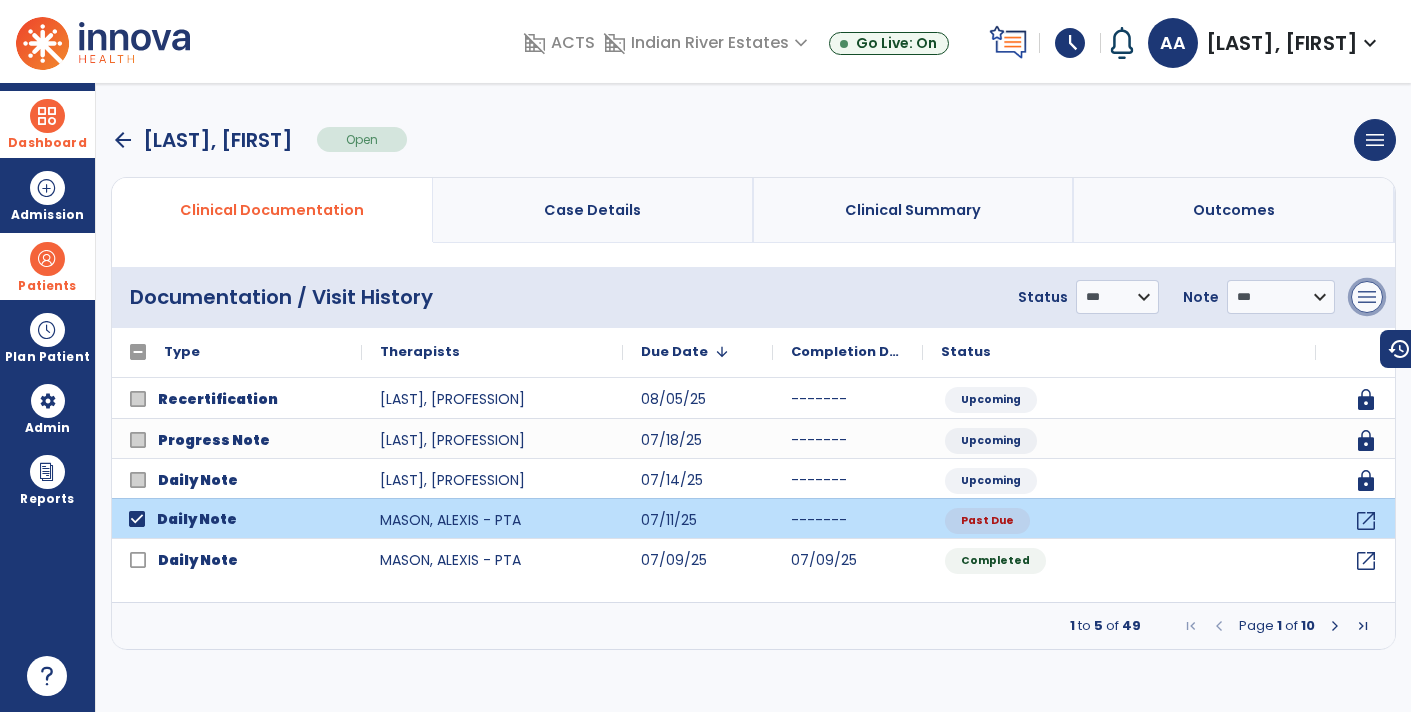 click on "menu" at bounding box center (1367, 297) 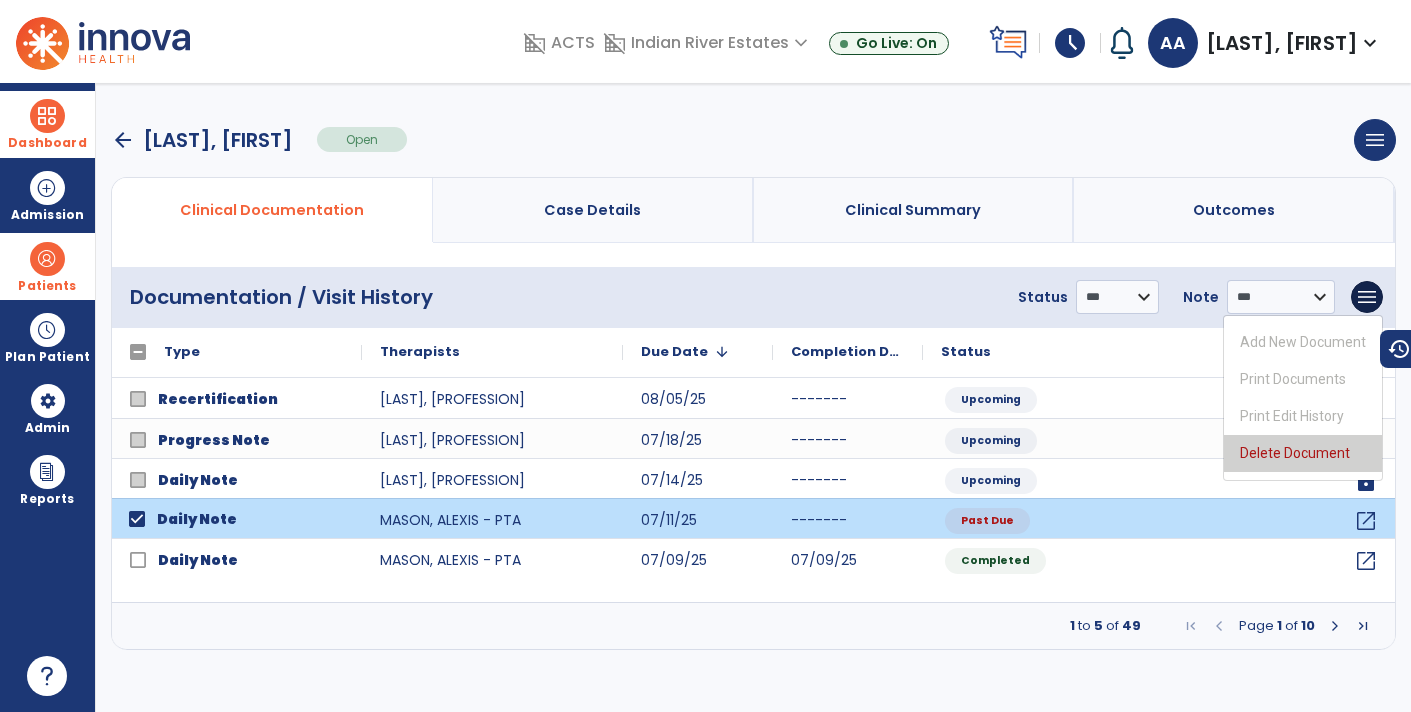 click on "Delete Document" at bounding box center (1303, 453) 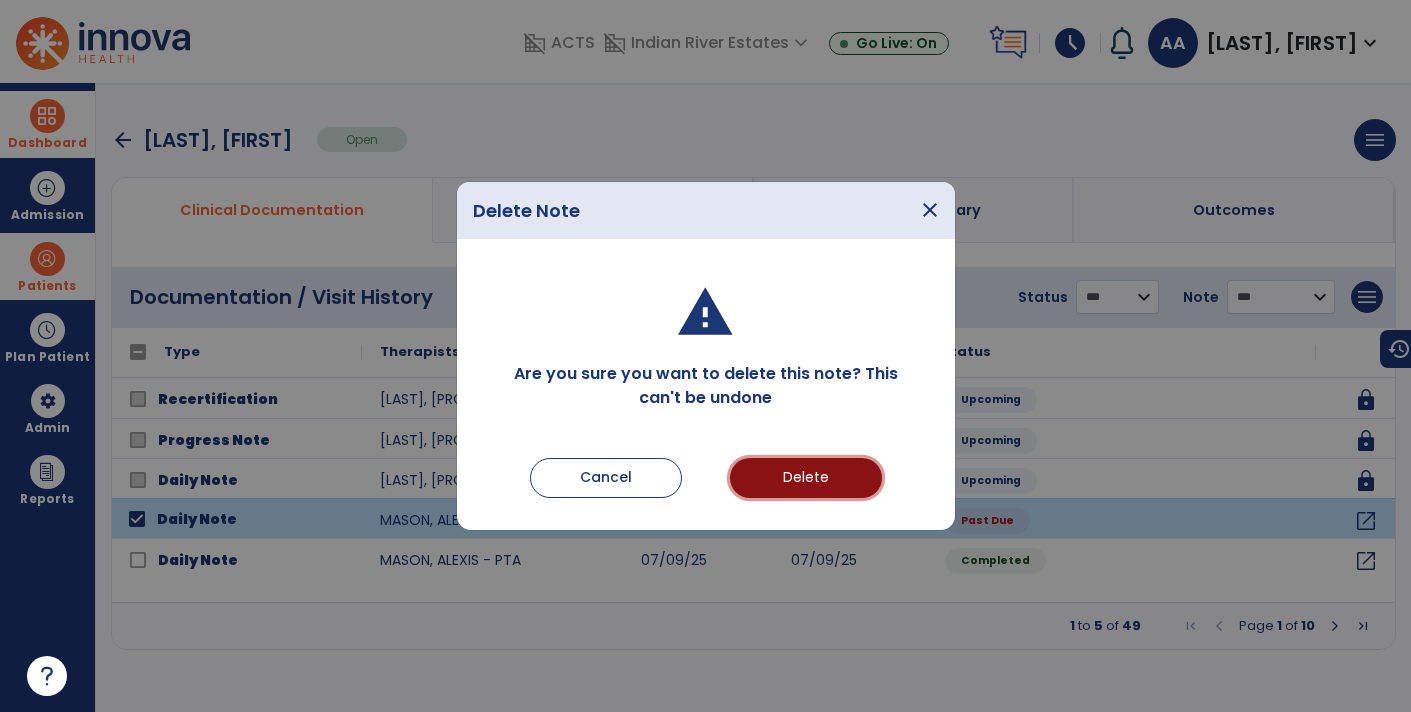 click on "Delete" at bounding box center (806, 478) 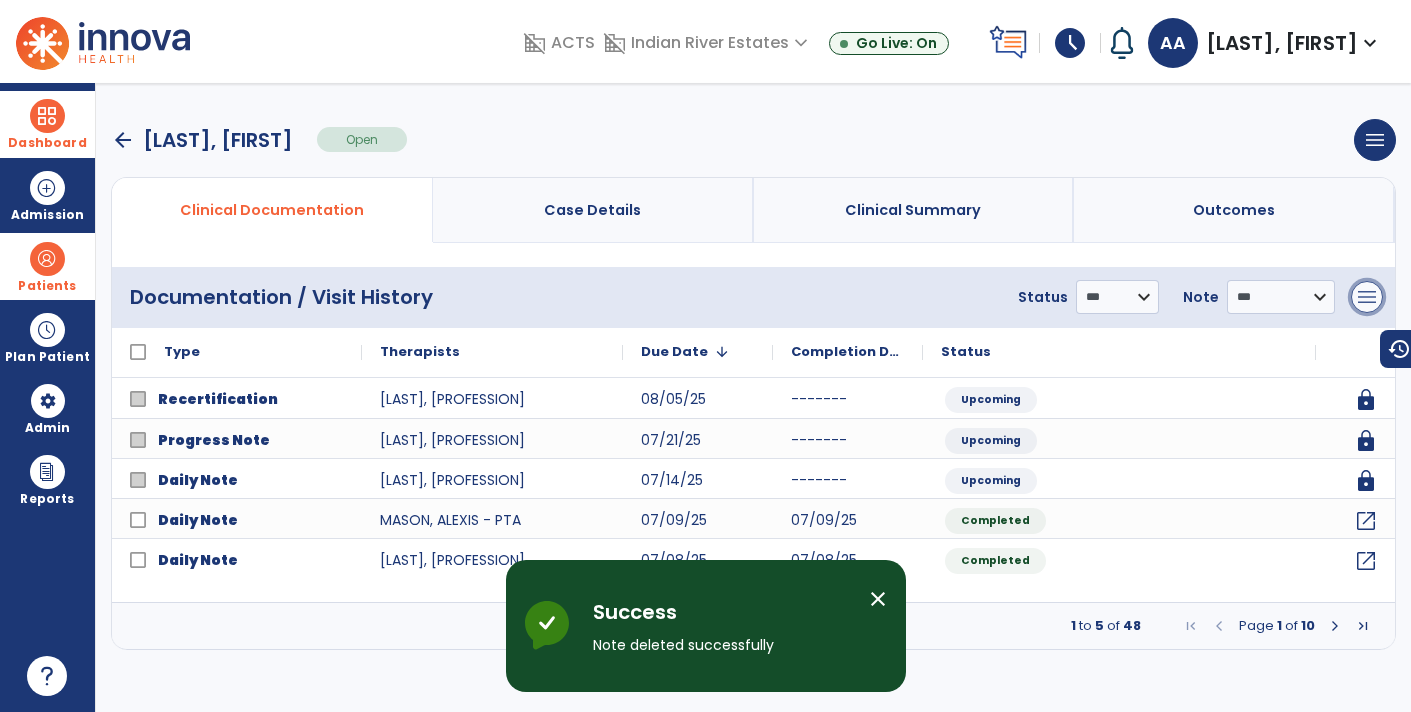 click on "menu" at bounding box center [1367, 297] 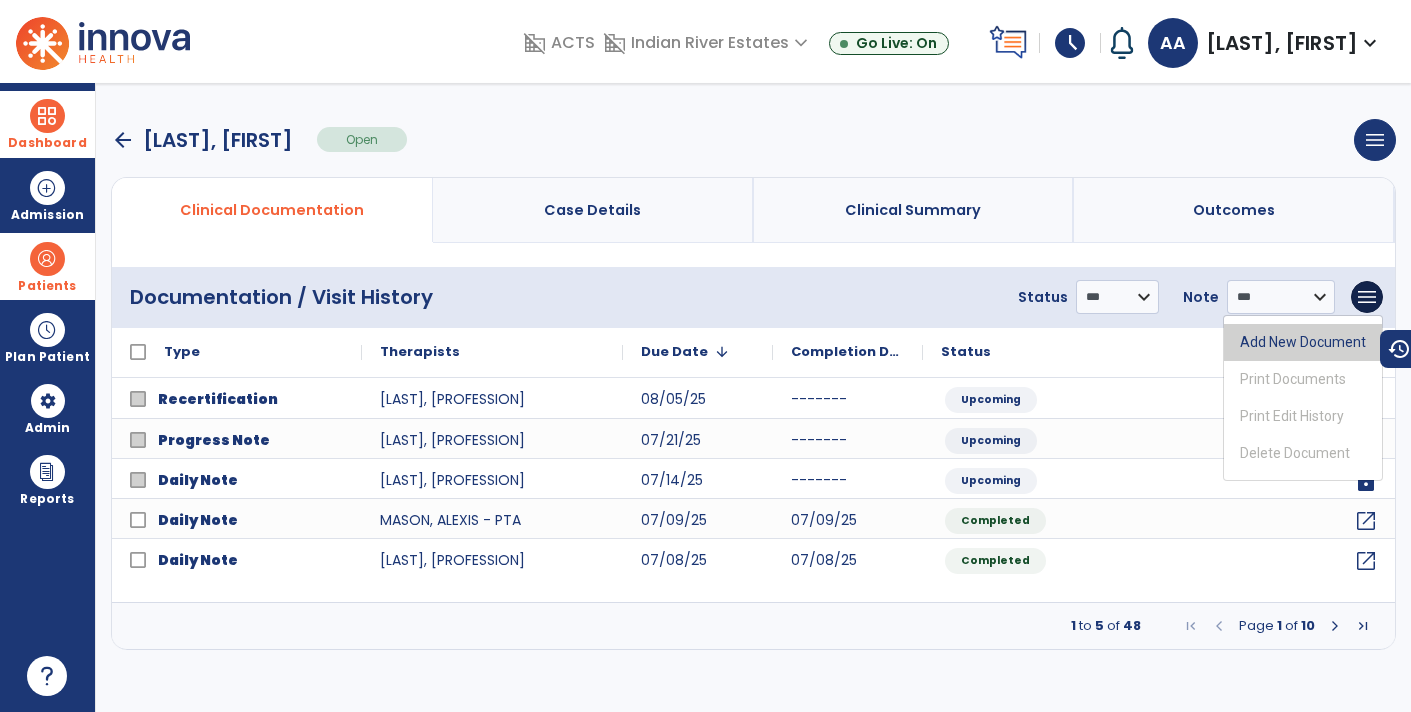 click on "Add New Document" at bounding box center [1303, 342] 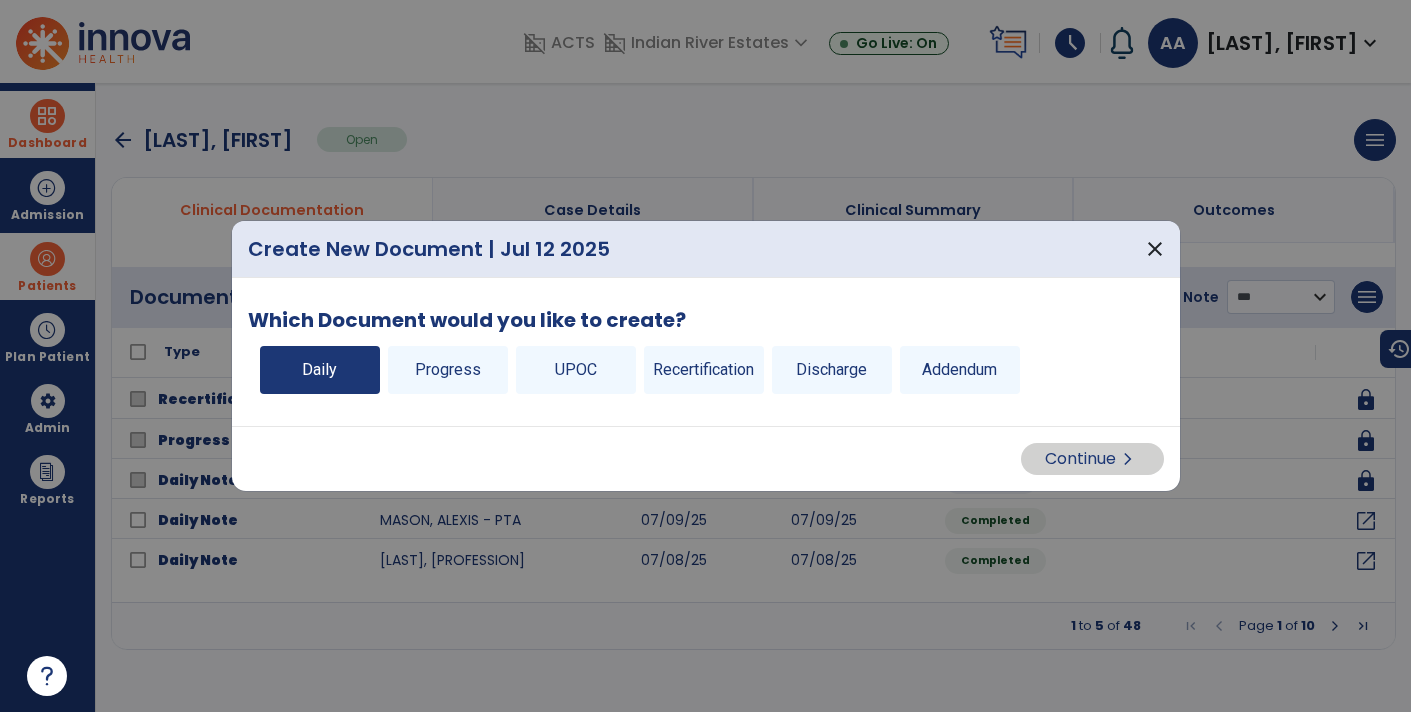 click on "Daily" at bounding box center (320, 370) 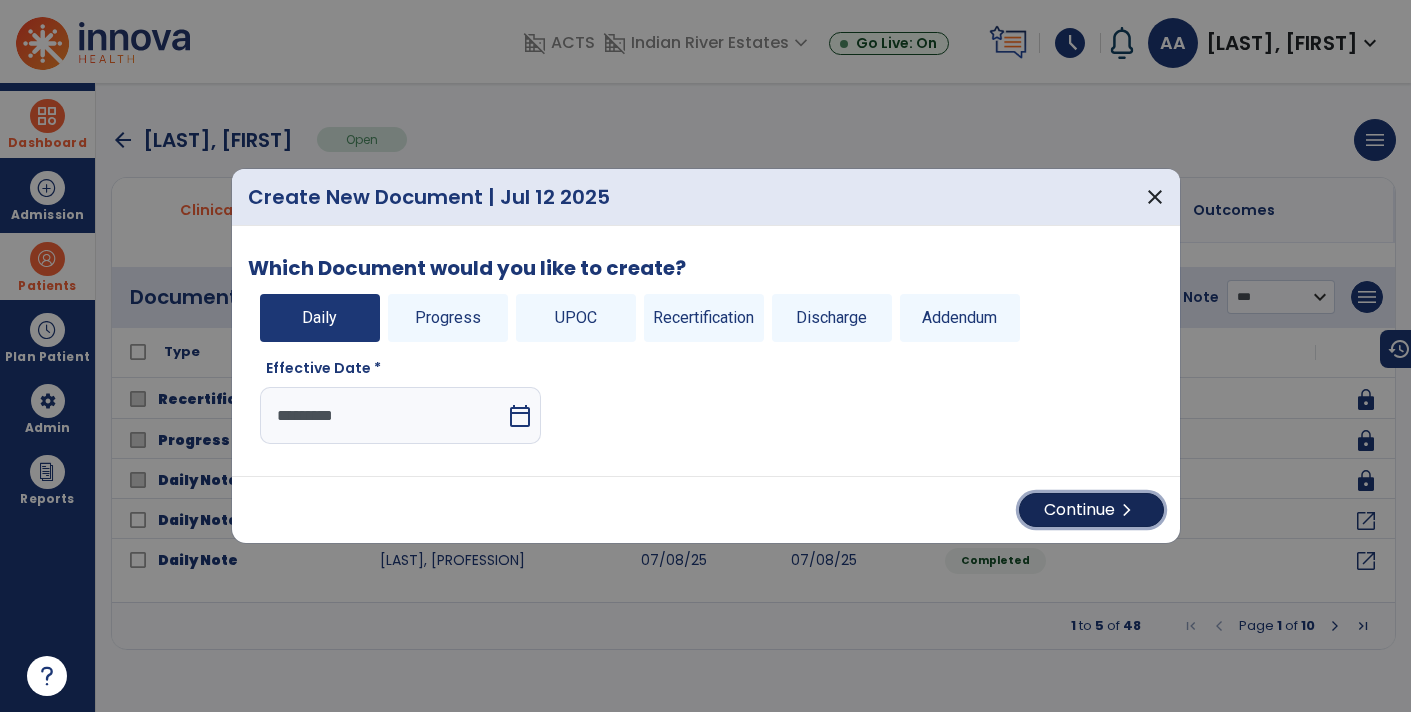 click on "Continue   chevron_right" at bounding box center (1091, 510) 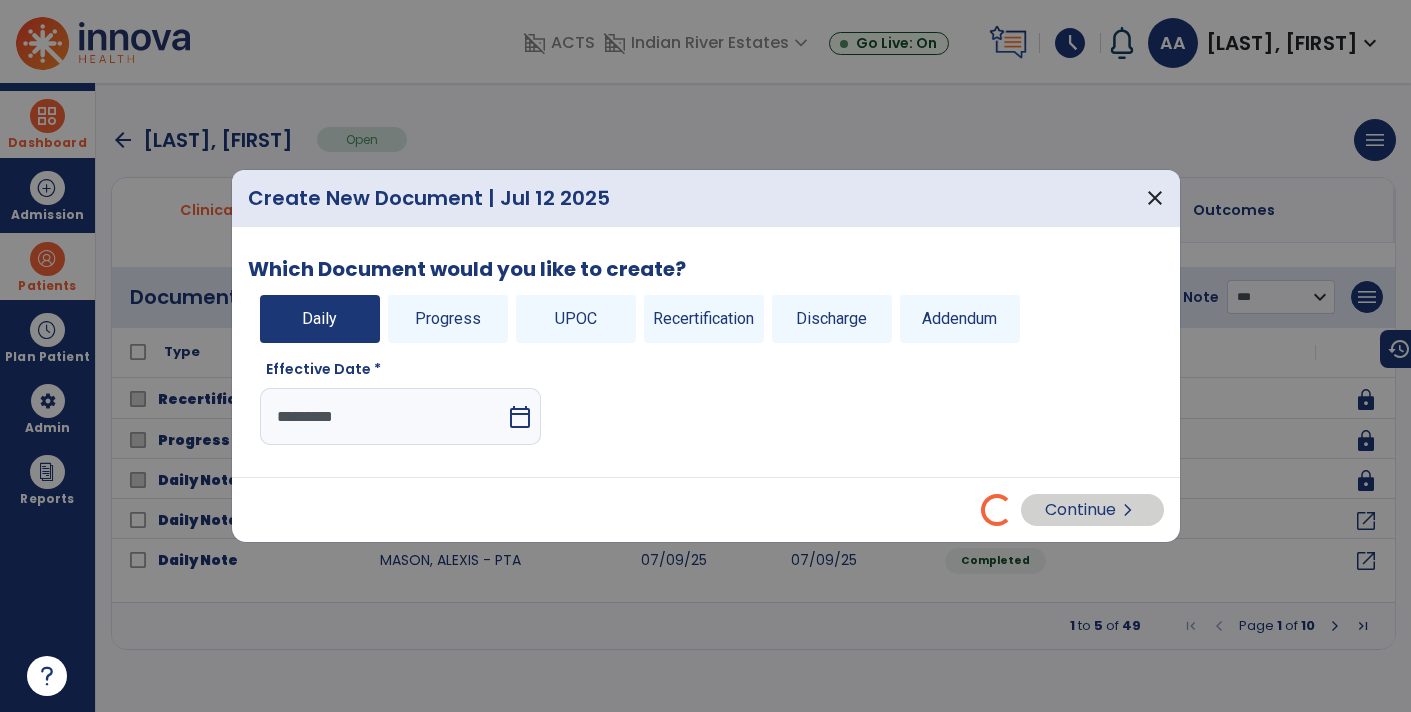 select on "*" 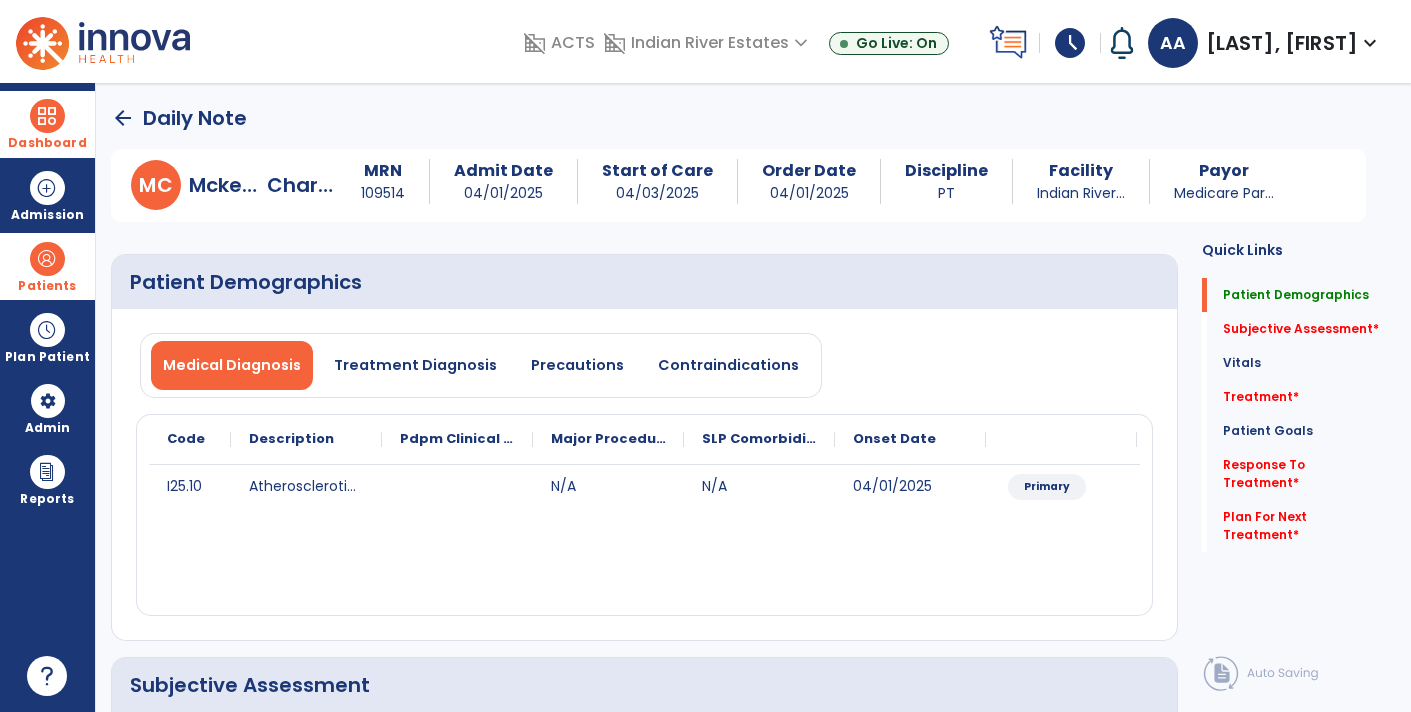 click on "arrow_back" 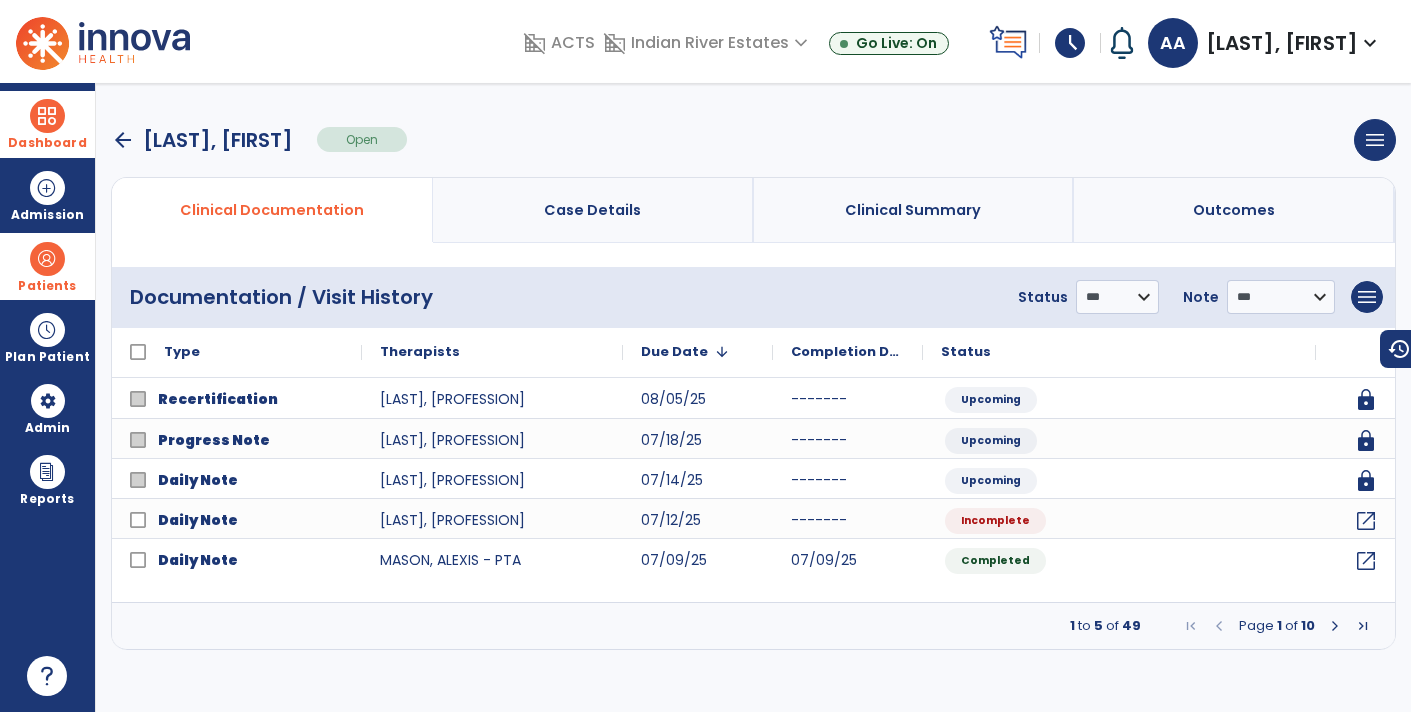 click at bounding box center [47, 116] 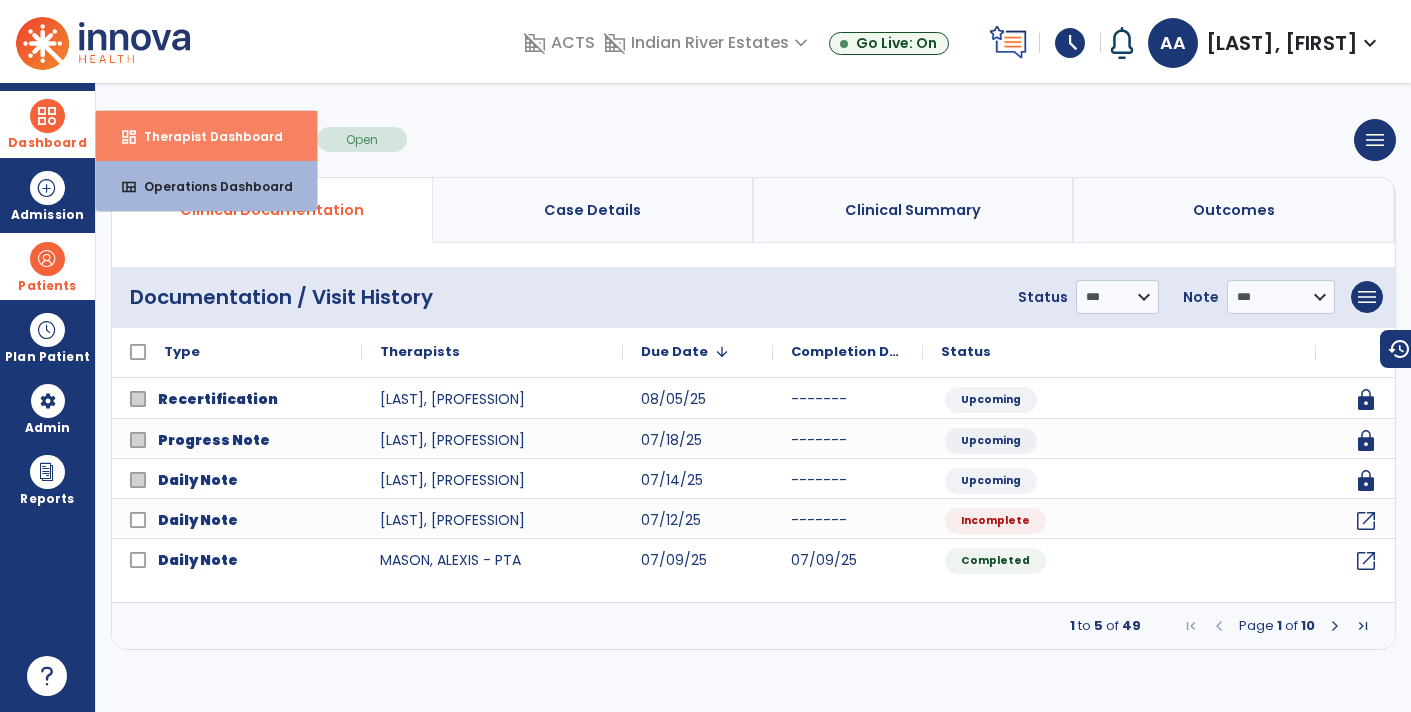 click on "Therapist Dashboard" at bounding box center (205, 136) 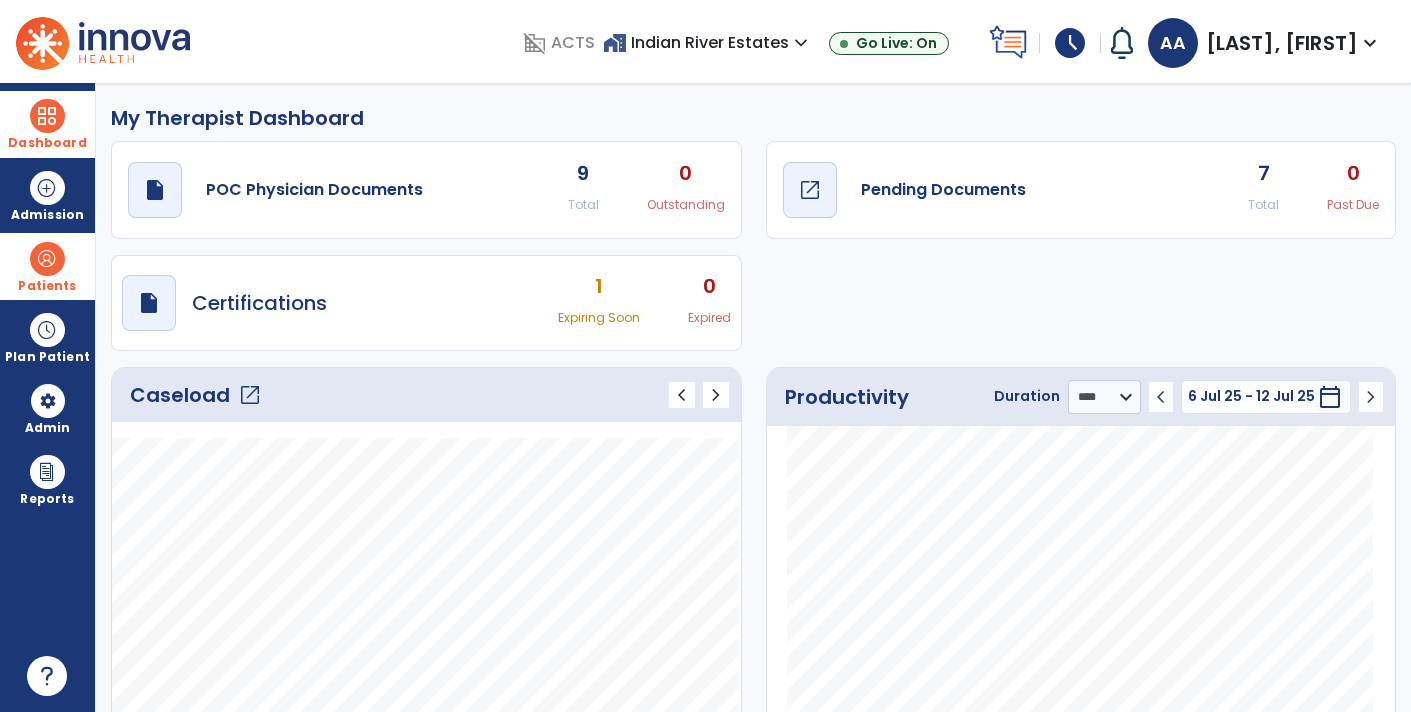 click on "draft   open_in_new  Pending Documents" 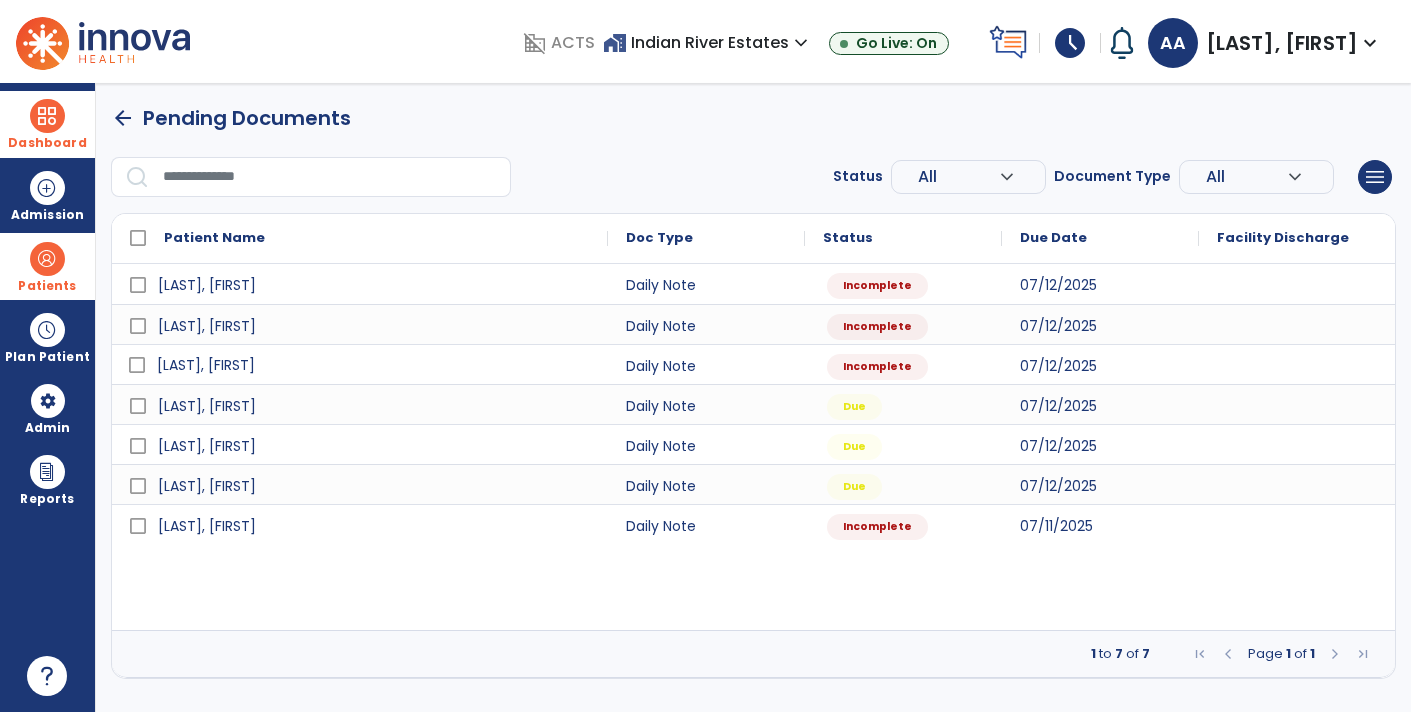 click on "[LAST], [FIRST]" at bounding box center [206, 365] 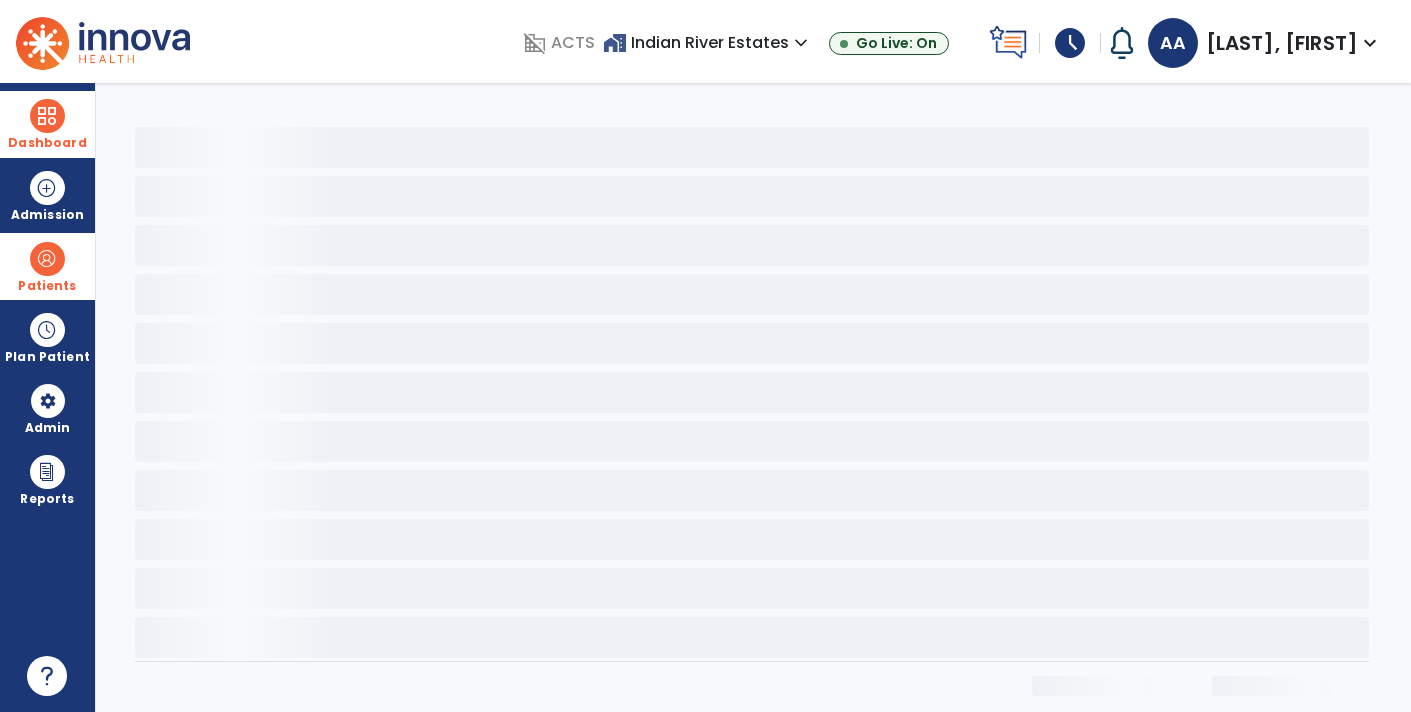 select on "*" 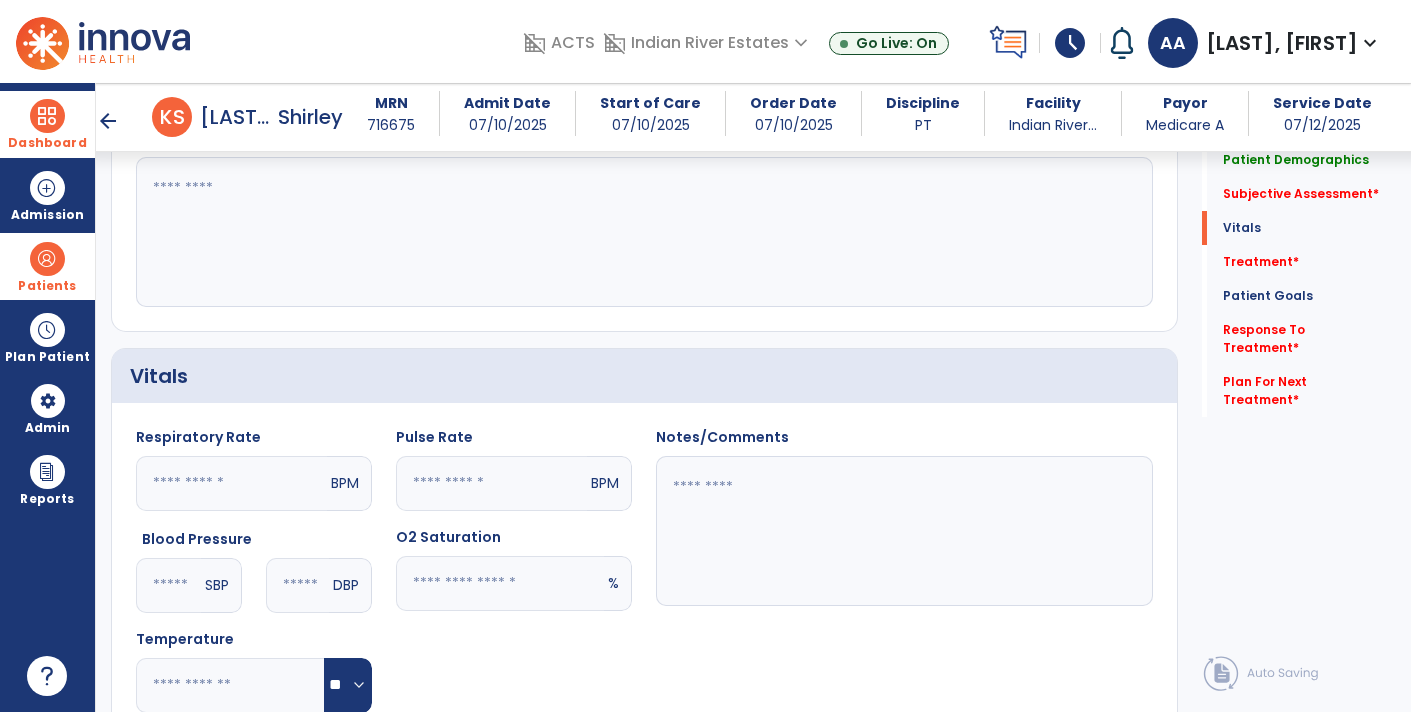 scroll, scrollTop: 628, scrollLeft: 0, axis: vertical 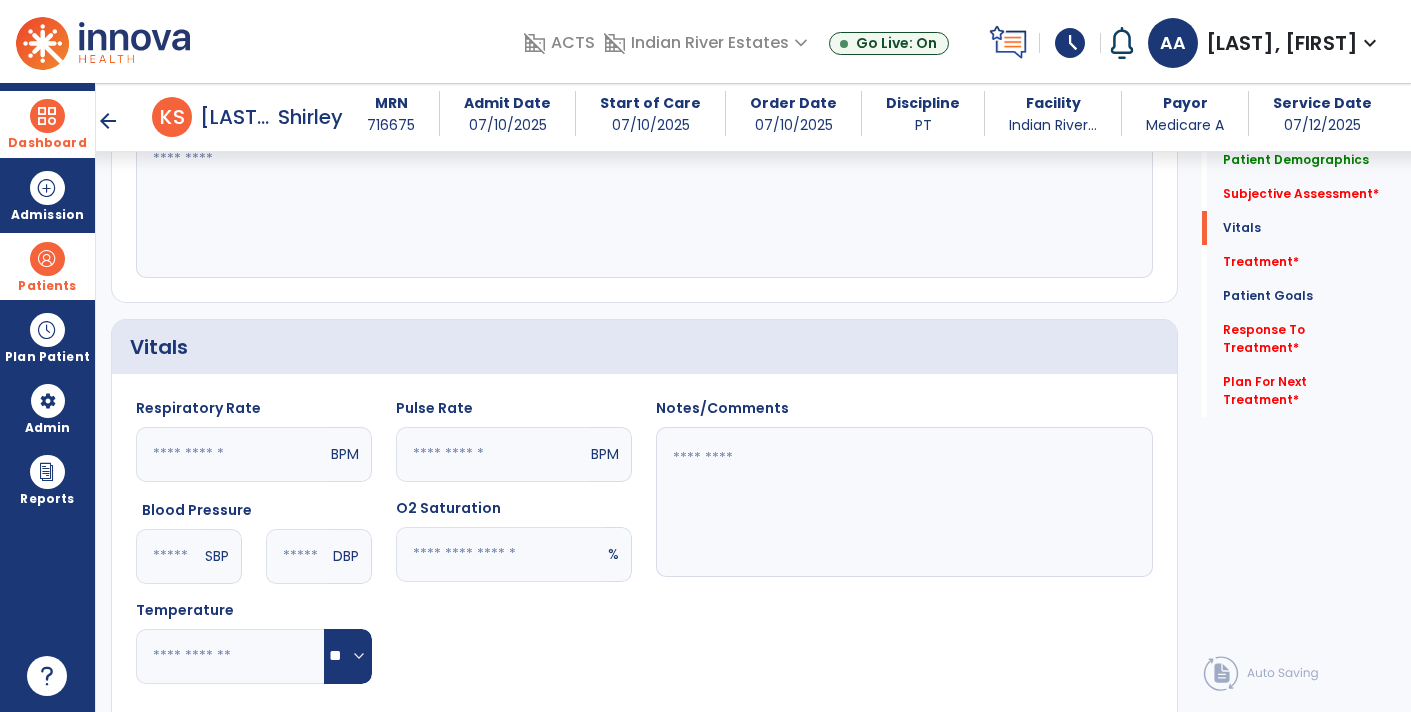 click 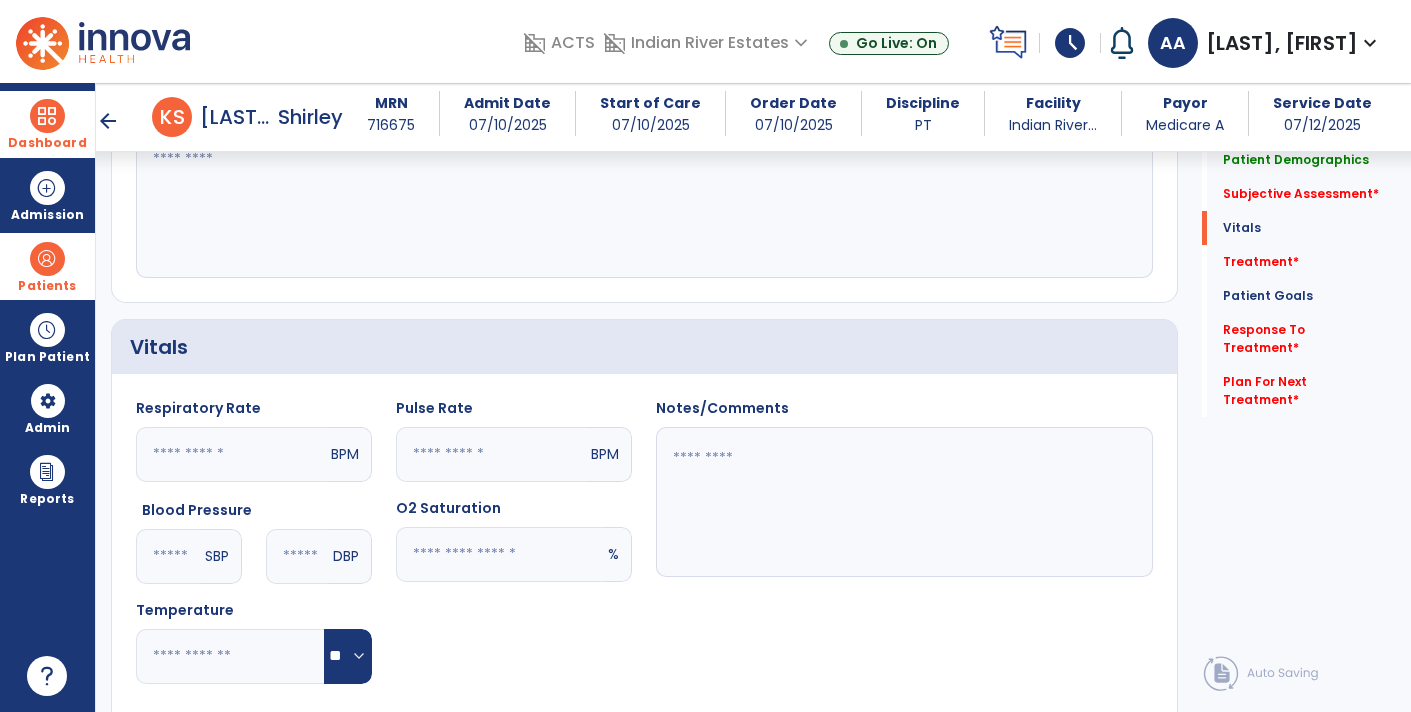 click 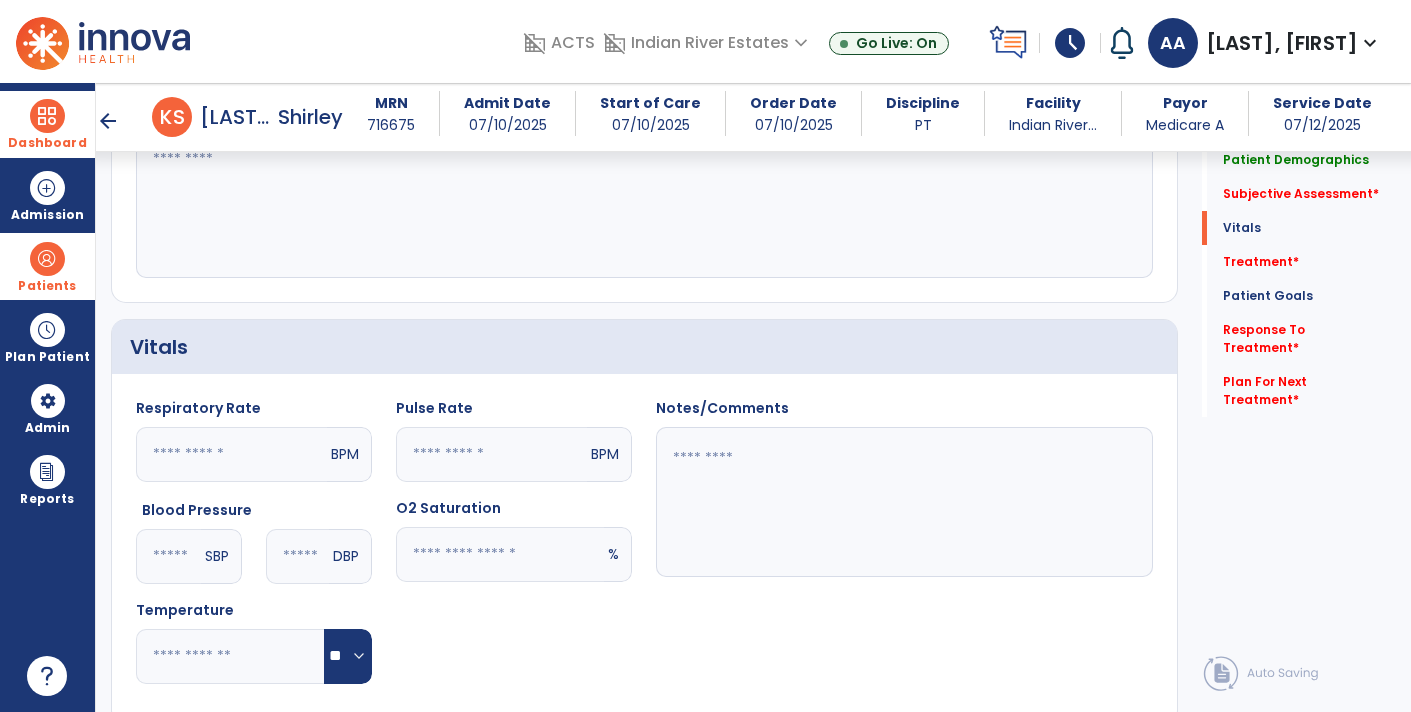 click 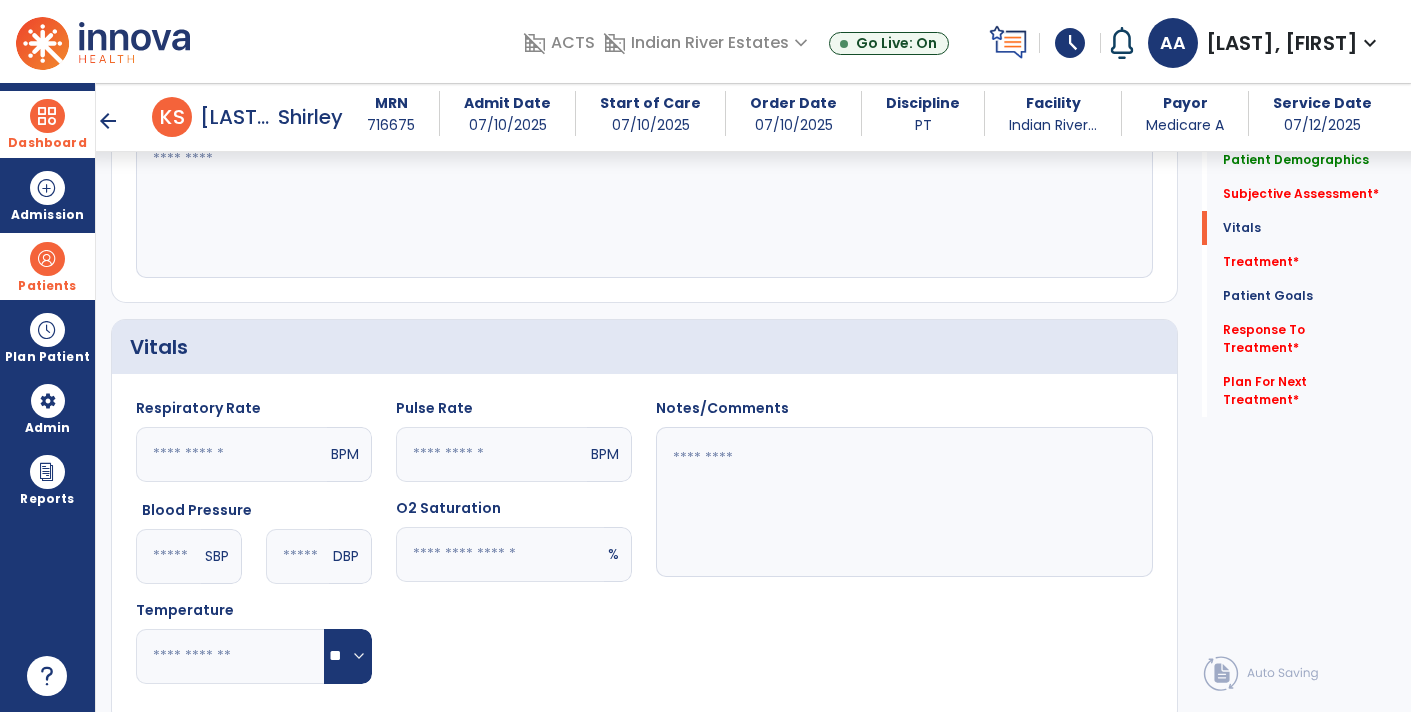 type on "**" 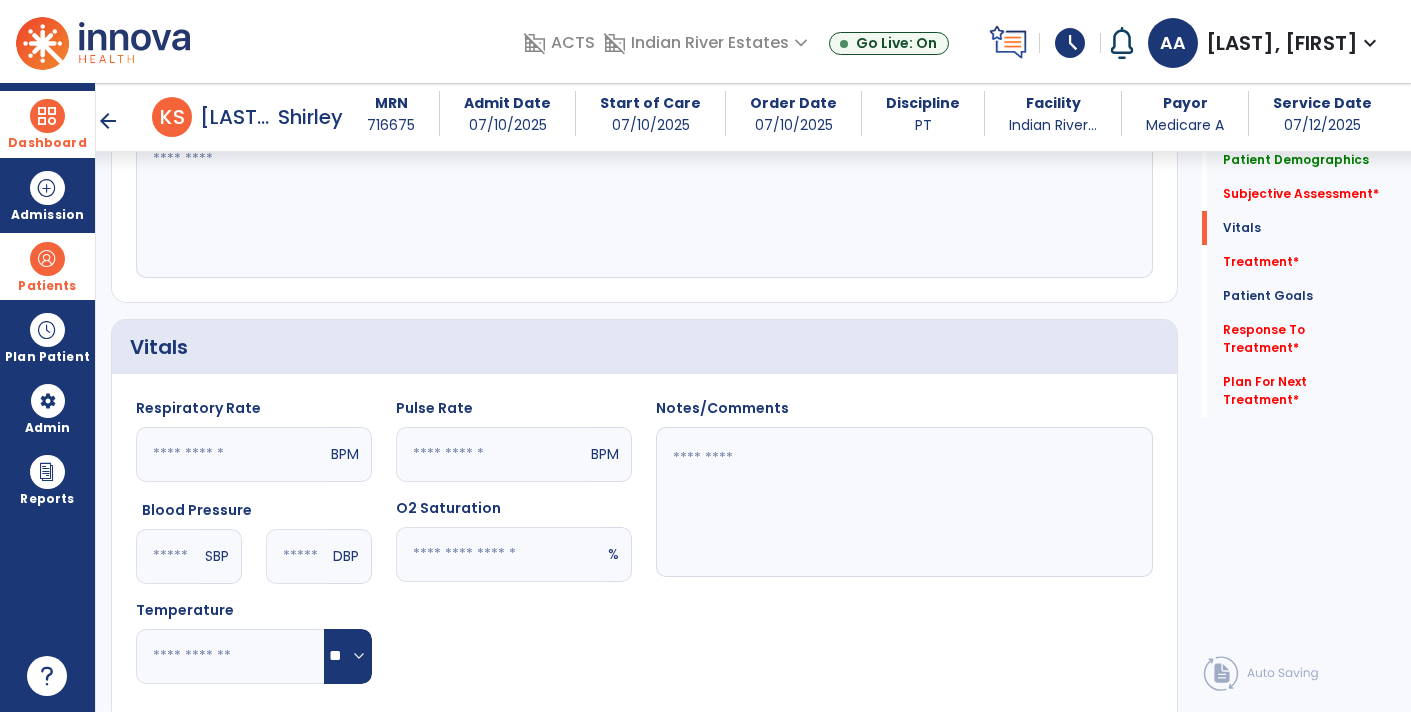click 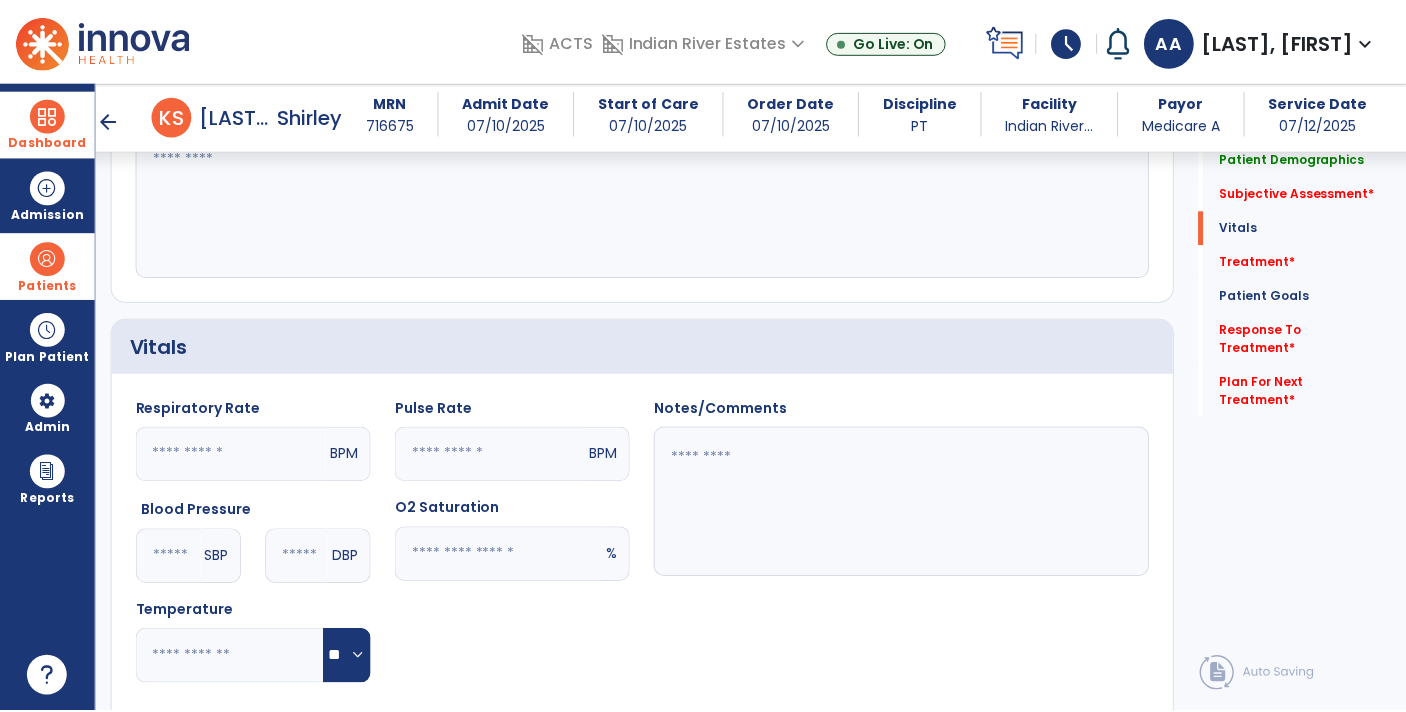 scroll, scrollTop: 1178, scrollLeft: 0, axis: vertical 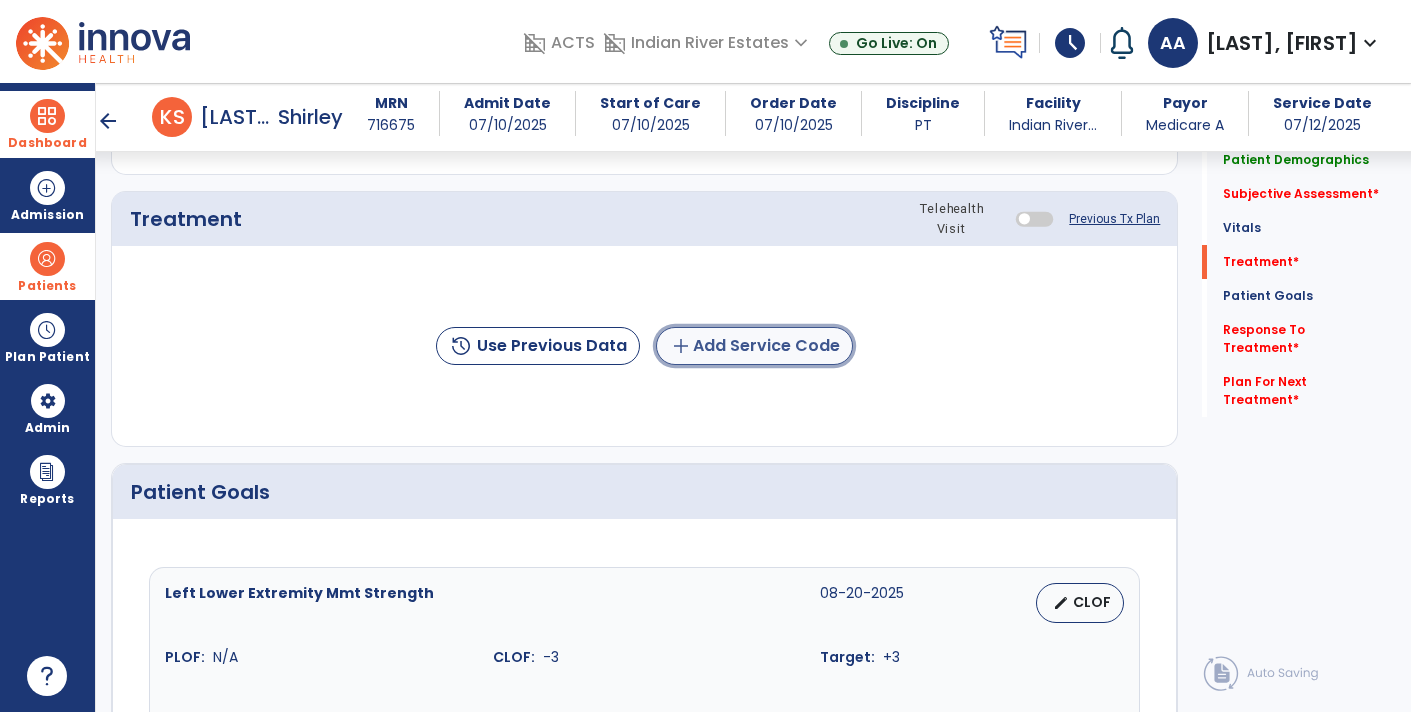 click on "add  Add Service Code" 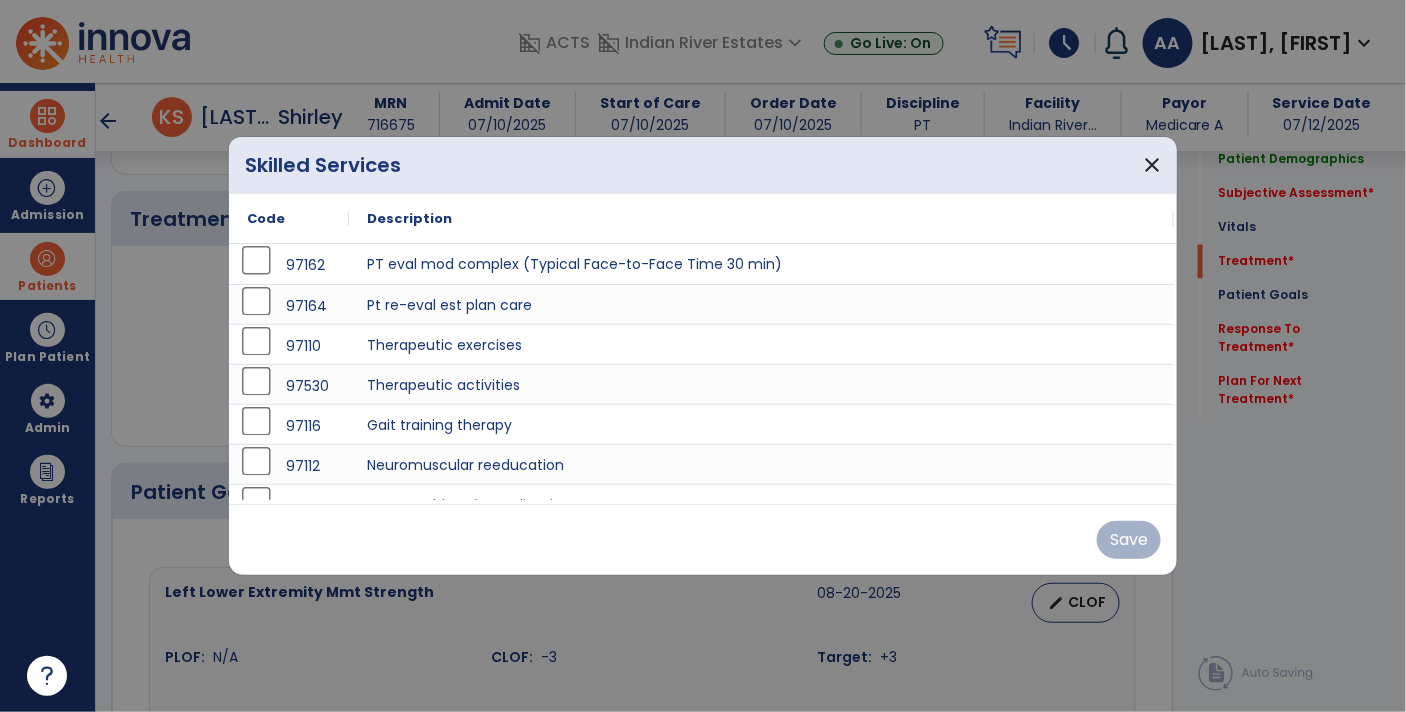 scroll, scrollTop: 1178, scrollLeft: 0, axis: vertical 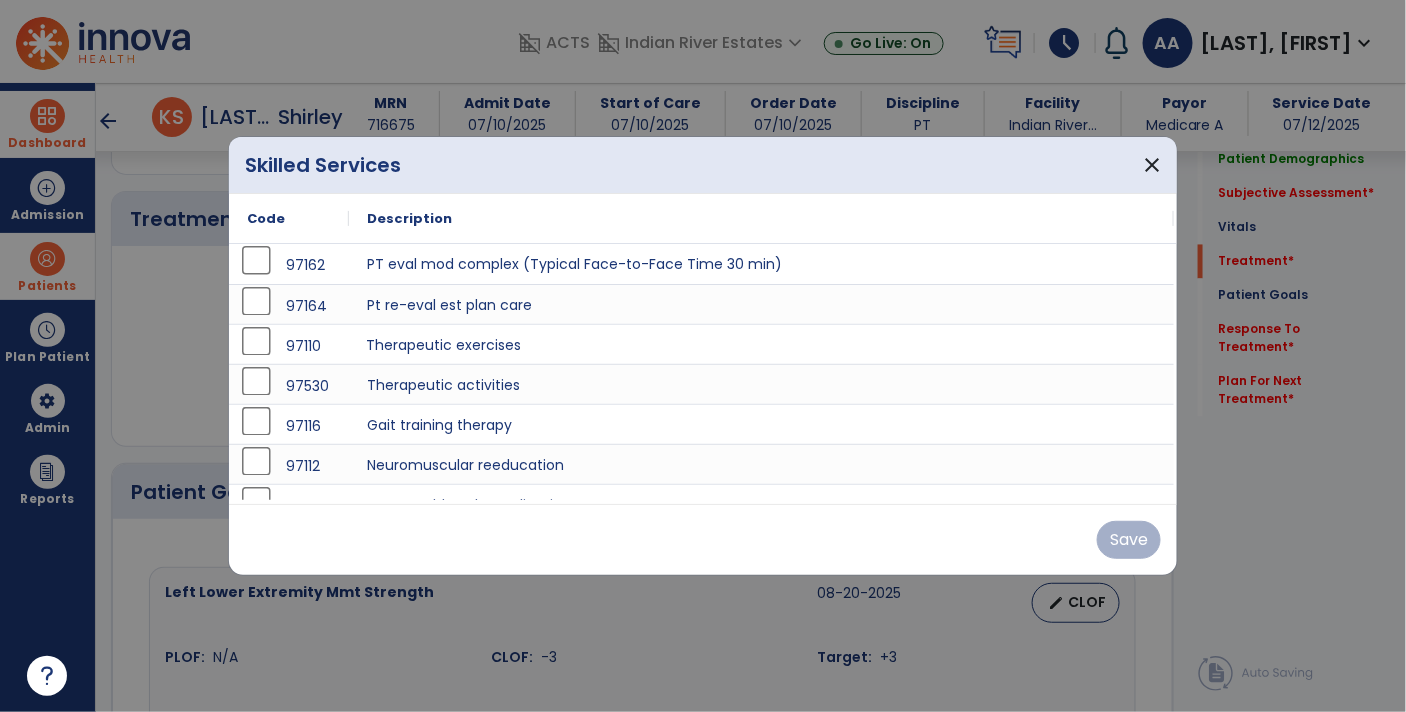click on "Therapeutic exercises" at bounding box center [761, 344] 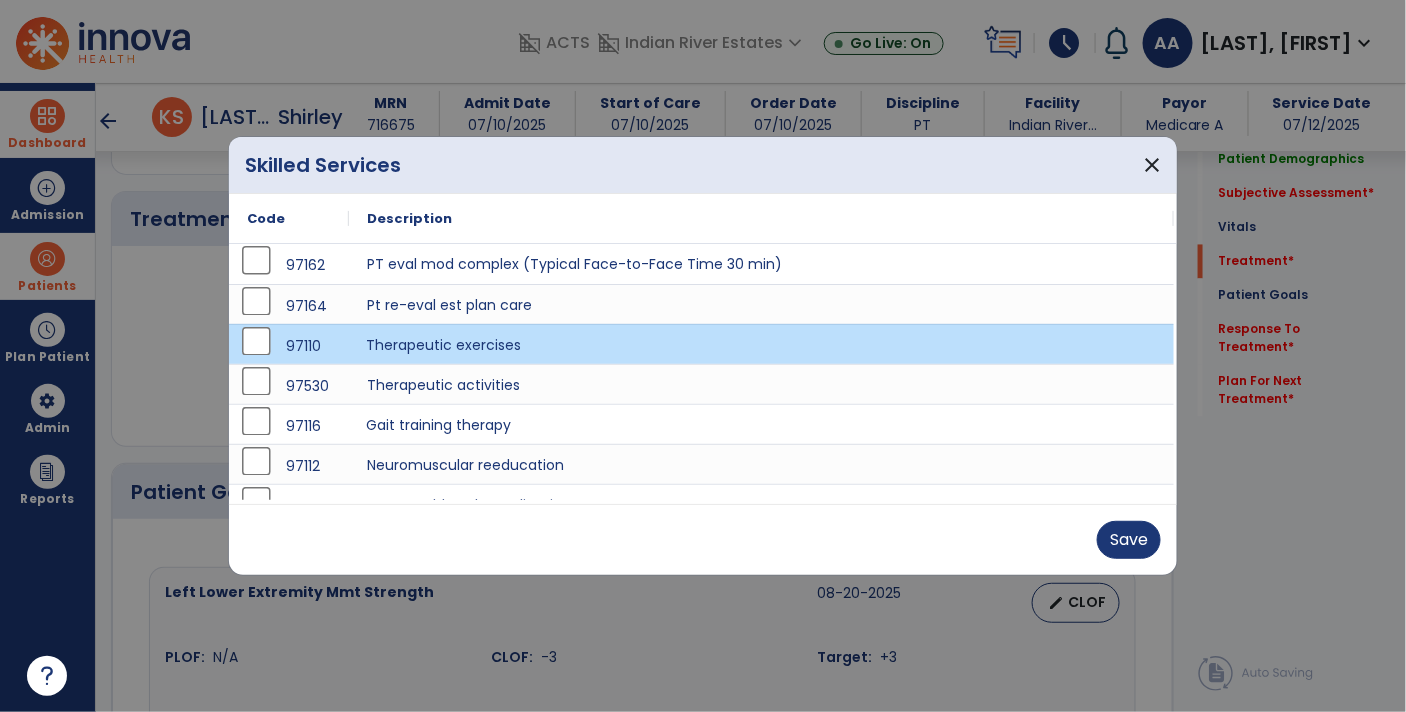 click on "Gait training therapy" at bounding box center (761, 424) 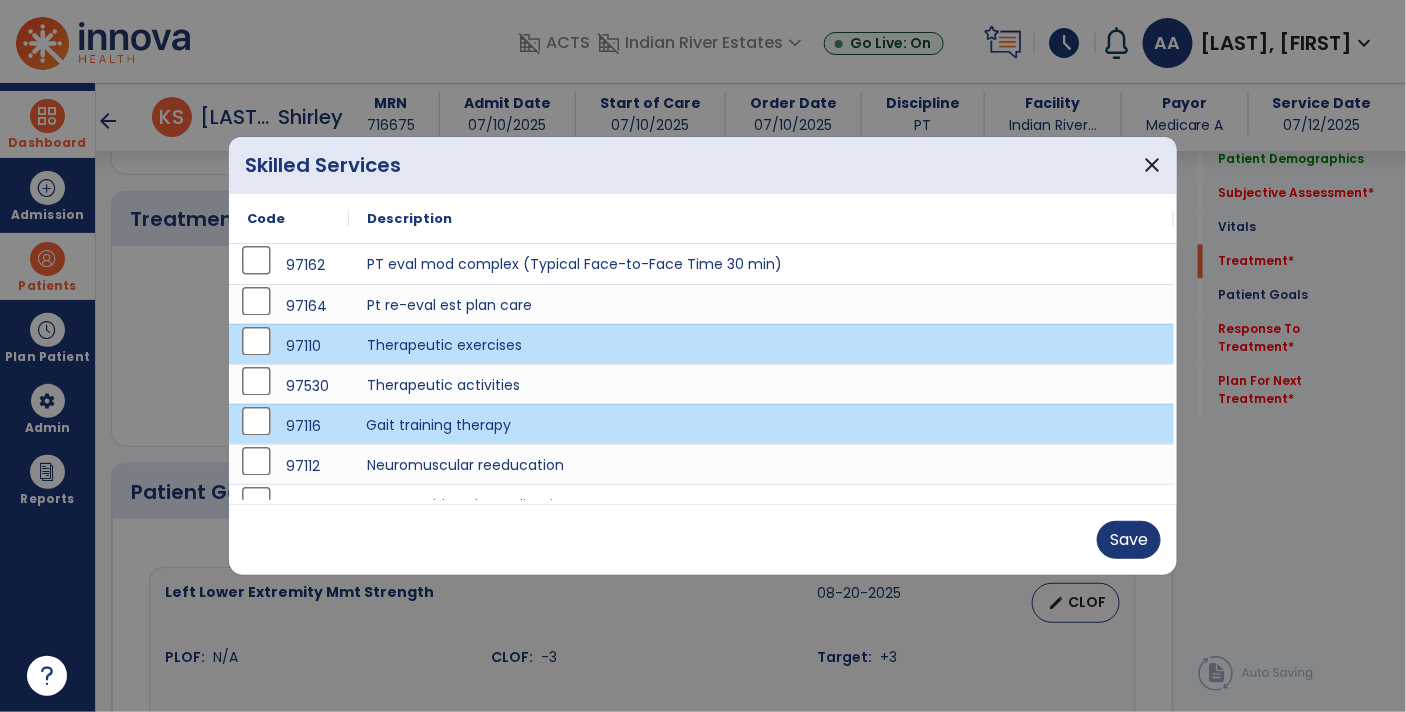 click on "Gait training therapy" at bounding box center (761, 424) 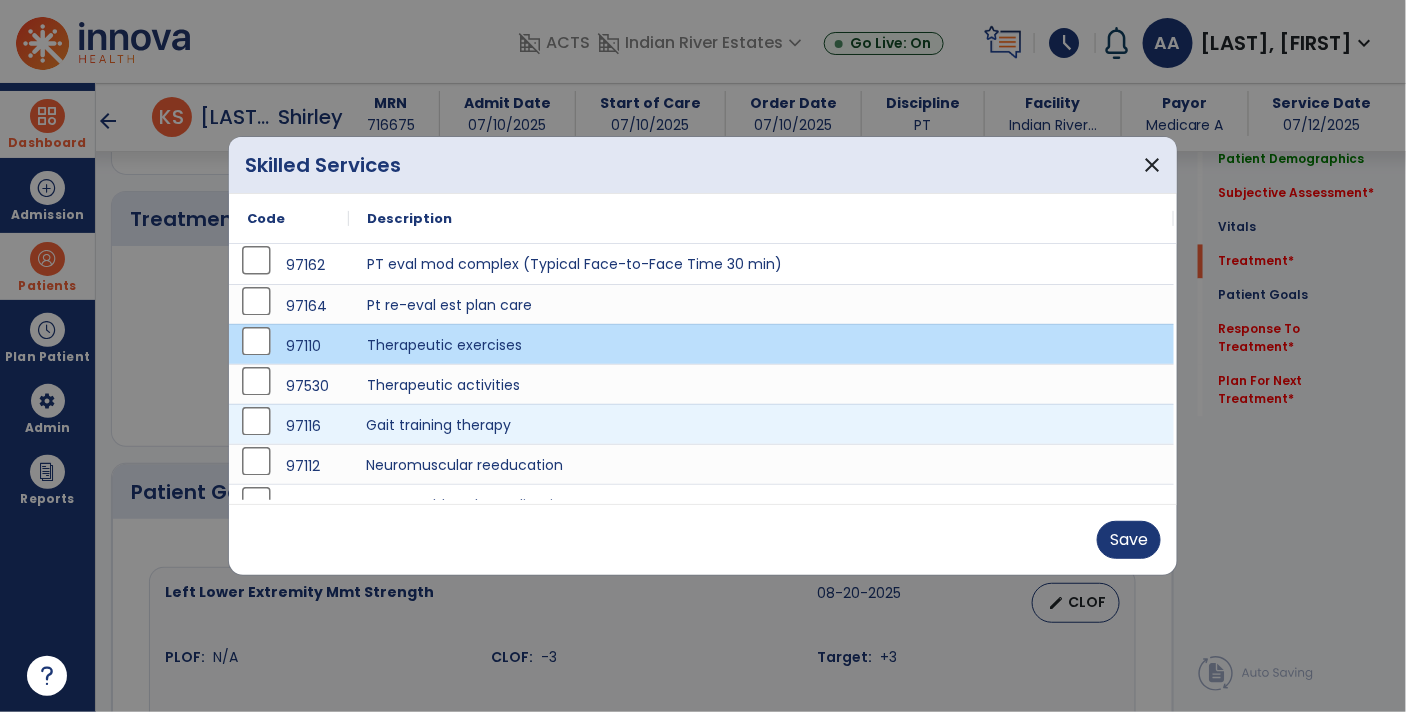 click on "Neuromuscular reeducation" at bounding box center (761, 464) 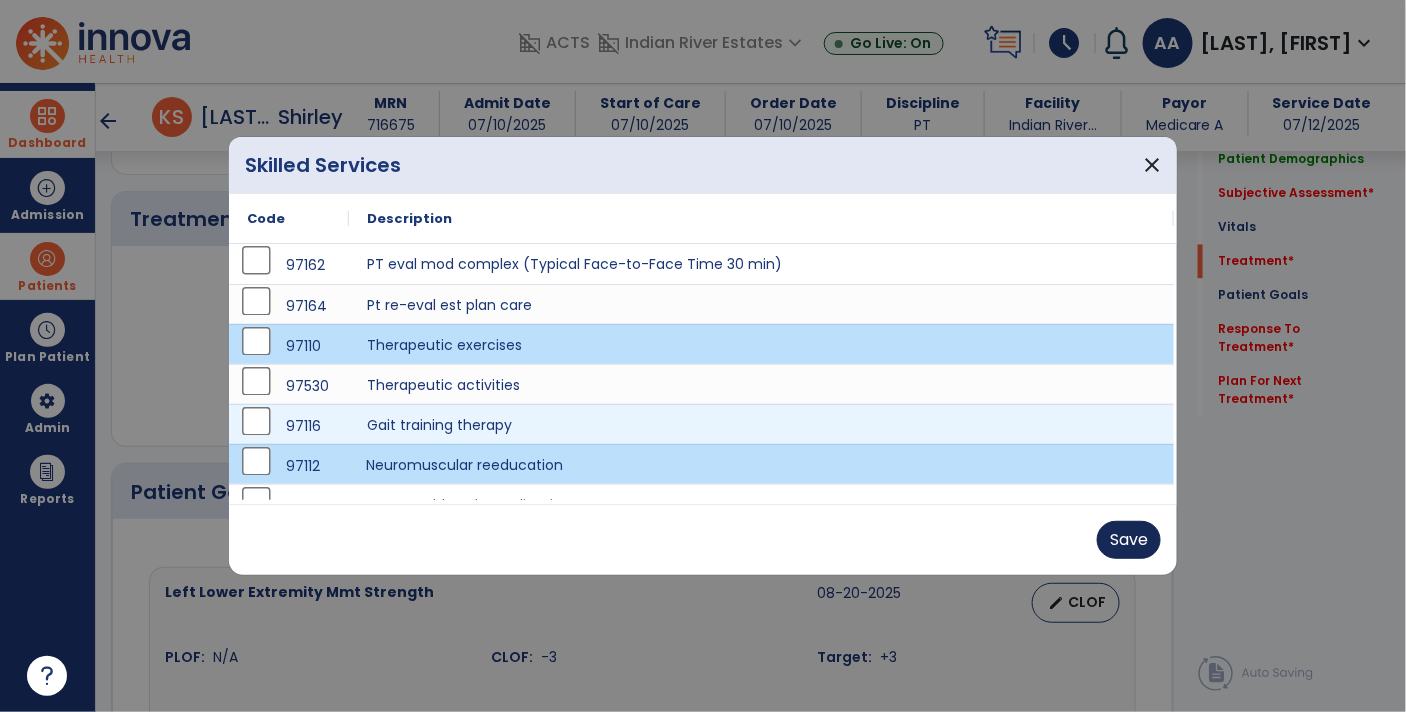 click on "Save" at bounding box center (1129, 540) 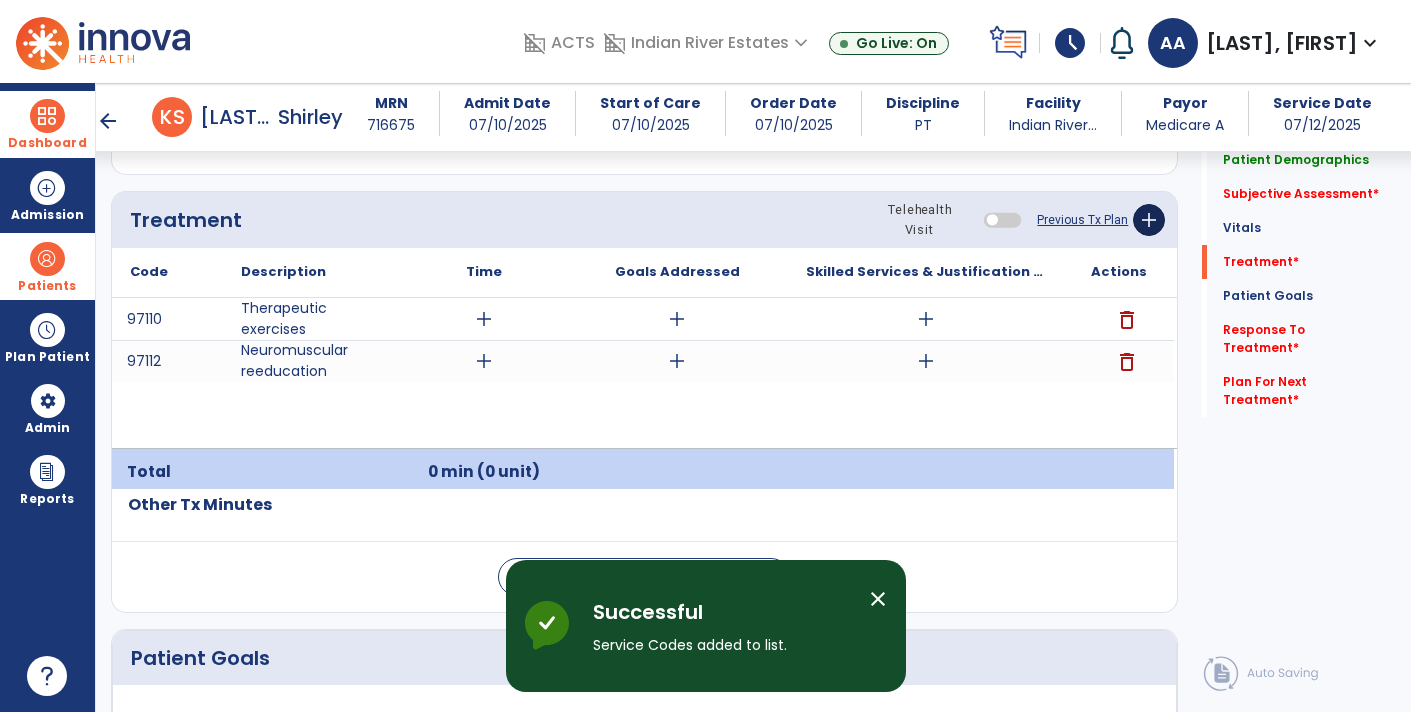 click on "add" 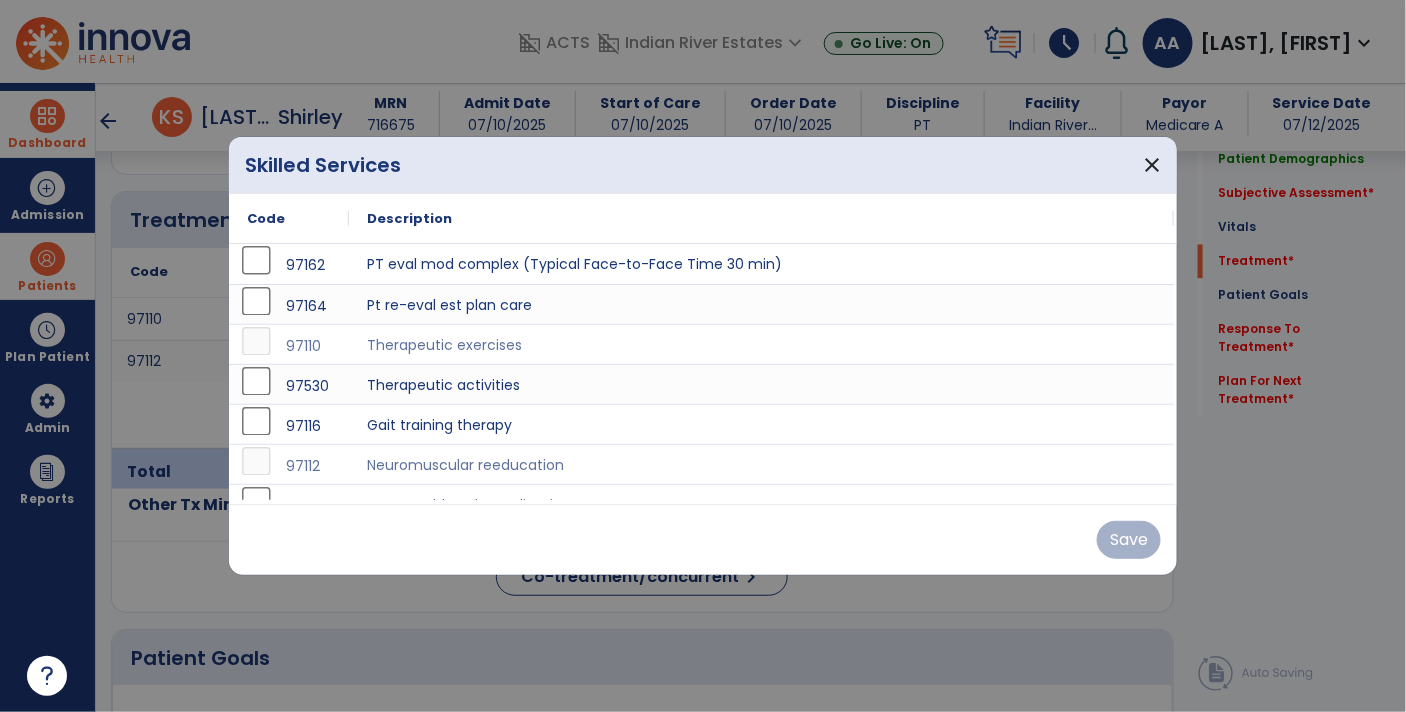 scroll, scrollTop: 1178, scrollLeft: 0, axis: vertical 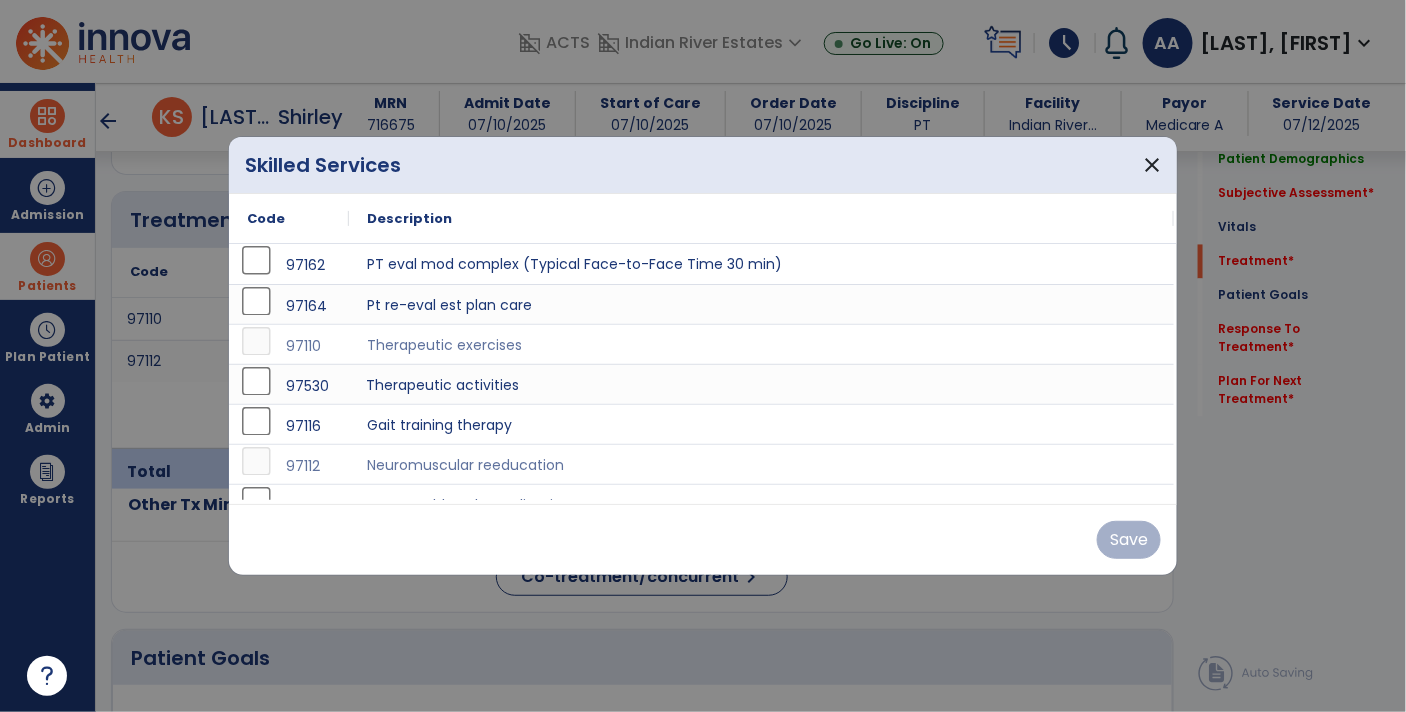 click on "Therapeutic activities" at bounding box center (761, 384) 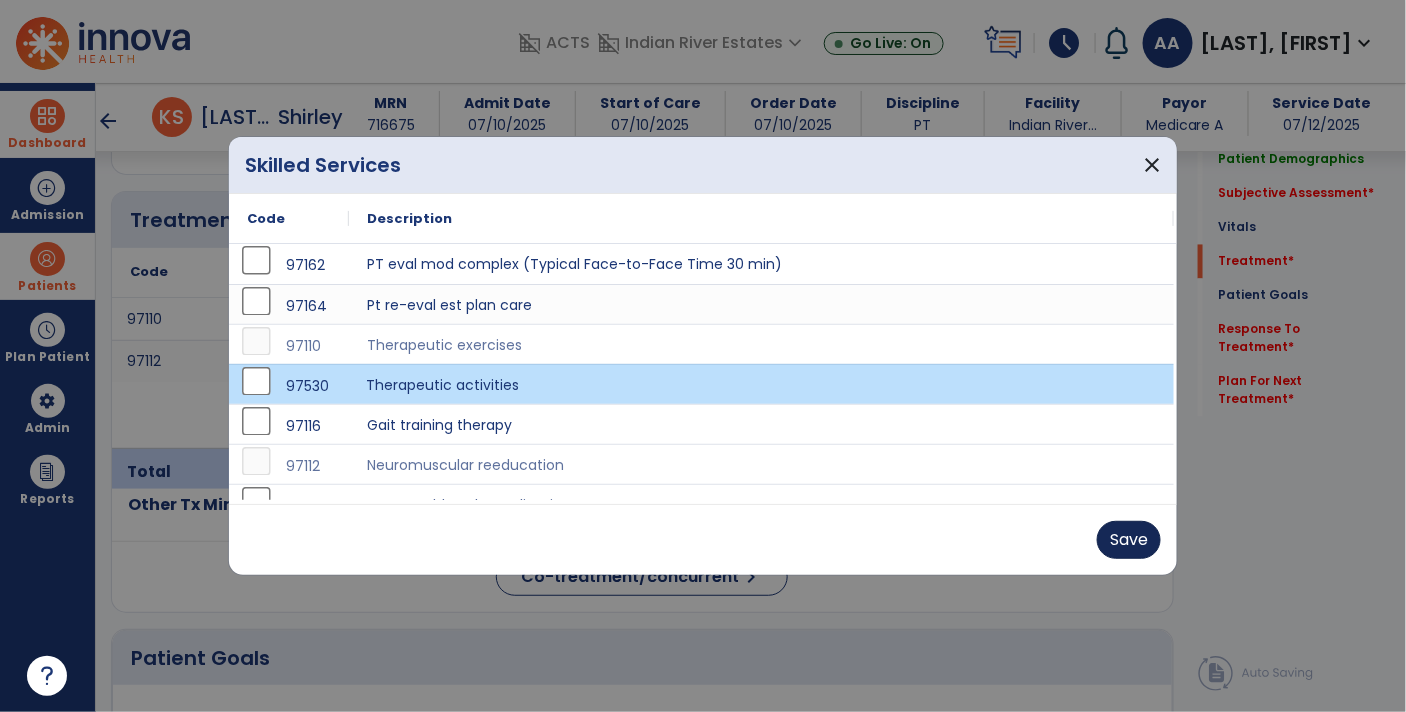 click on "Save" at bounding box center (1129, 540) 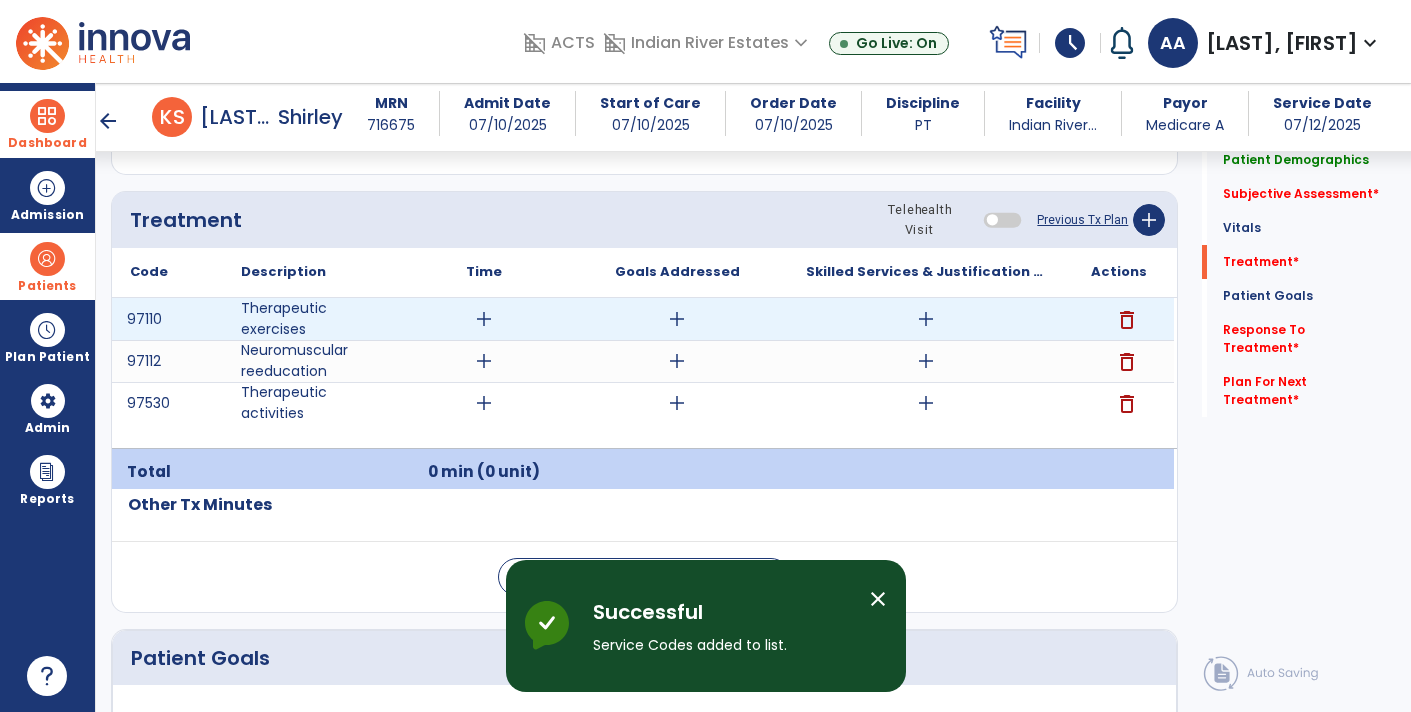 click on "add" at bounding box center (926, 319) 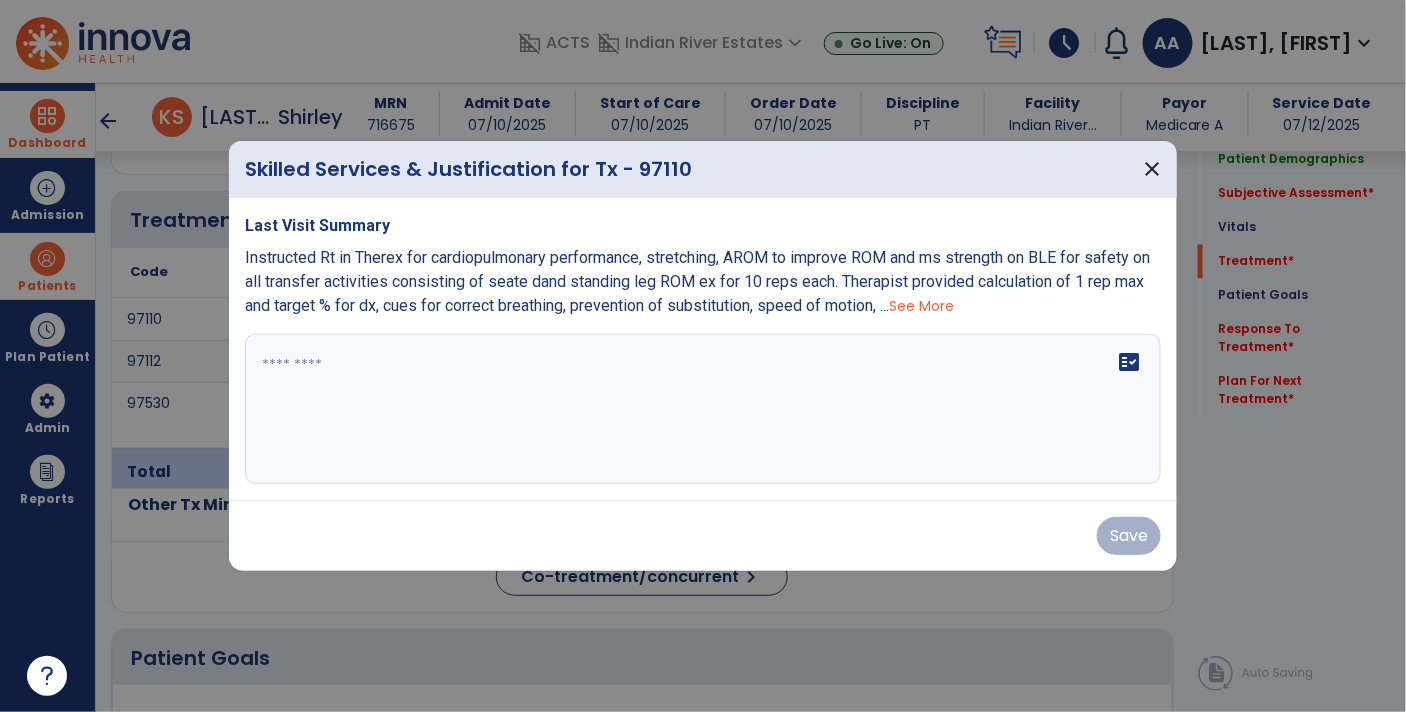scroll, scrollTop: 1178, scrollLeft: 0, axis: vertical 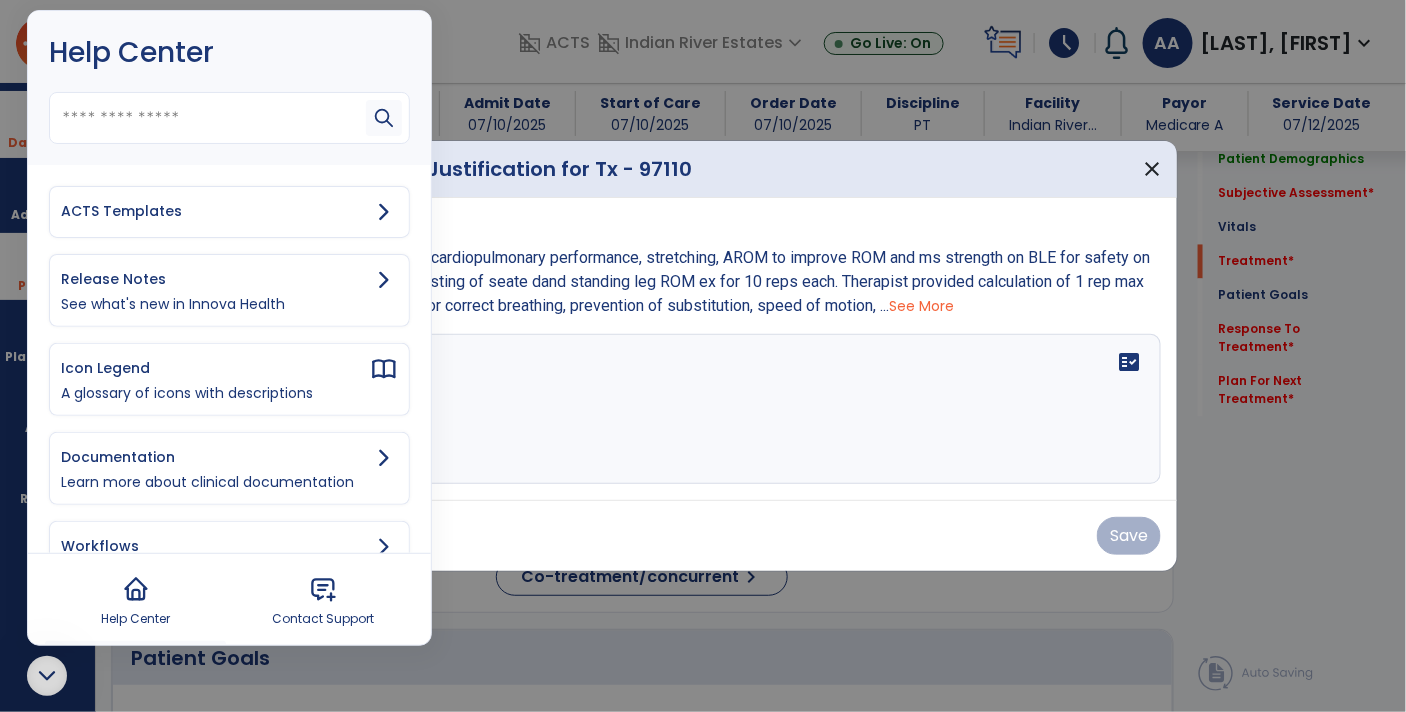 click on "ACTS Templates" at bounding box center (215, 211) 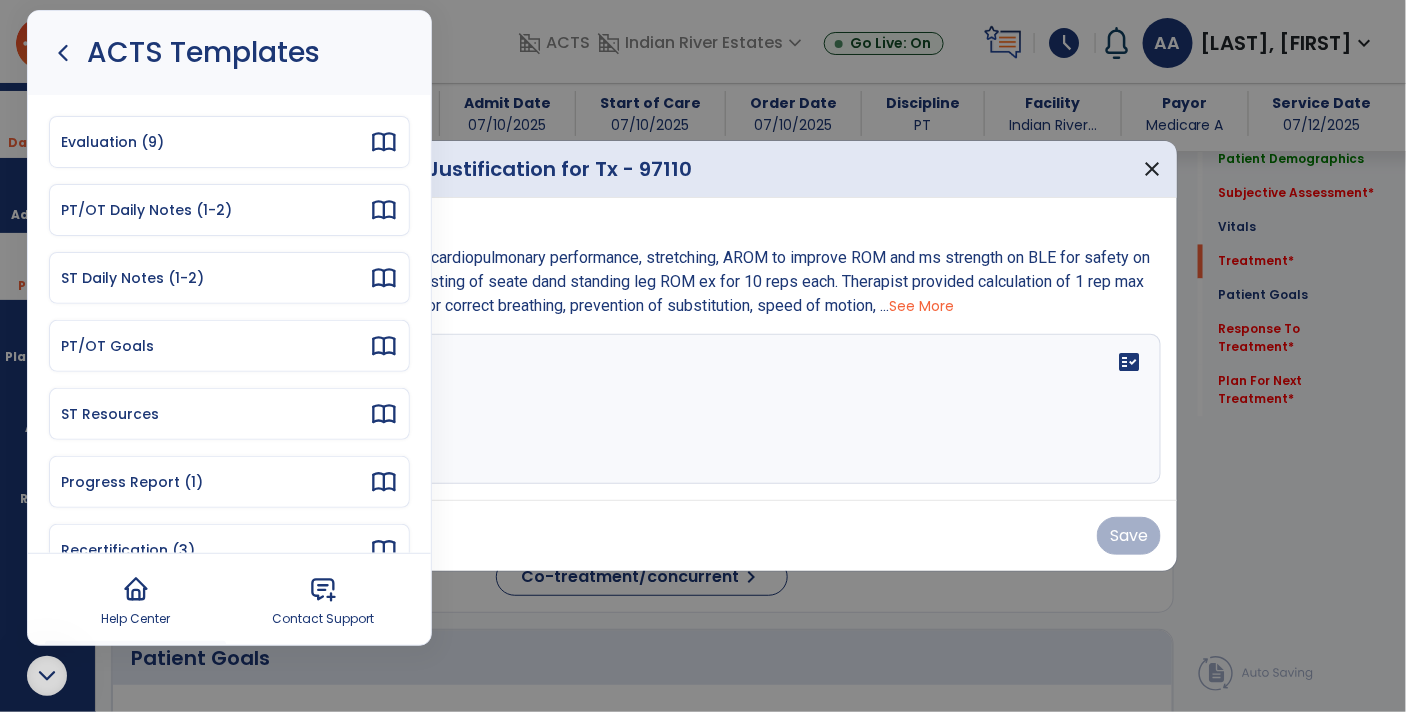click on "PT/OT Daily Notes (1-2)" at bounding box center (215, 210) 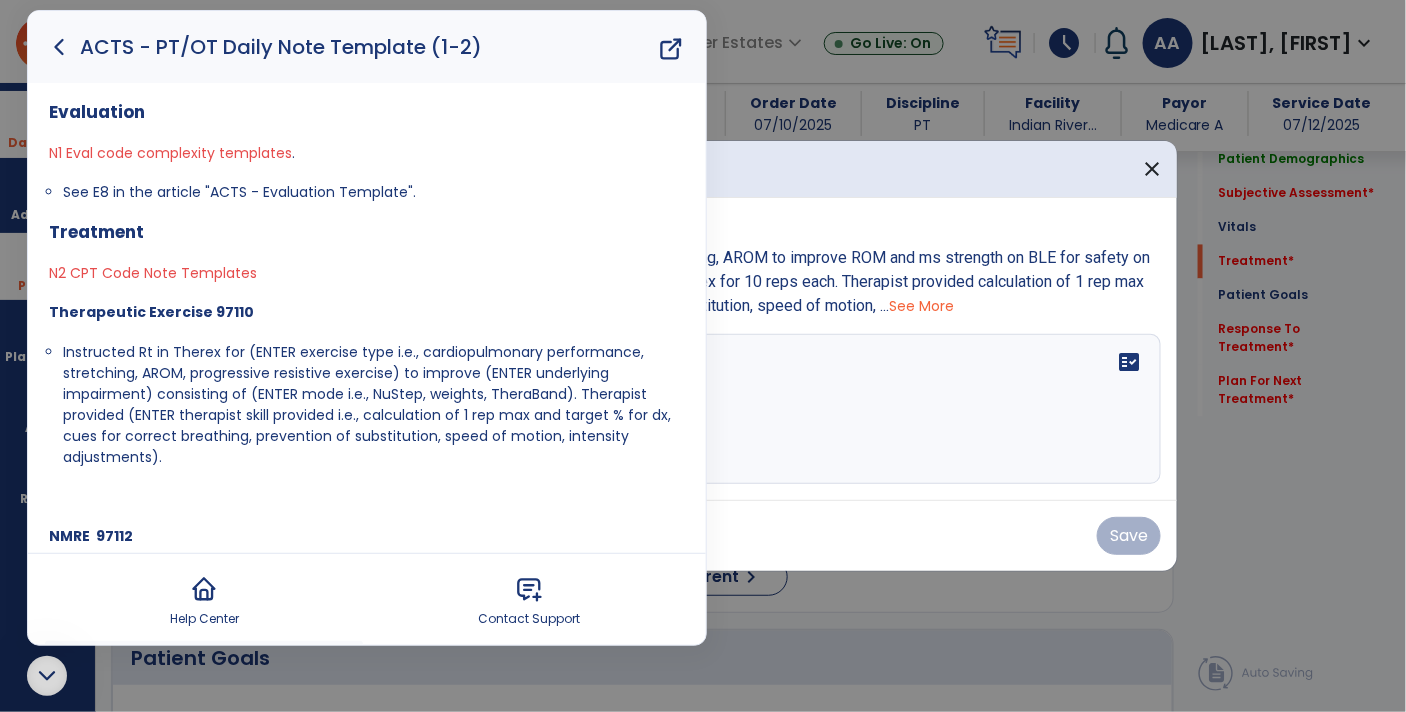 drag, startPoint x: 59, startPoint y: 347, endPoint x: 135, endPoint y: 471, distance: 145.43727 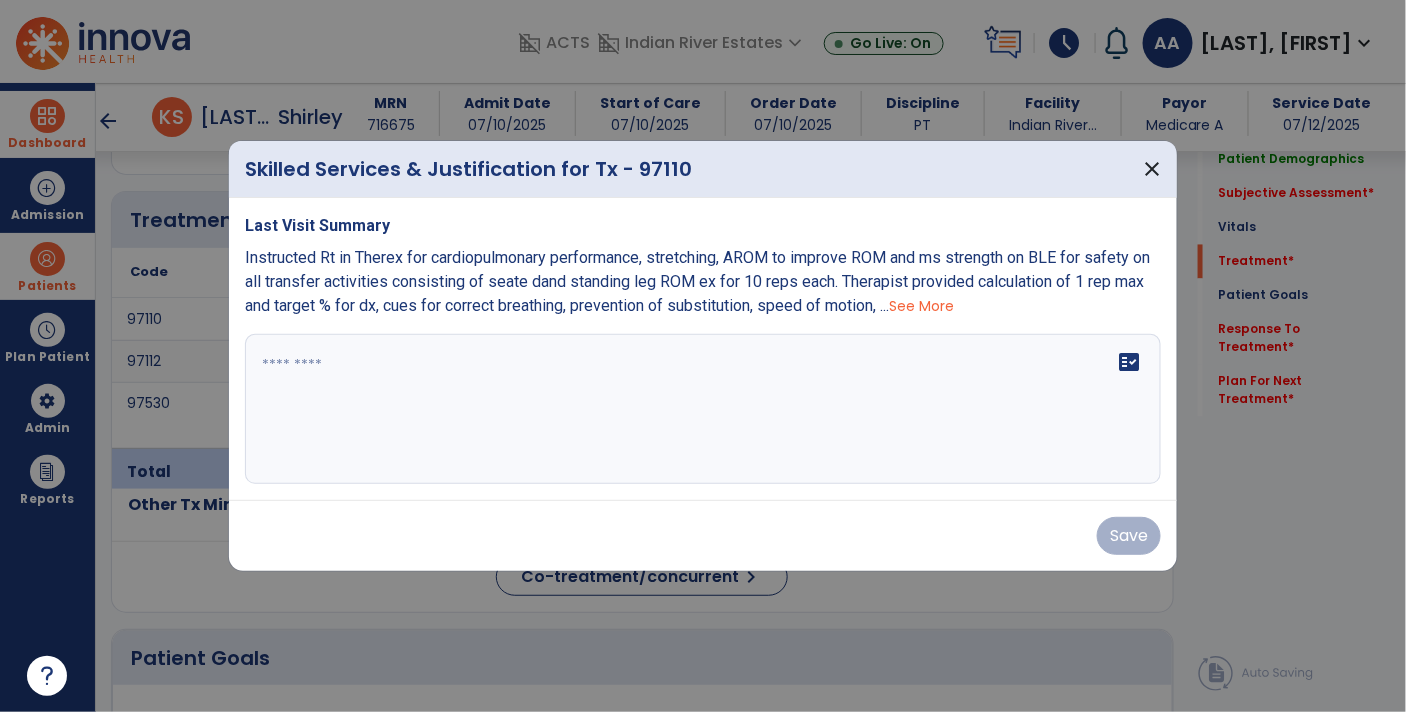 click on "fact_check" at bounding box center [703, 409] 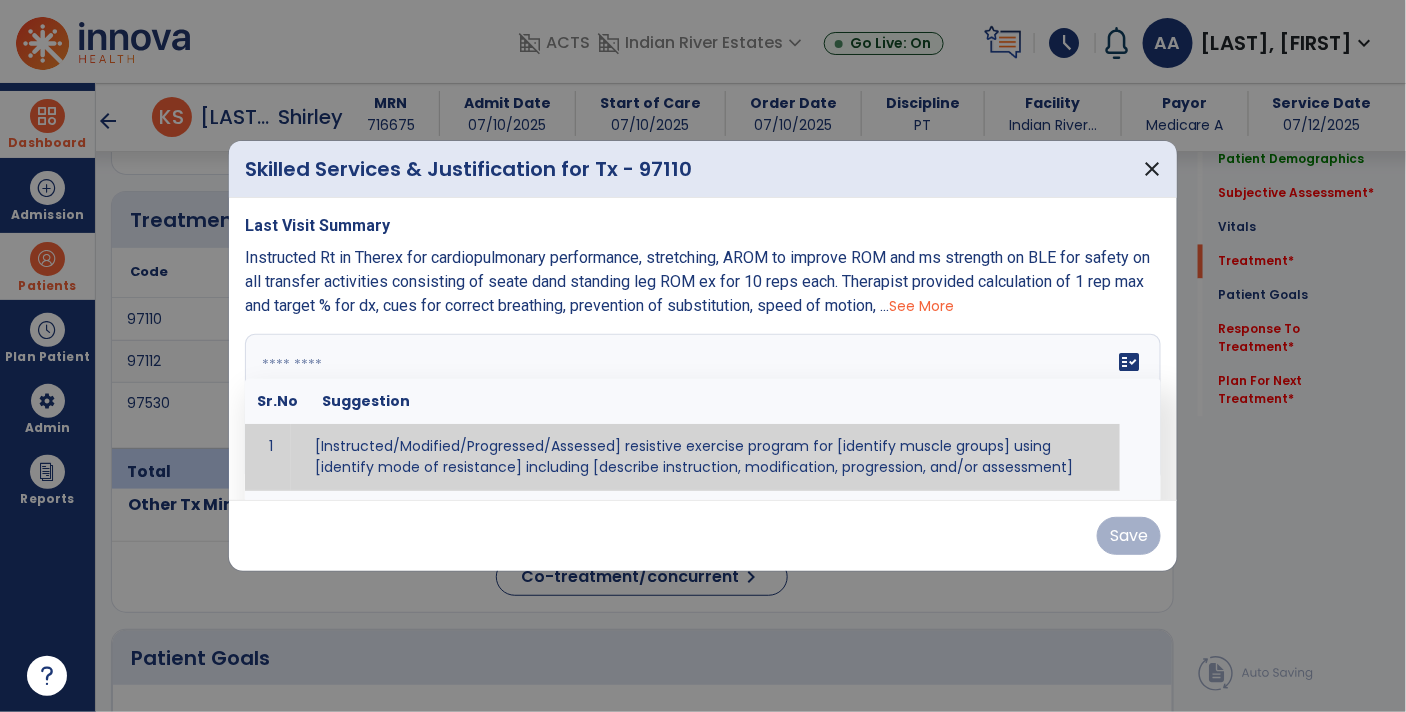 paste on "**********" 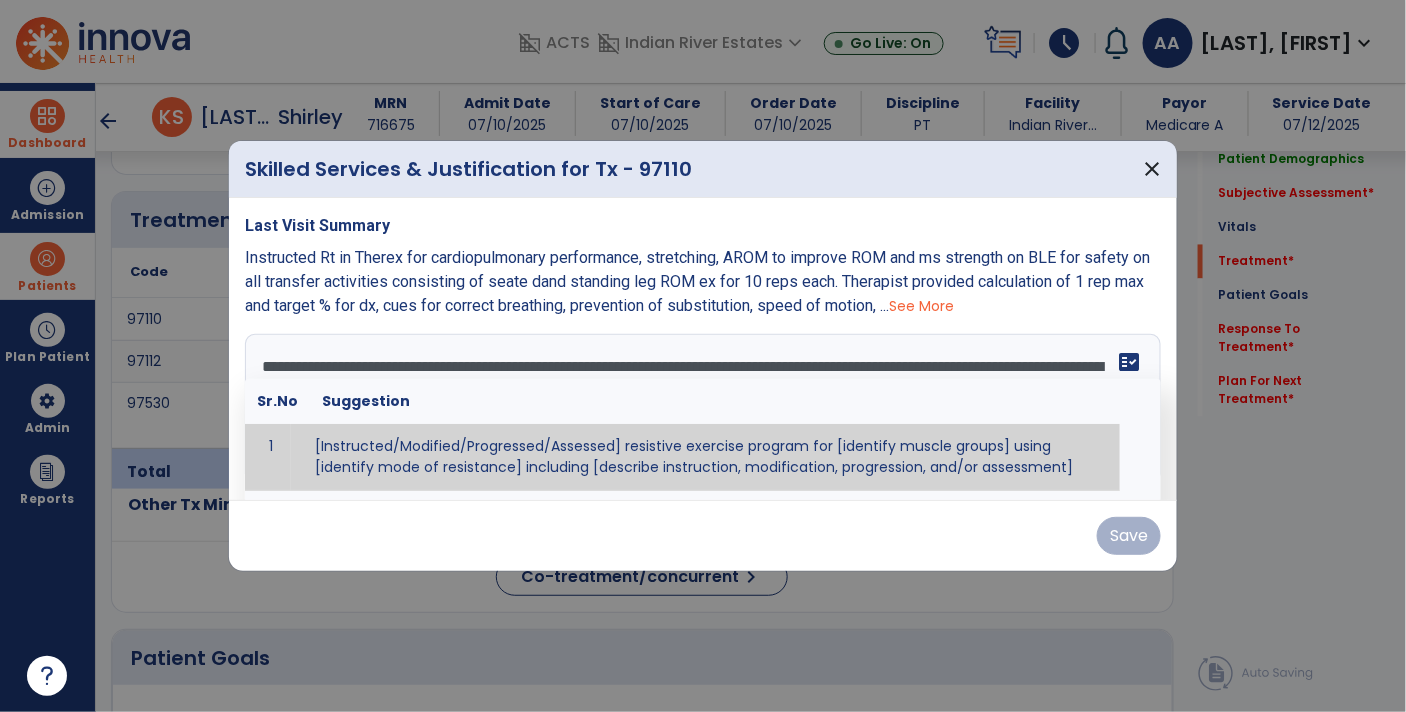 scroll, scrollTop: 14, scrollLeft: 0, axis: vertical 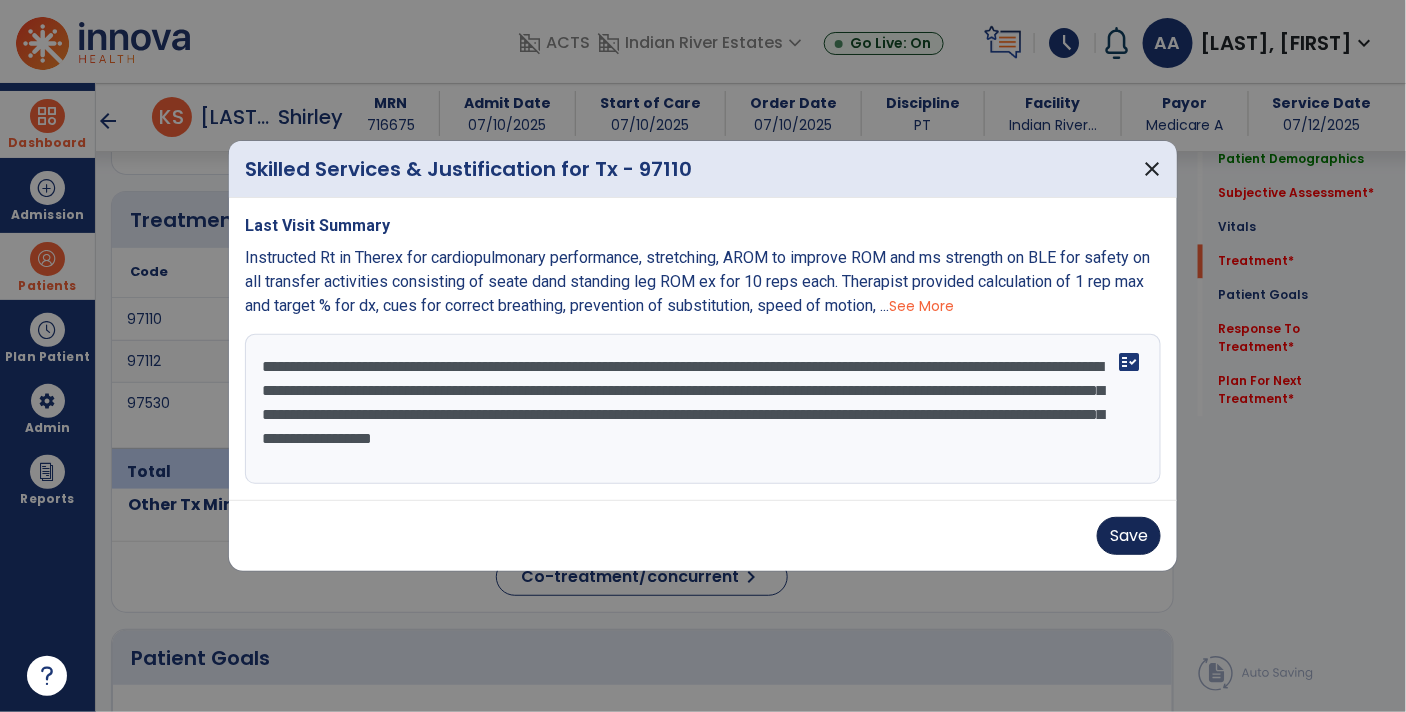 type on "**********" 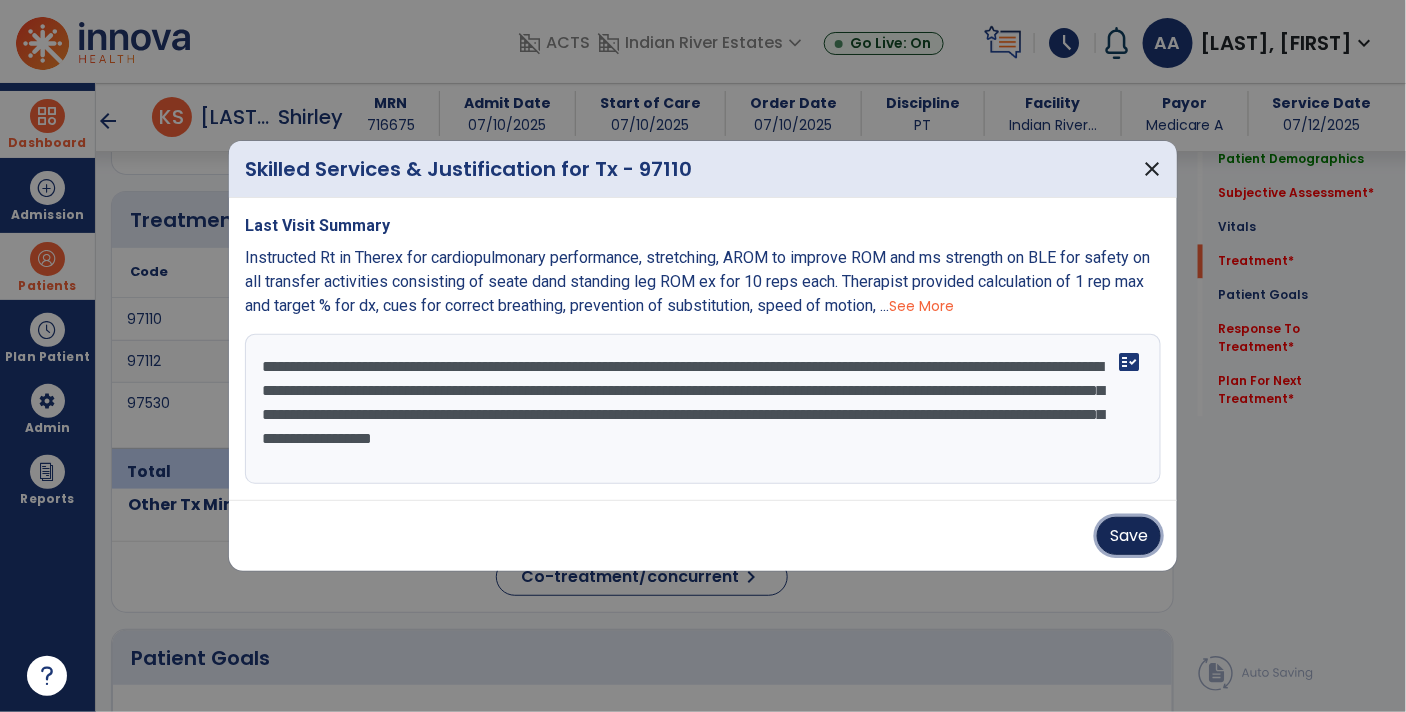 click on "Save" at bounding box center [1129, 536] 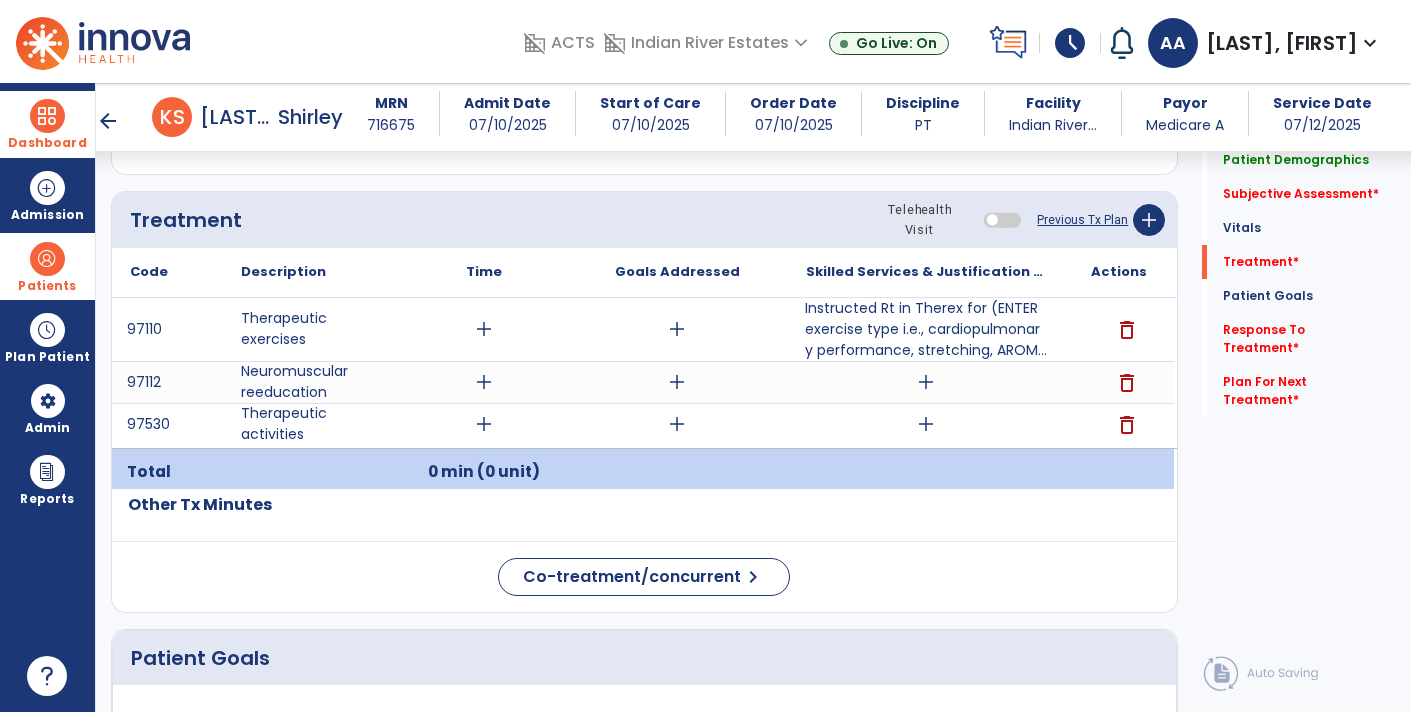 click 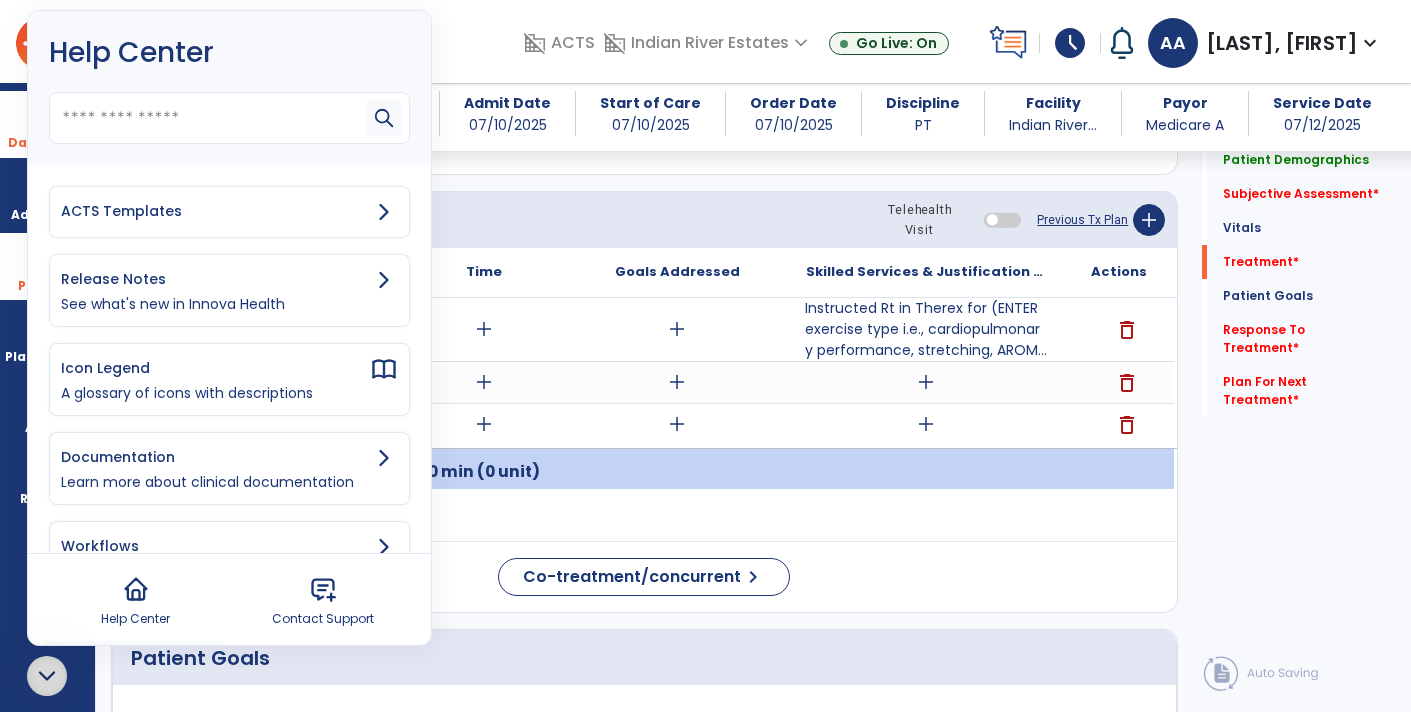 click on "ACTS Templates" at bounding box center (215, 211) 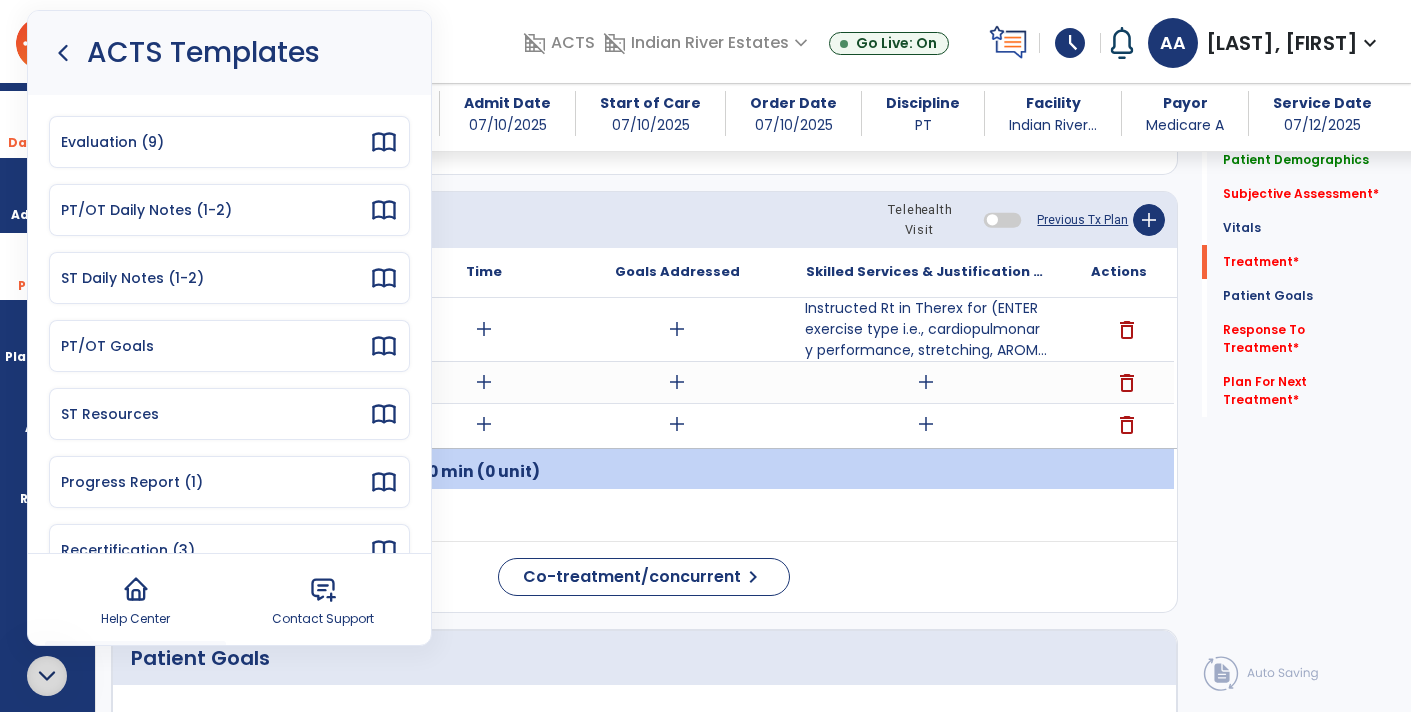 click on "PT/OT Daily Notes (1-2)" at bounding box center (215, 210) 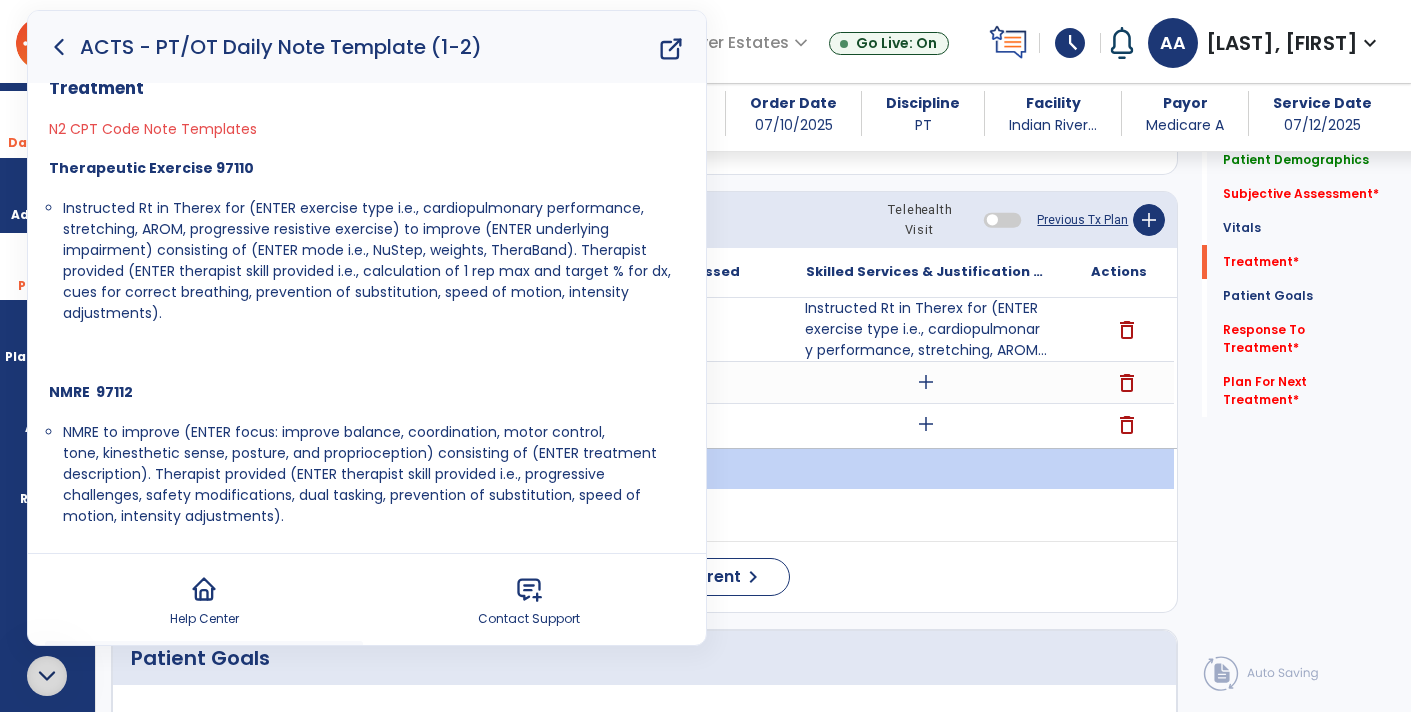 scroll, scrollTop: 151, scrollLeft: 0, axis: vertical 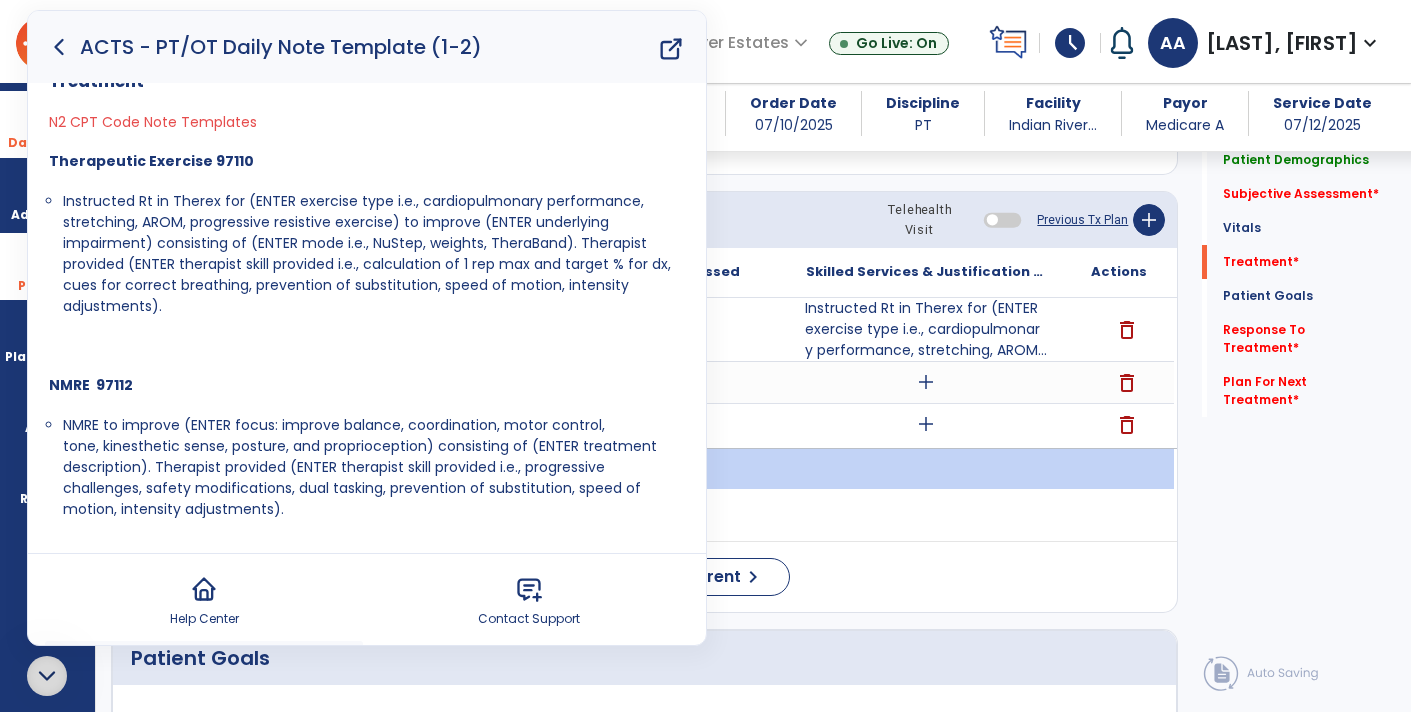 drag, startPoint x: 62, startPoint y: 419, endPoint x: 314, endPoint y: 504, distance: 265.94925 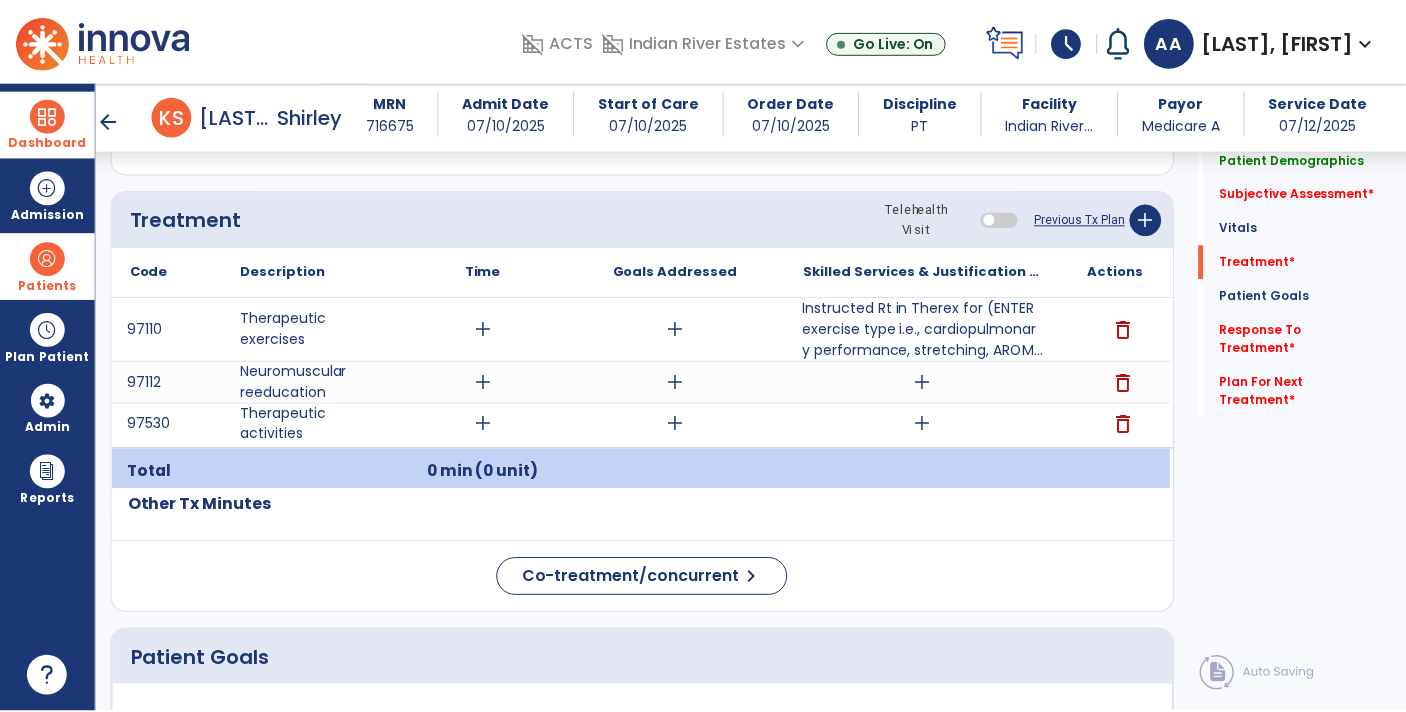 scroll, scrollTop: 0, scrollLeft: 0, axis: both 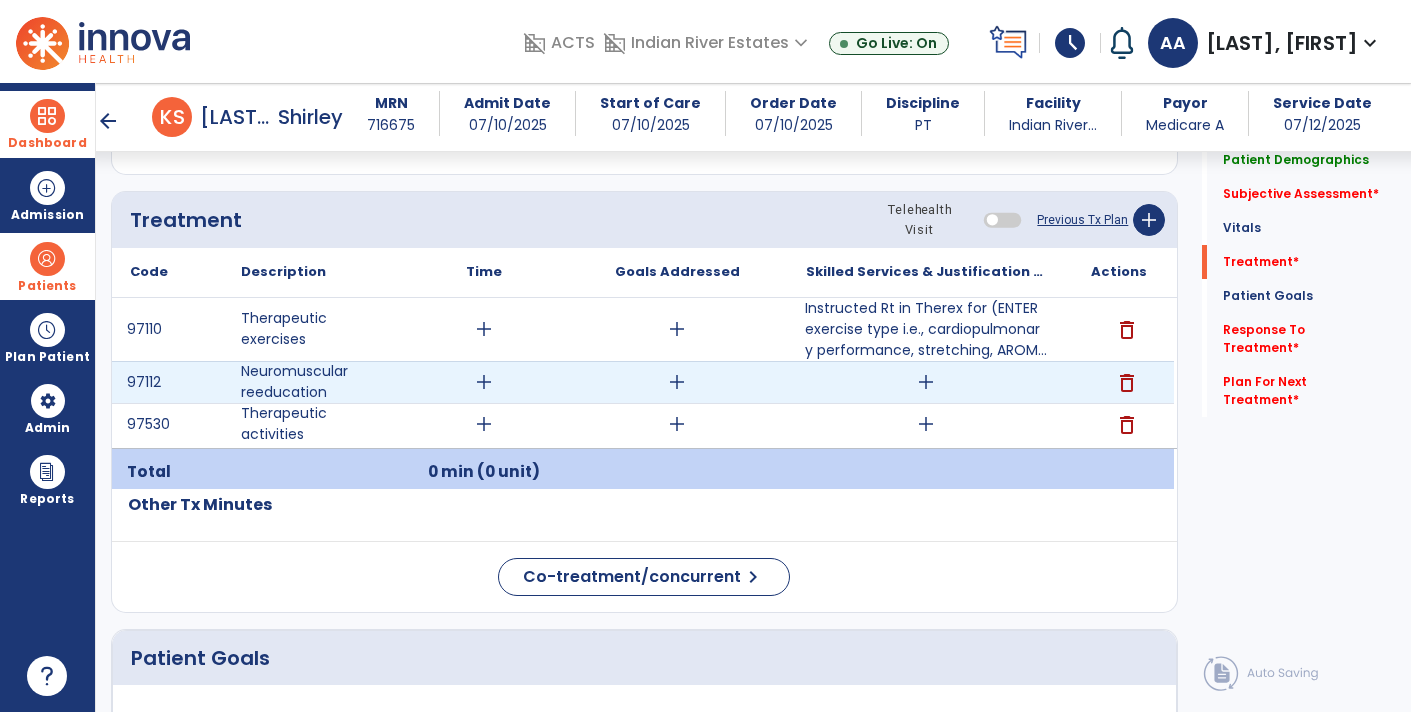 click on "add" at bounding box center [926, 382] 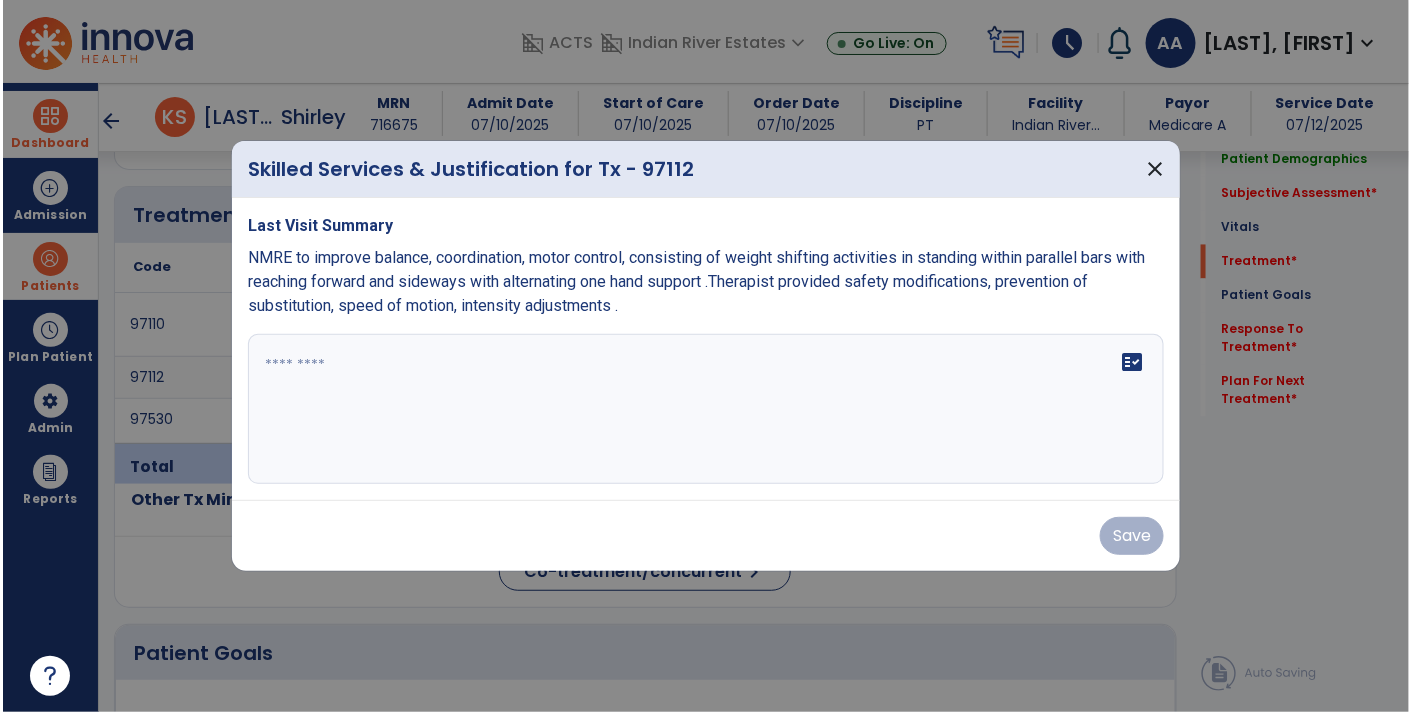 scroll, scrollTop: 1178, scrollLeft: 0, axis: vertical 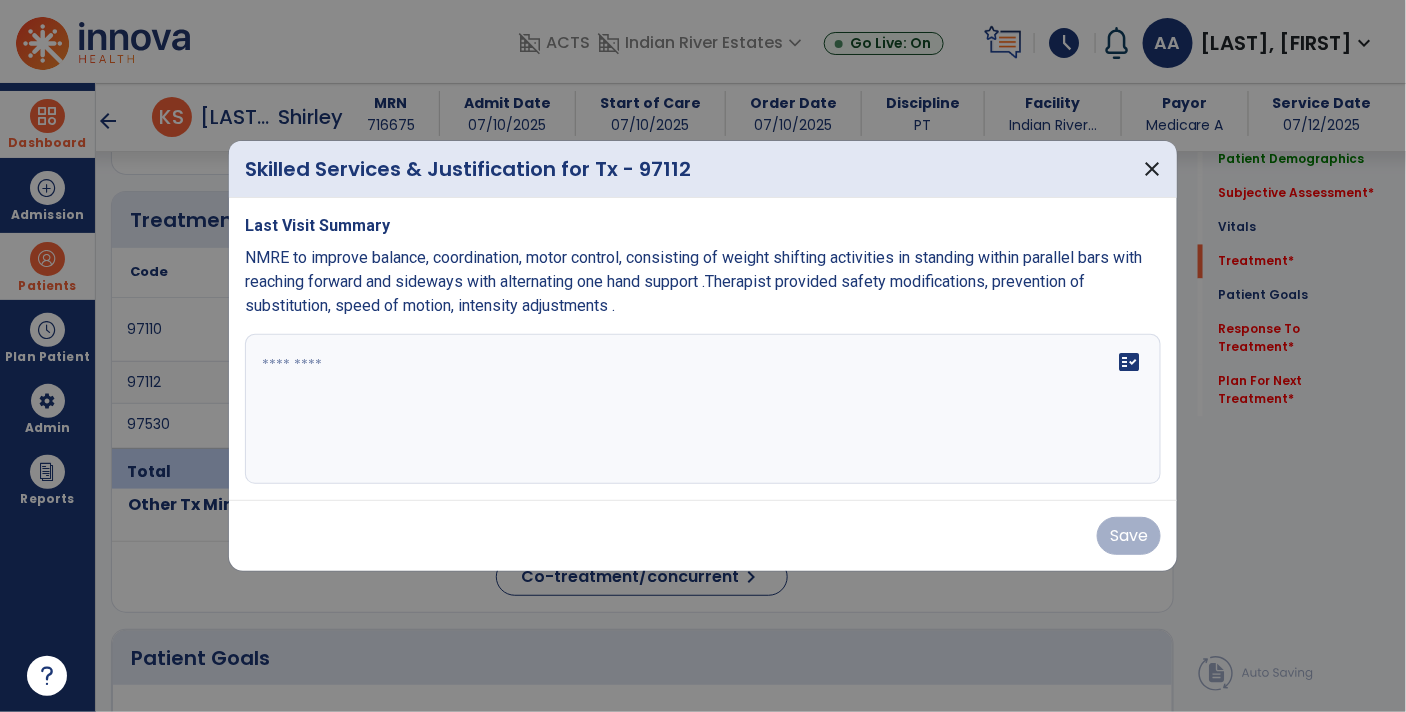 click at bounding box center (703, 409) 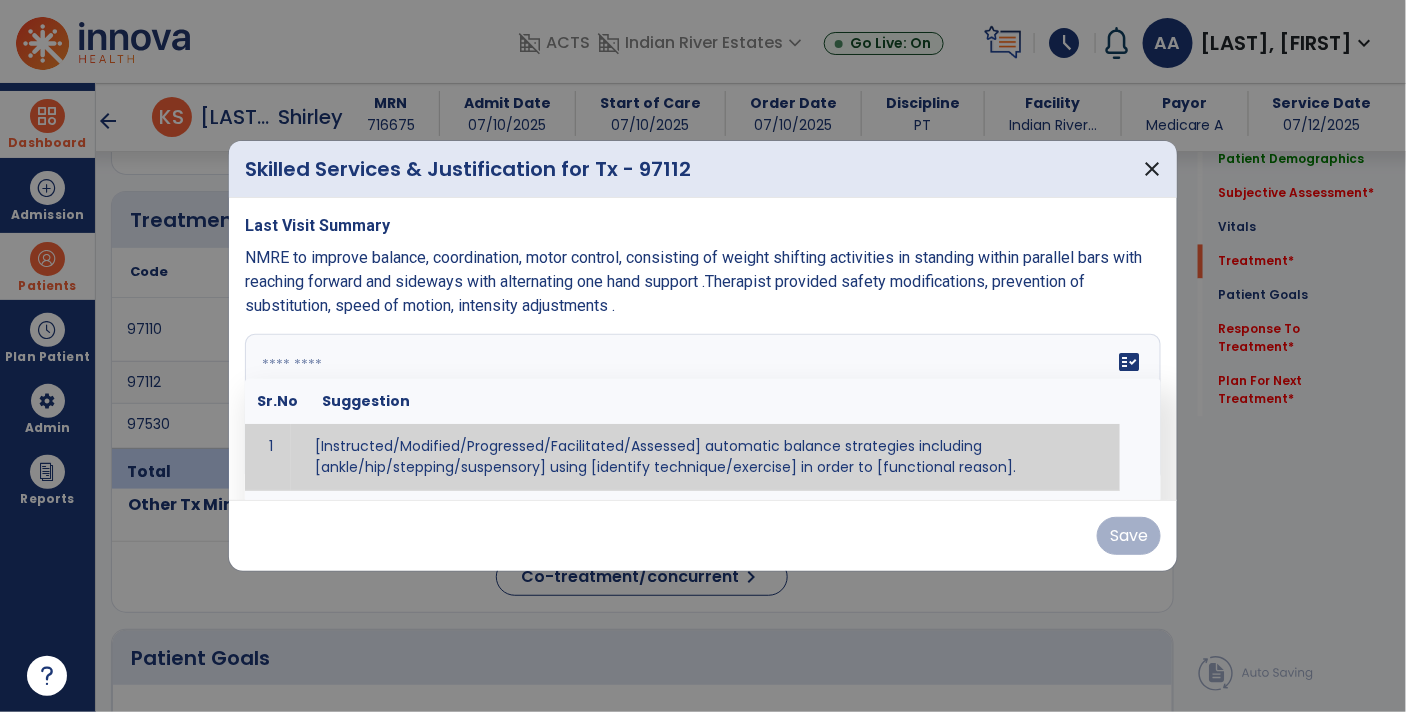 paste on "**********" 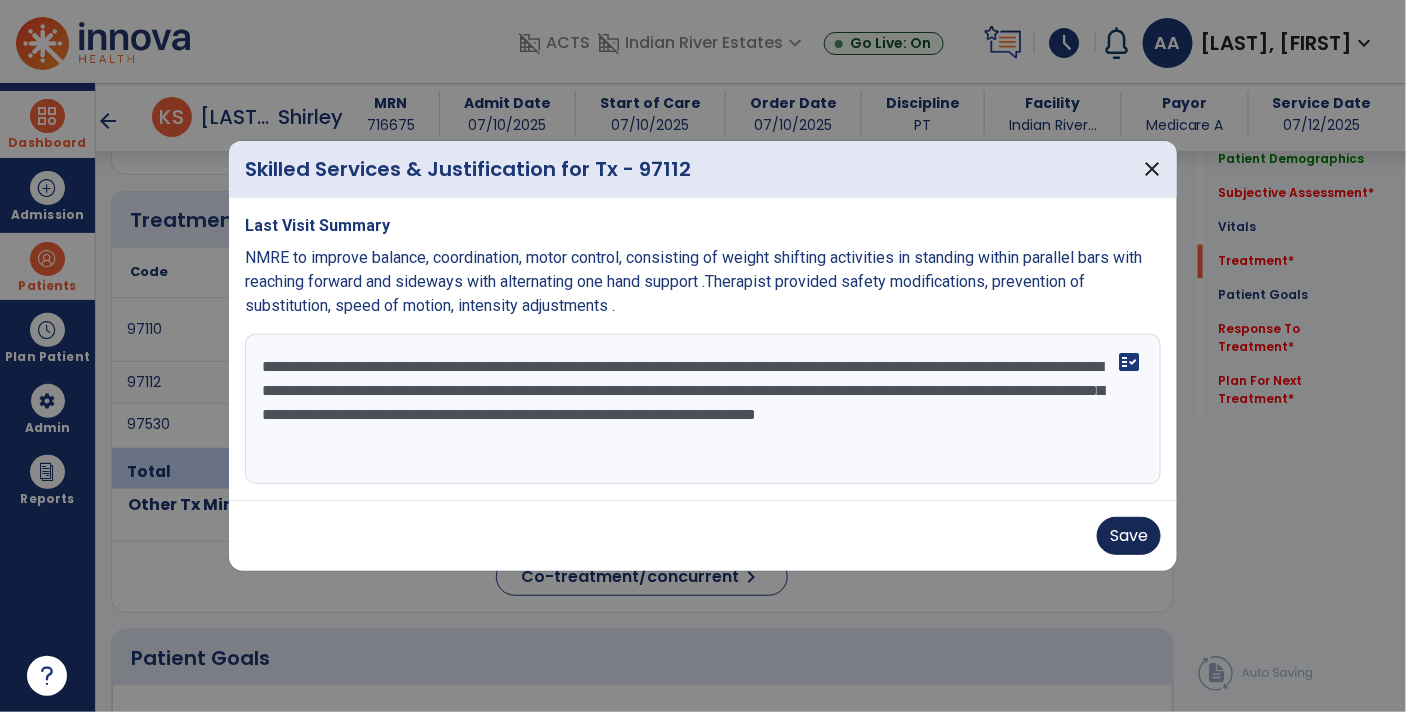 type on "**********" 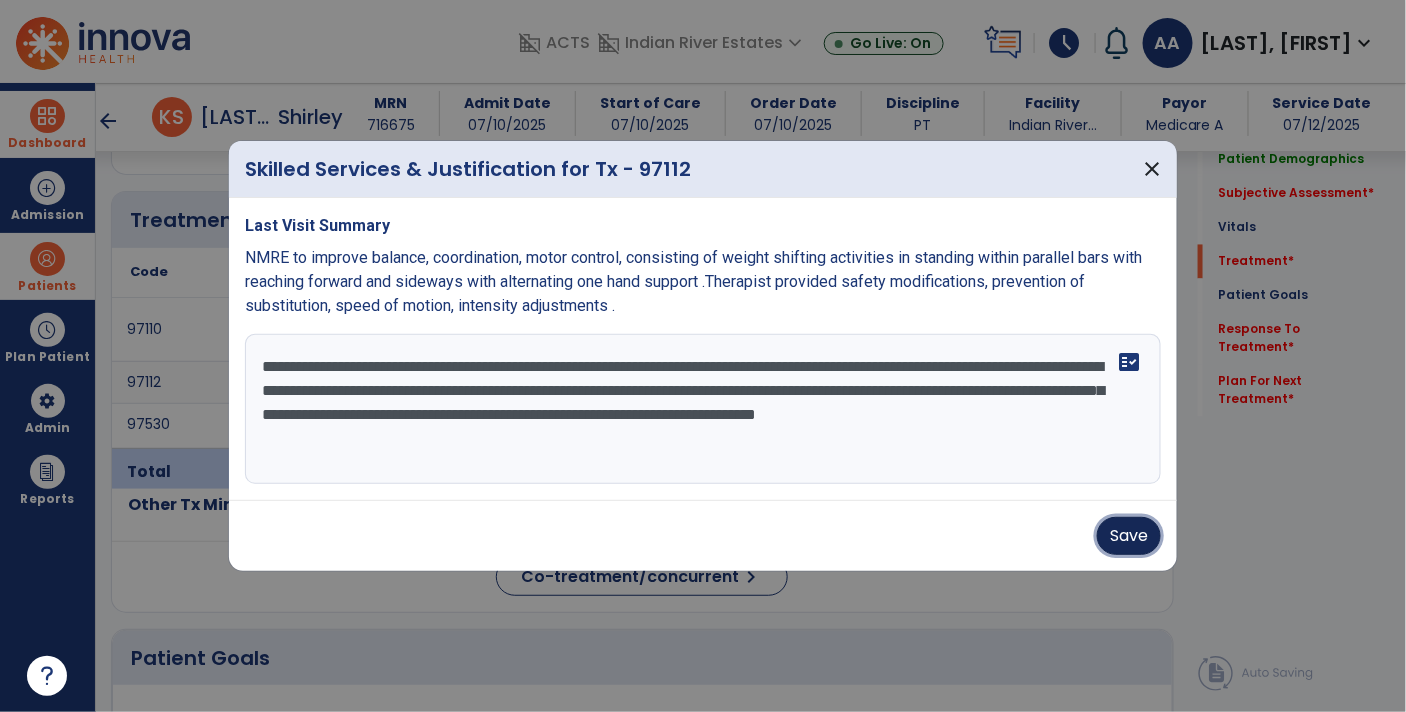 click on "Save" at bounding box center (1129, 536) 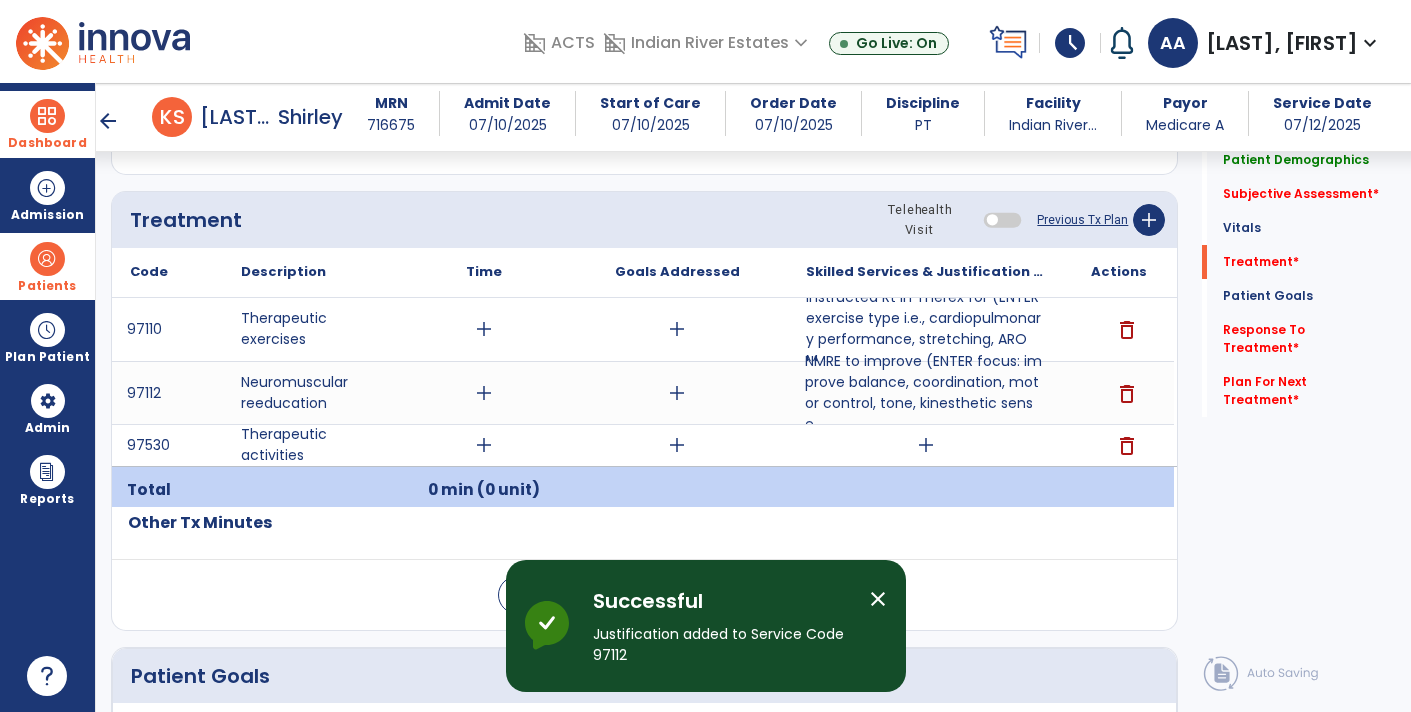 click on "Dashboard  dashboard  Therapist Dashboard  view_quilt  Operations Dashboard Admission Patients  format_list_bulleted  Patient List  space_dashboard  Patient Board  insert_chart  PDPM Board Plan Patient  event_note  Planner  content_paste_go  Scheduler  content_paste_go  Whiteboard Admin  manage_accounts  Users Reports  export_notes  Billing Exports  note_alt  EOM Report  event_note  Minutes By Payor  inbox_customize  Service Log  playlist_add_check  Triple Check Report" at bounding box center [48, 397] 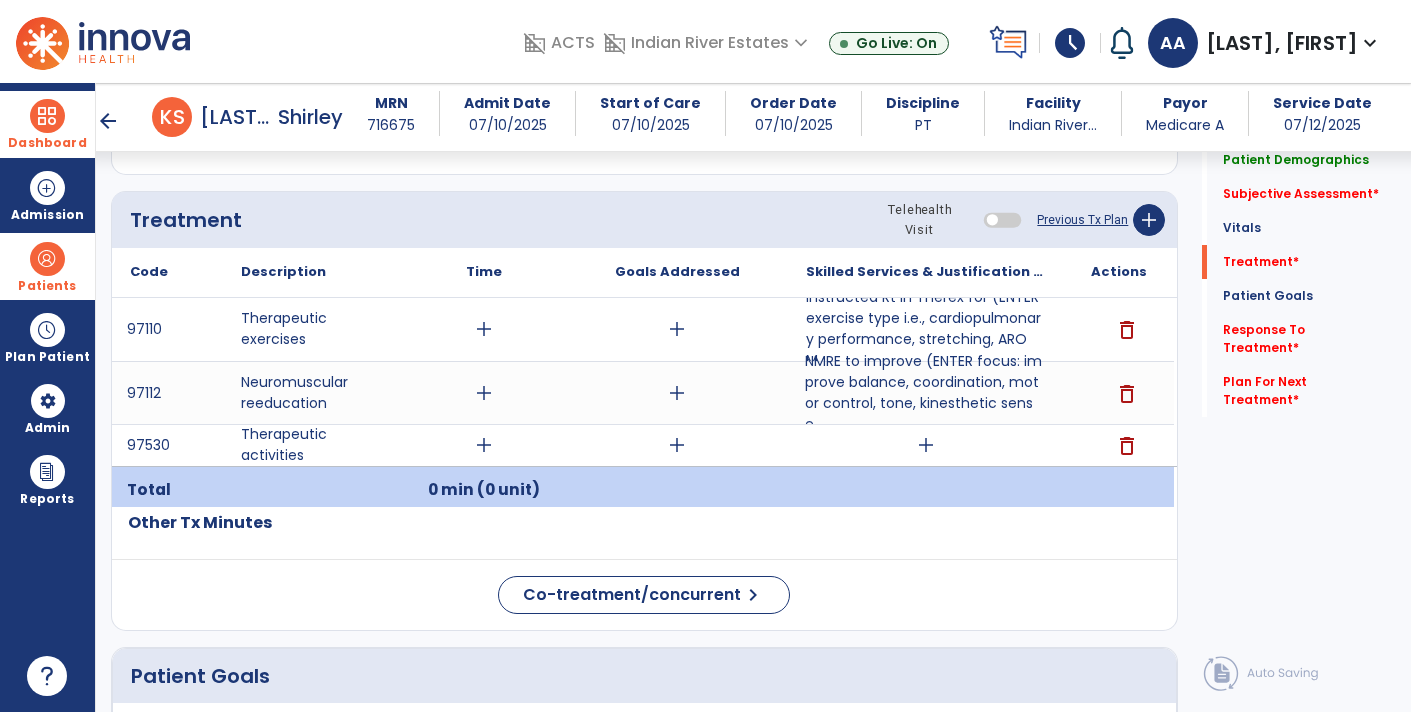 click on "Dashboard  dashboard  Therapist Dashboard  view_quilt  Operations Dashboard Admission Patients  format_list_bulleted  Patient List  space_dashboard  Patient Board  insert_chart  PDPM Board Plan Patient  event_note  Planner  content_paste_go  Scheduler  content_paste_go  Whiteboard Admin  manage_accounts  Users Reports  export_notes  Billing Exports  note_alt  EOM Report  event_note  Minutes By Payor  inbox_customize  Service Log  playlist_add_check  Triple Check Report" at bounding box center [48, 397] 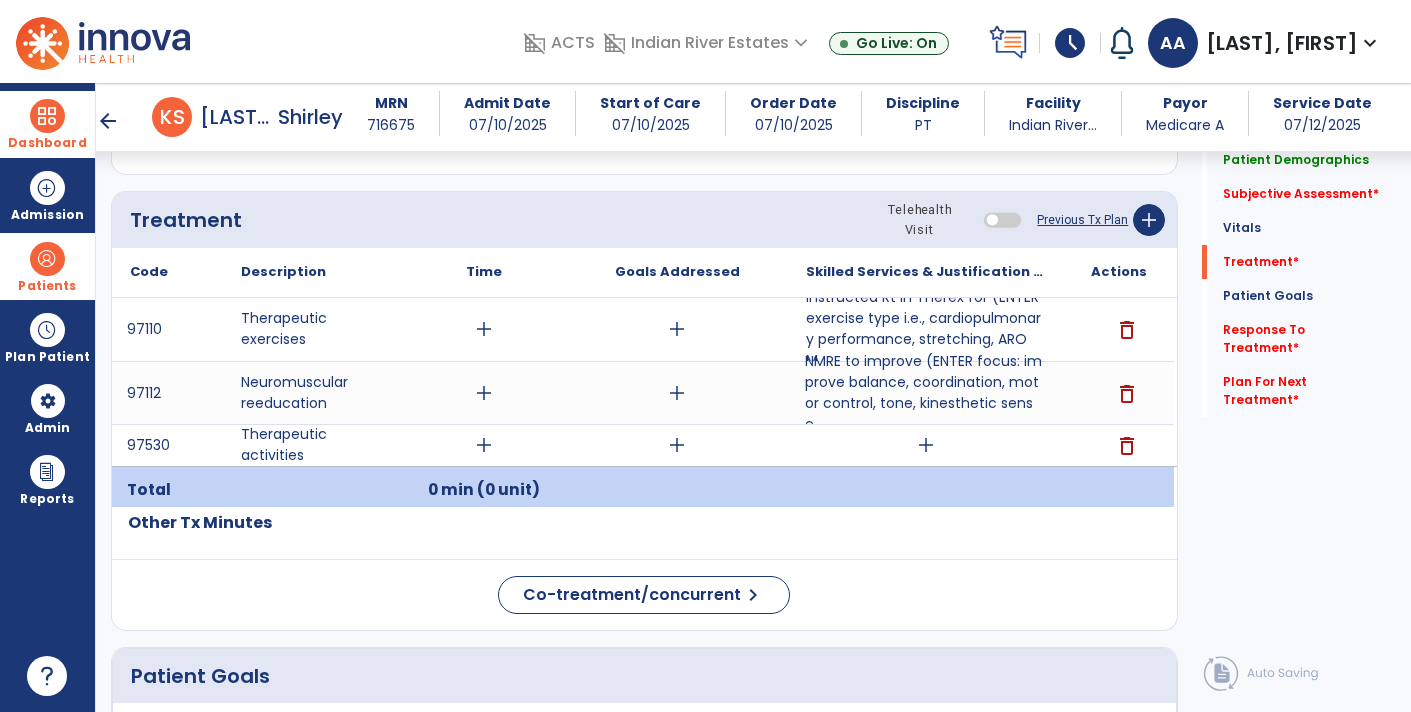 click 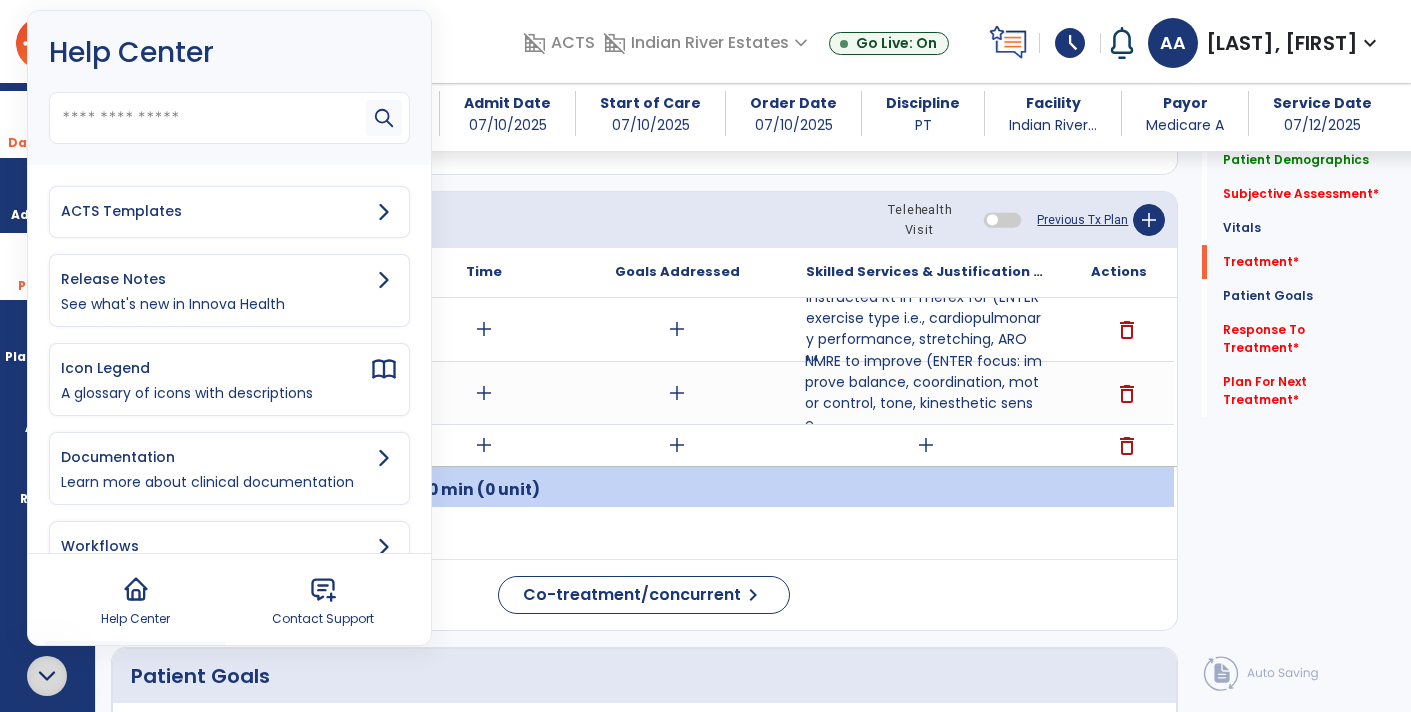 click on "ACTS Templates" at bounding box center [229, 212] 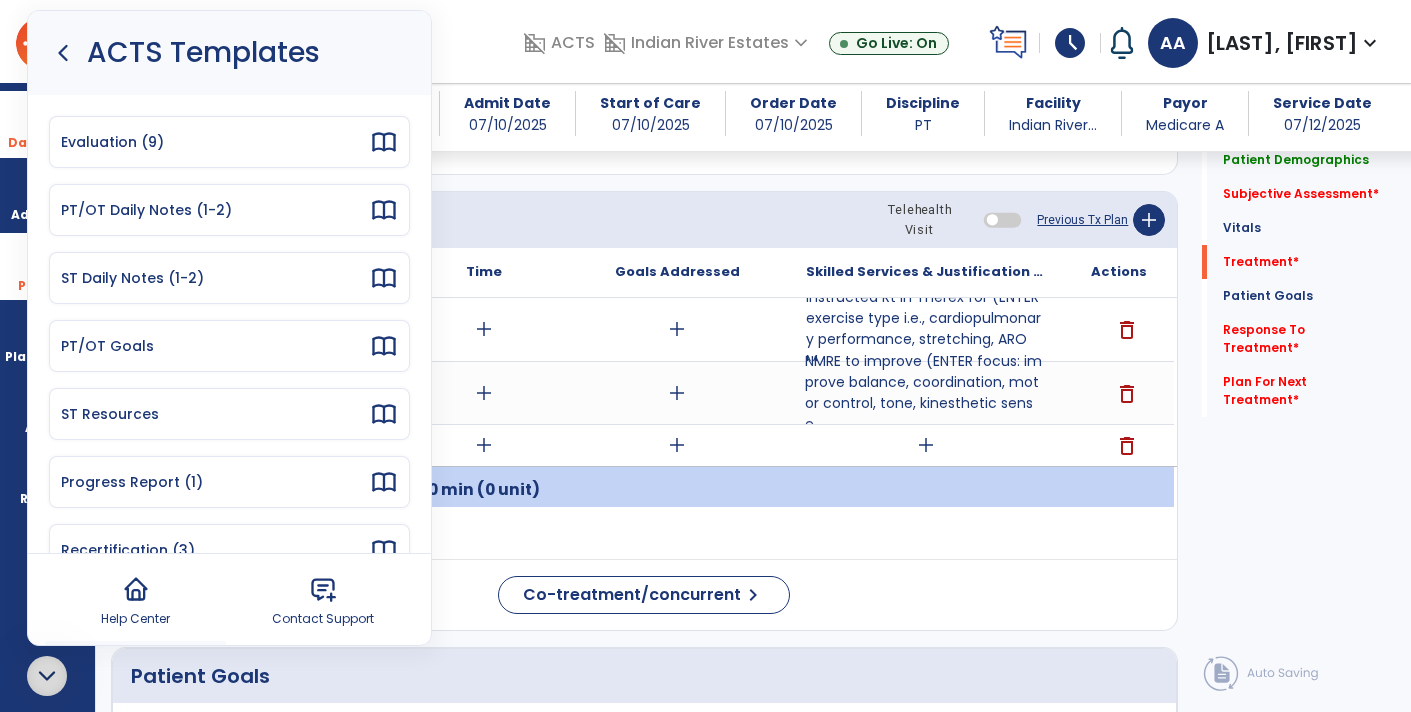 click on "PT/OT Daily Notes (1-2)" at bounding box center (215, 210) 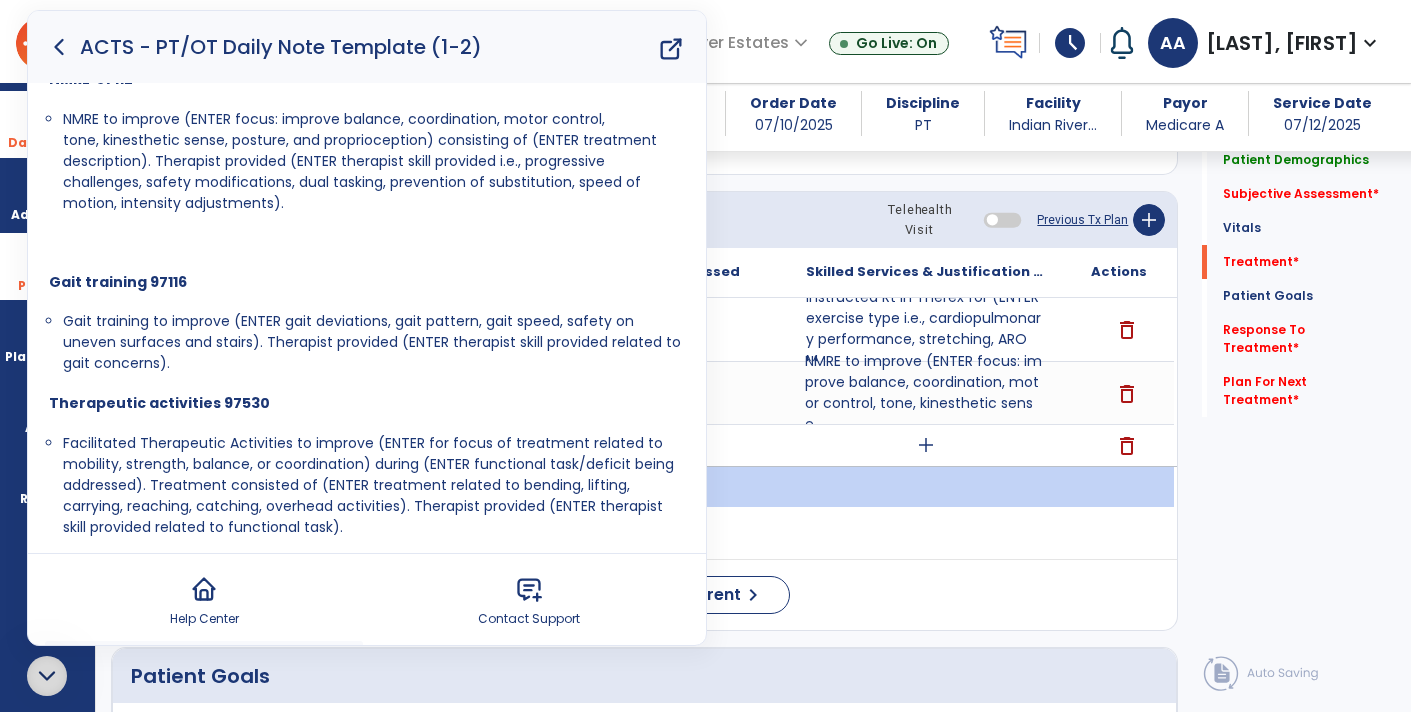 scroll, scrollTop: 451, scrollLeft: 0, axis: vertical 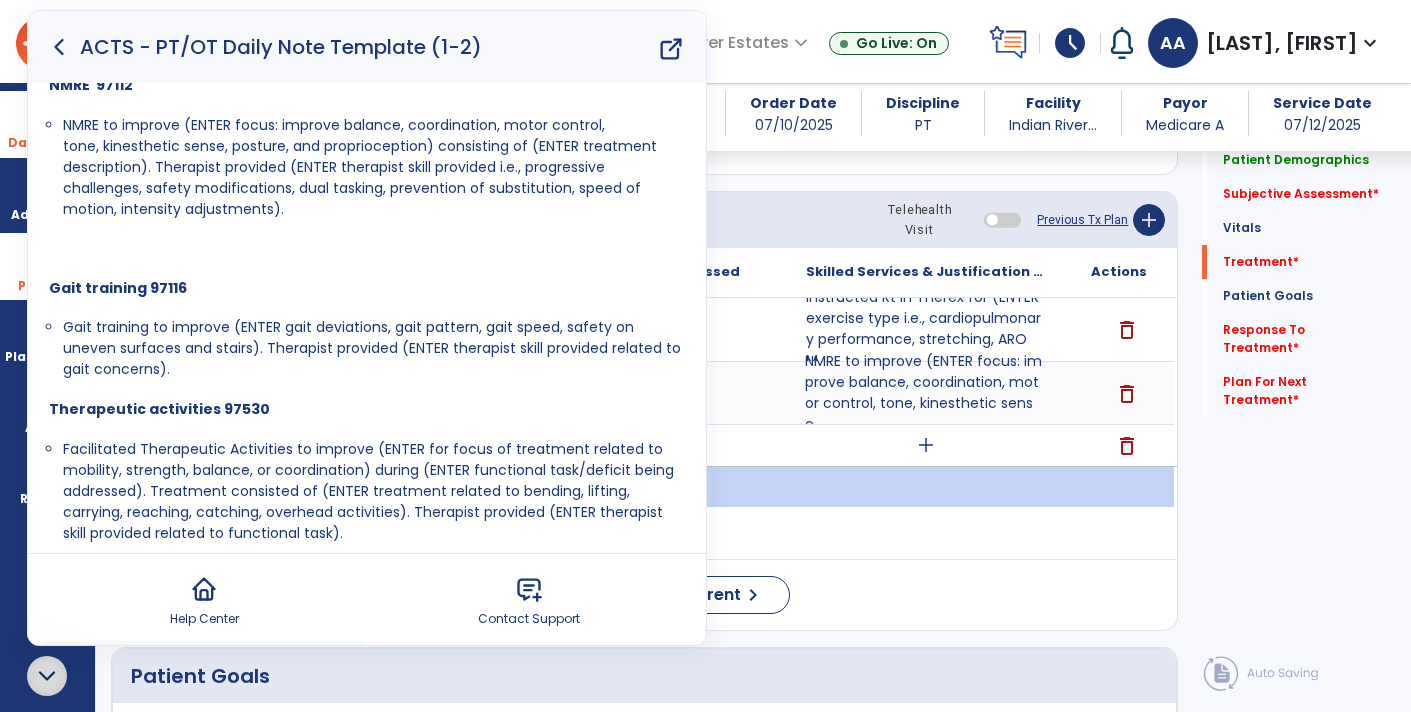 drag, startPoint x: 59, startPoint y: 444, endPoint x: 383, endPoint y: 528, distance: 334.71182 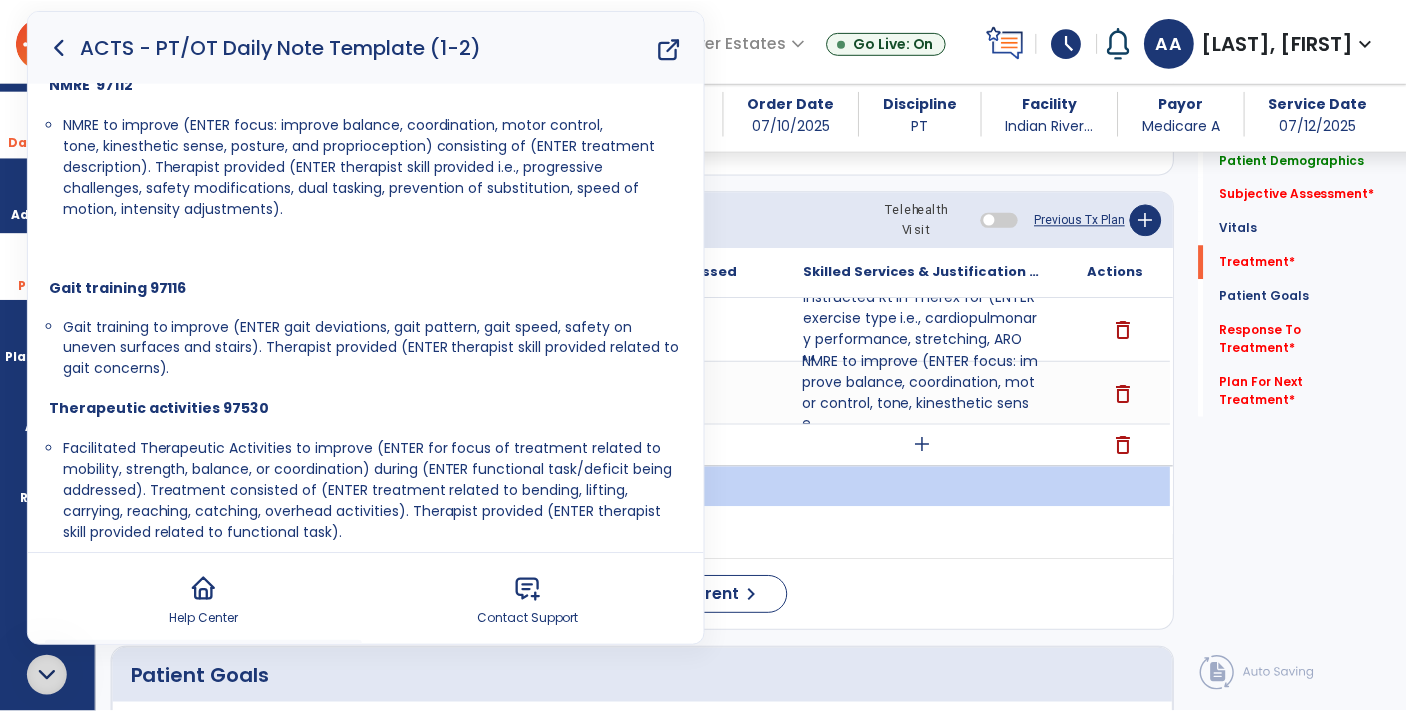 scroll, scrollTop: 0, scrollLeft: 0, axis: both 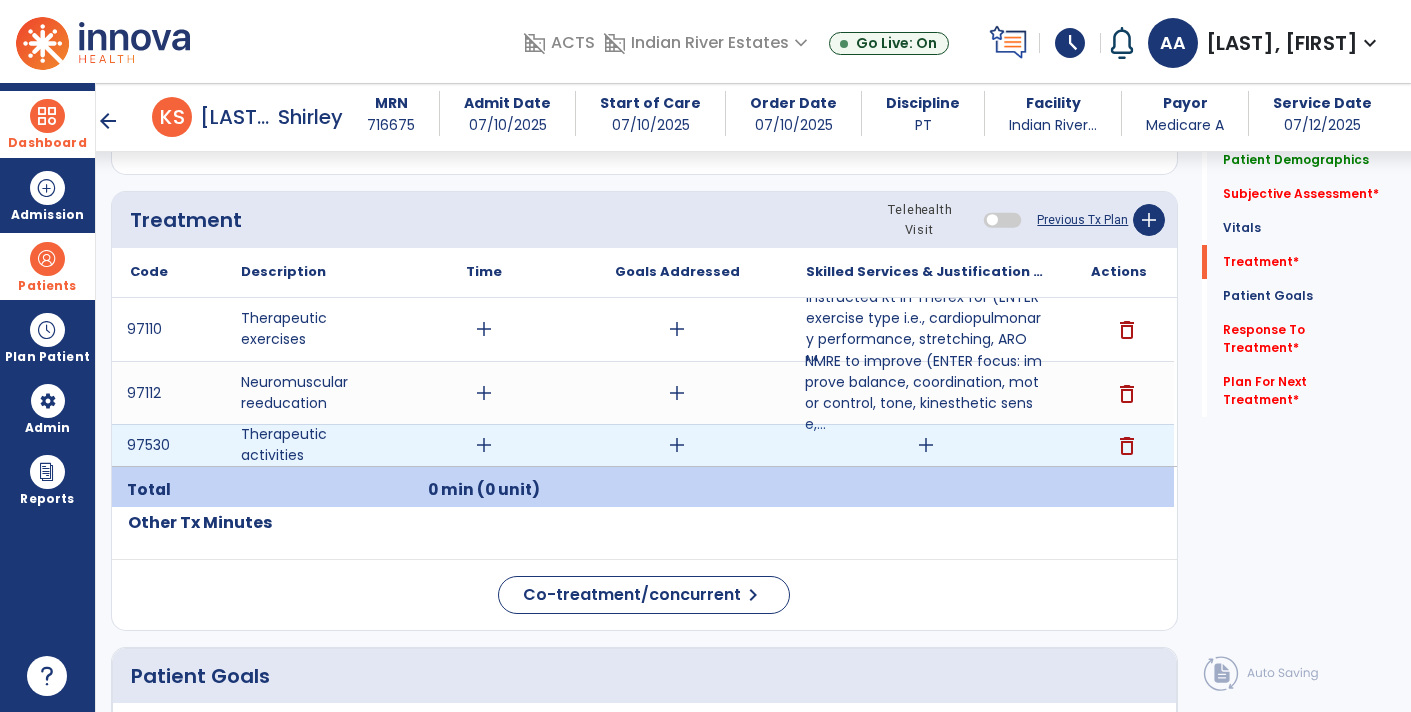 click on "add" at bounding box center [926, 445] 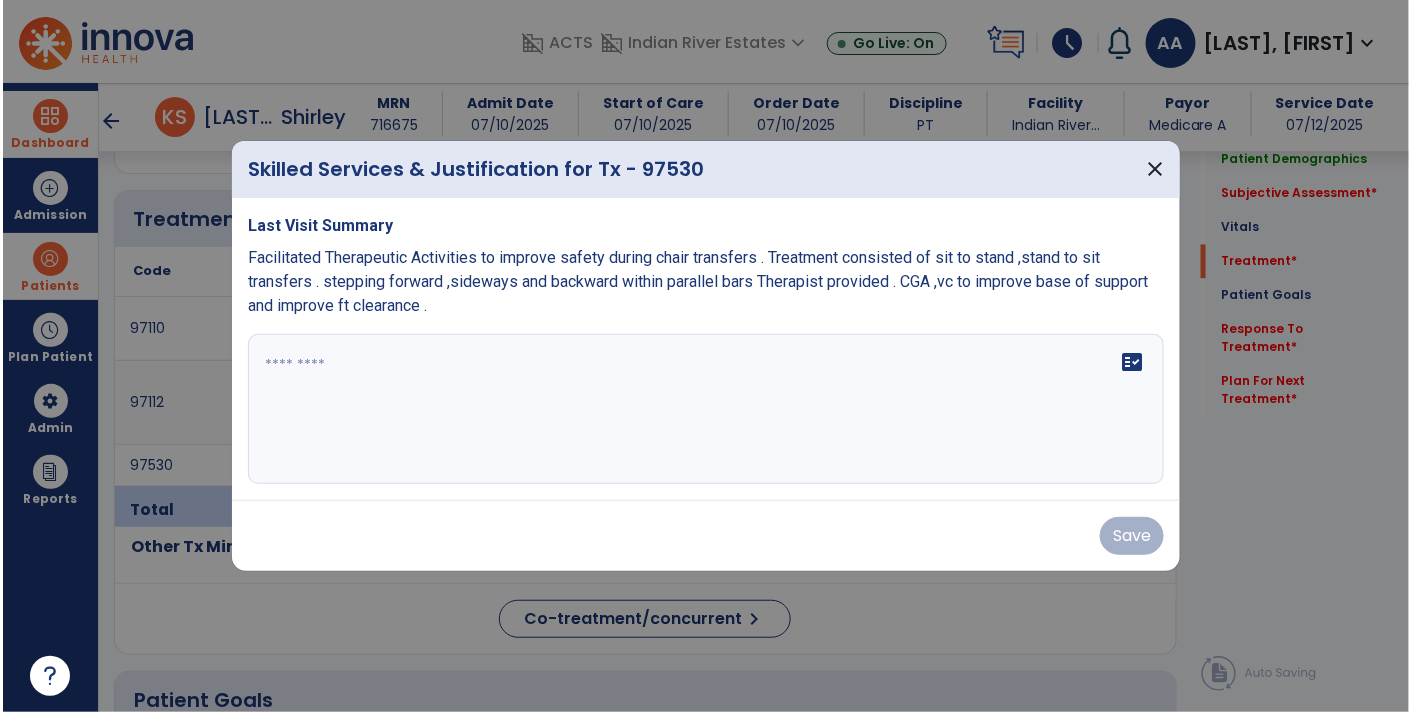 scroll, scrollTop: 1178, scrollLeft: 0, axis: vertical 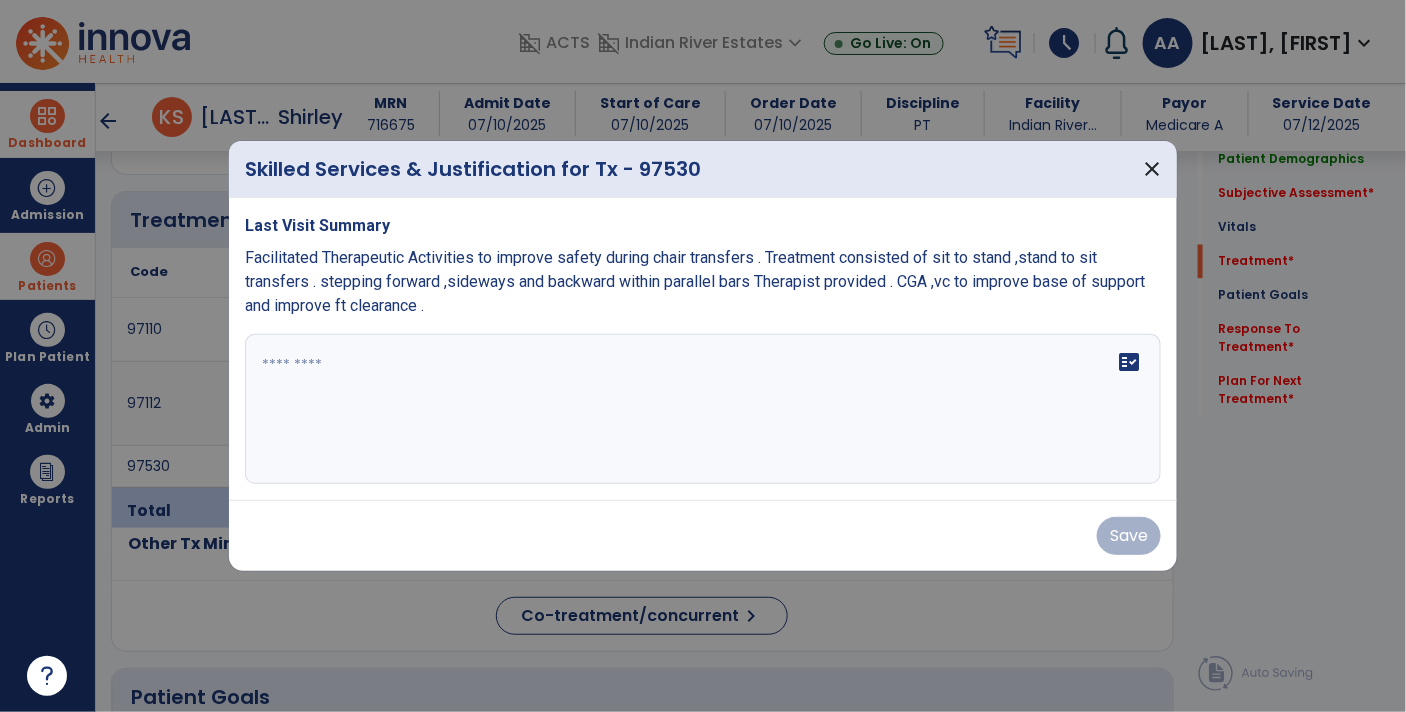 click on "fact_check" at bounding box center (703, 409) 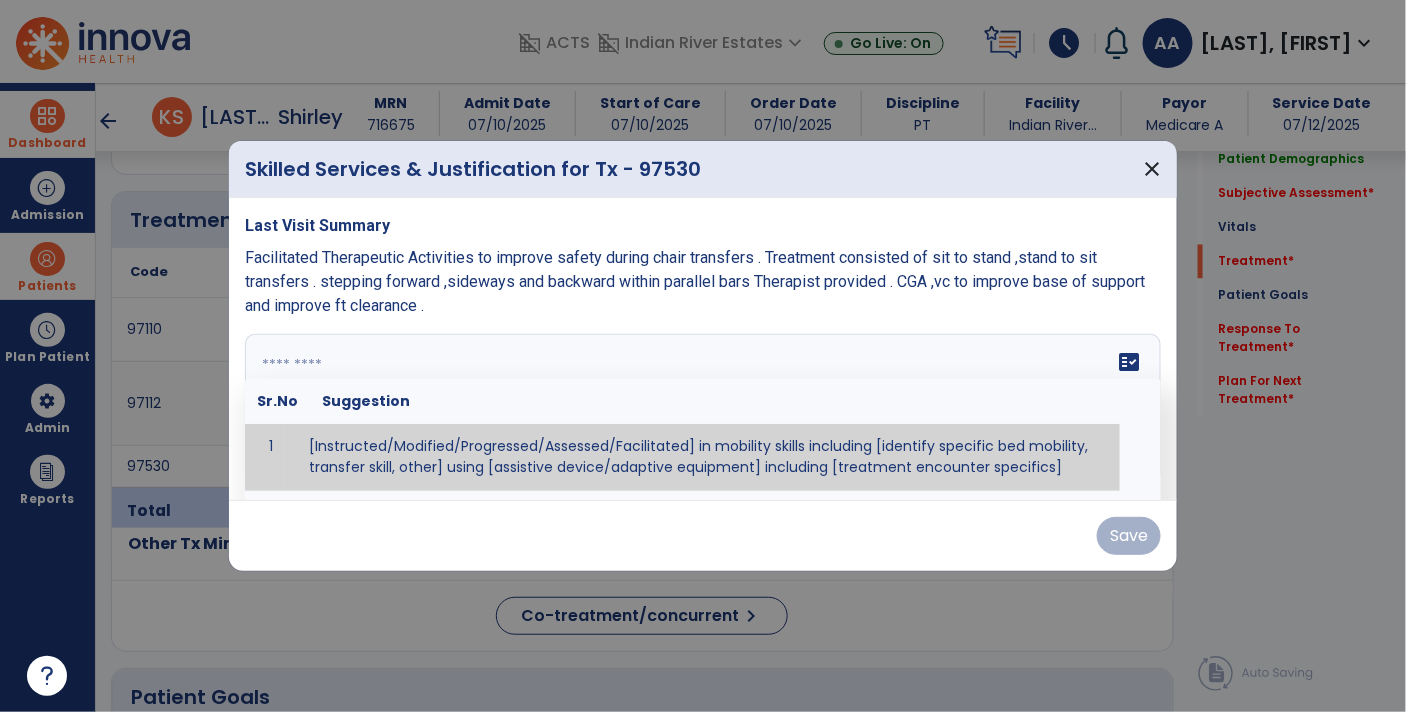 paste on "**********" 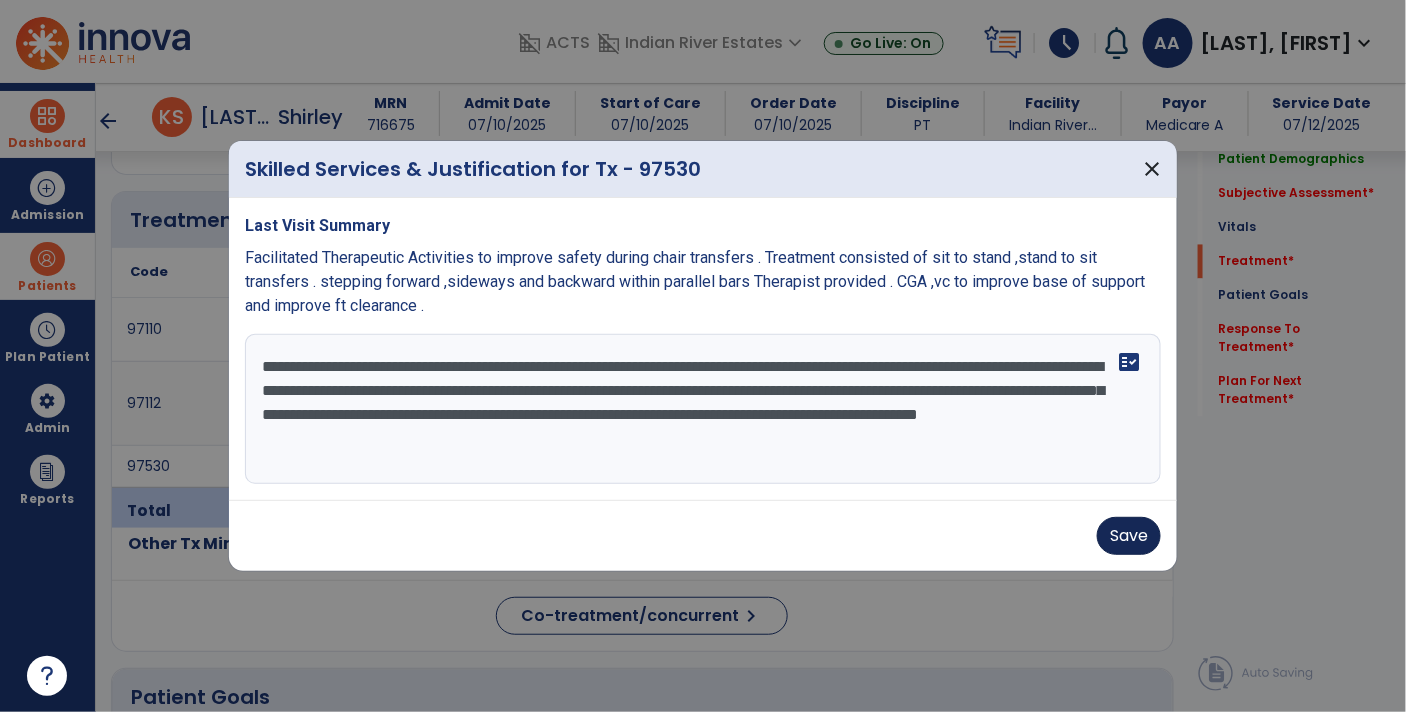 type on "**********" 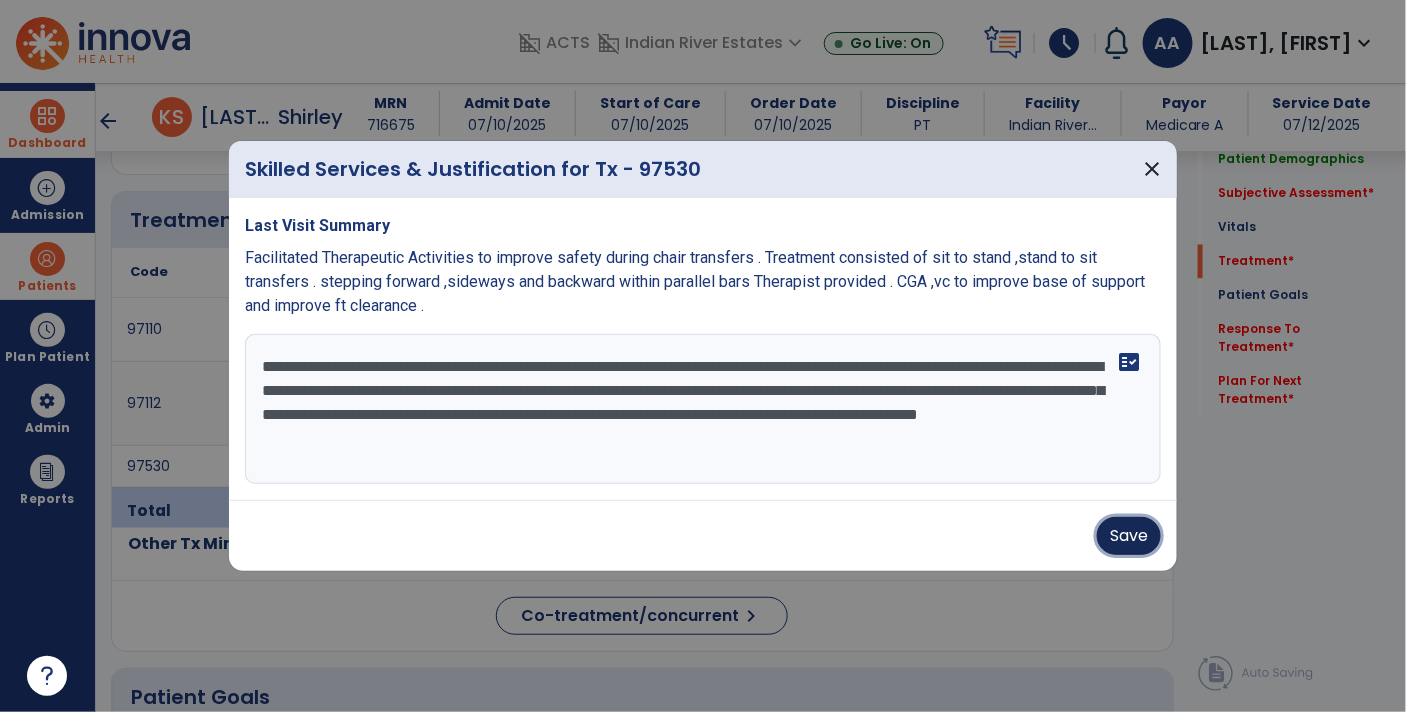 click on "Save" at bounding box center [1129, 536] 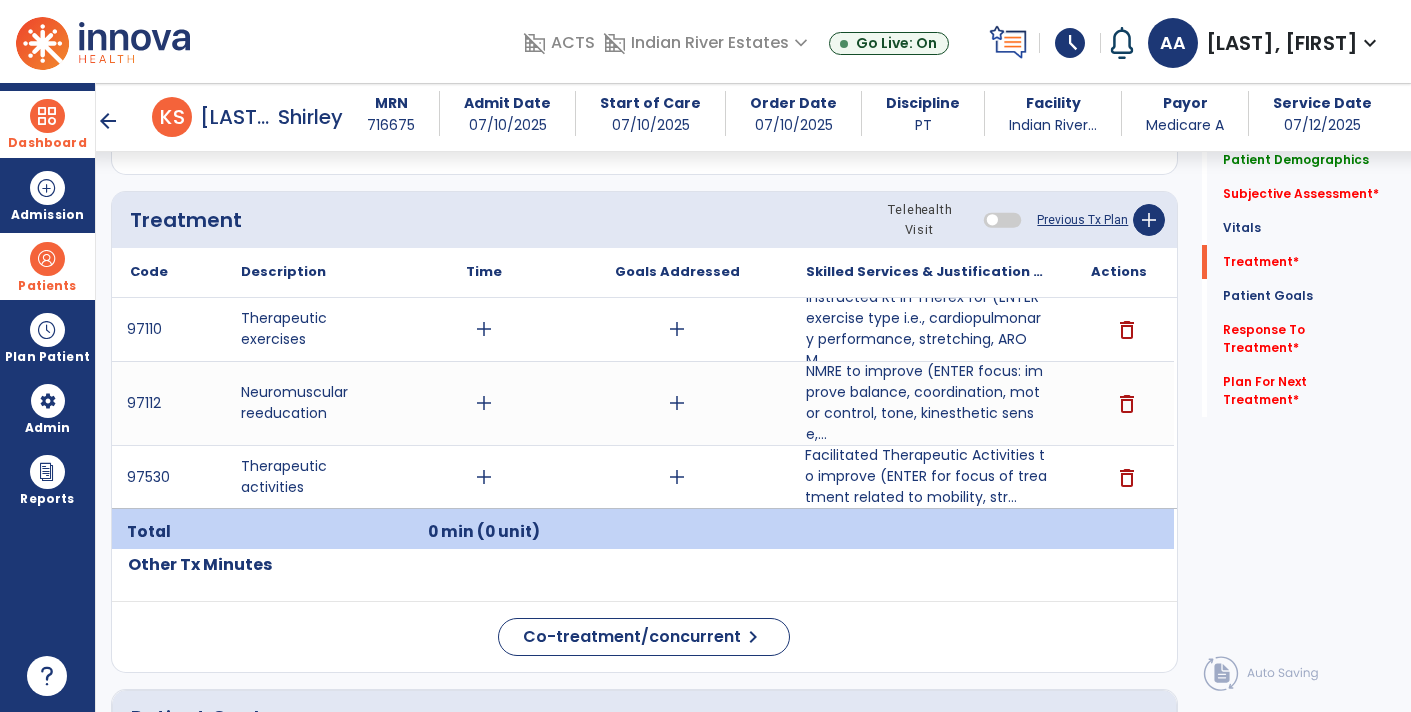 click on "Dashboard" at bounding box center [47, 124] 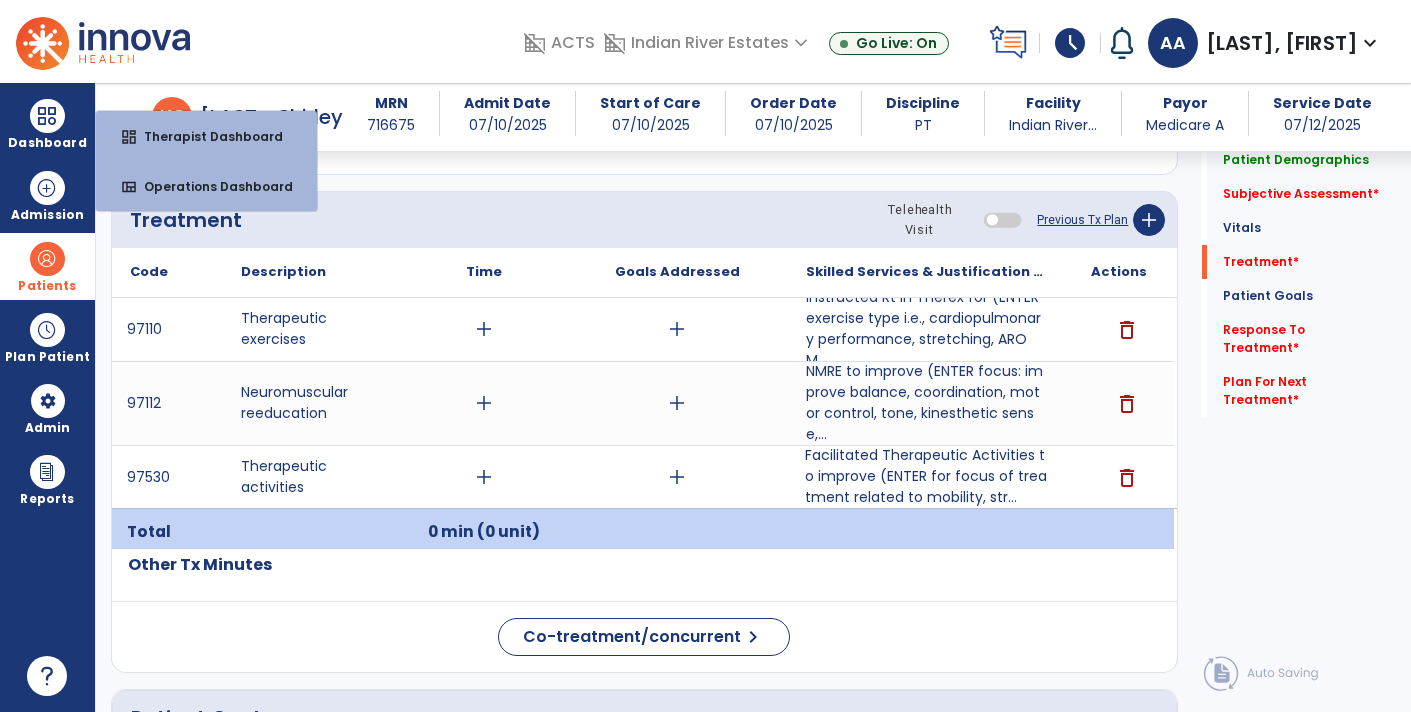click on "Co-treatment/concurrent  chevron_right" 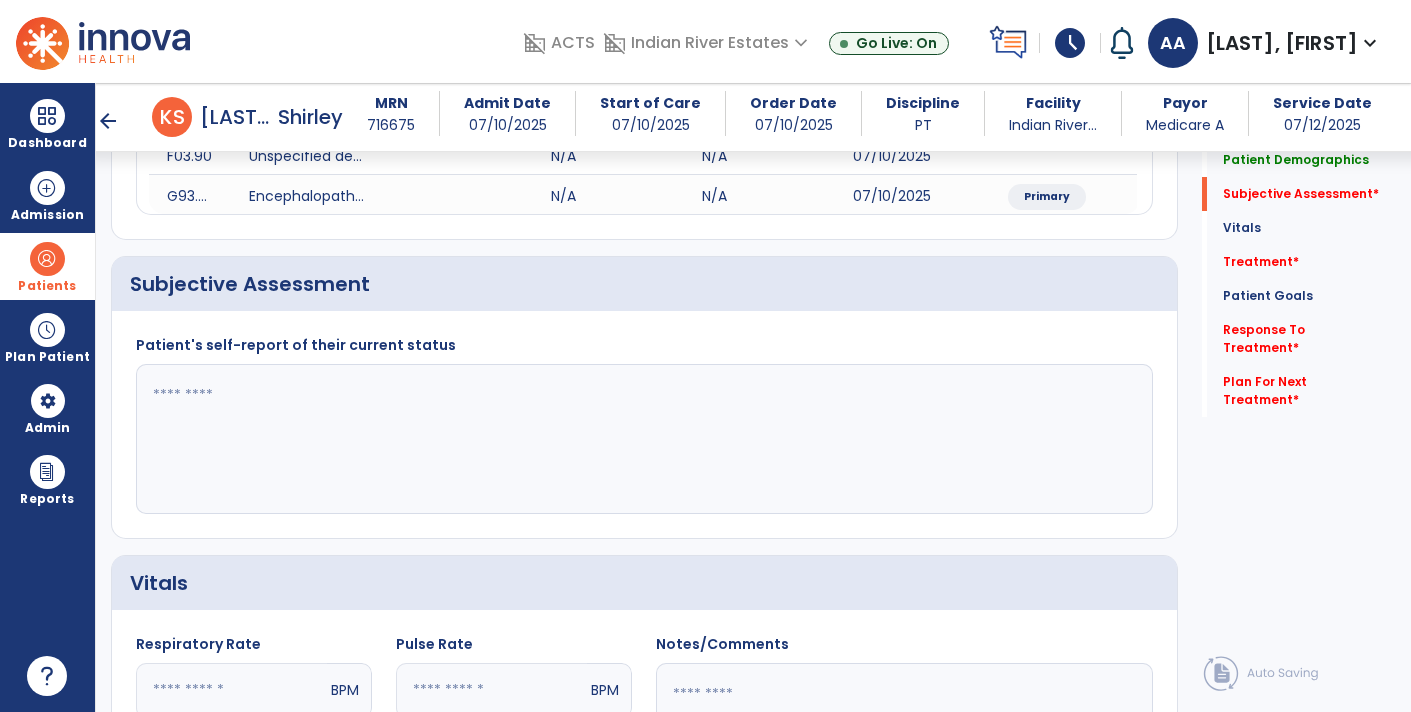 click 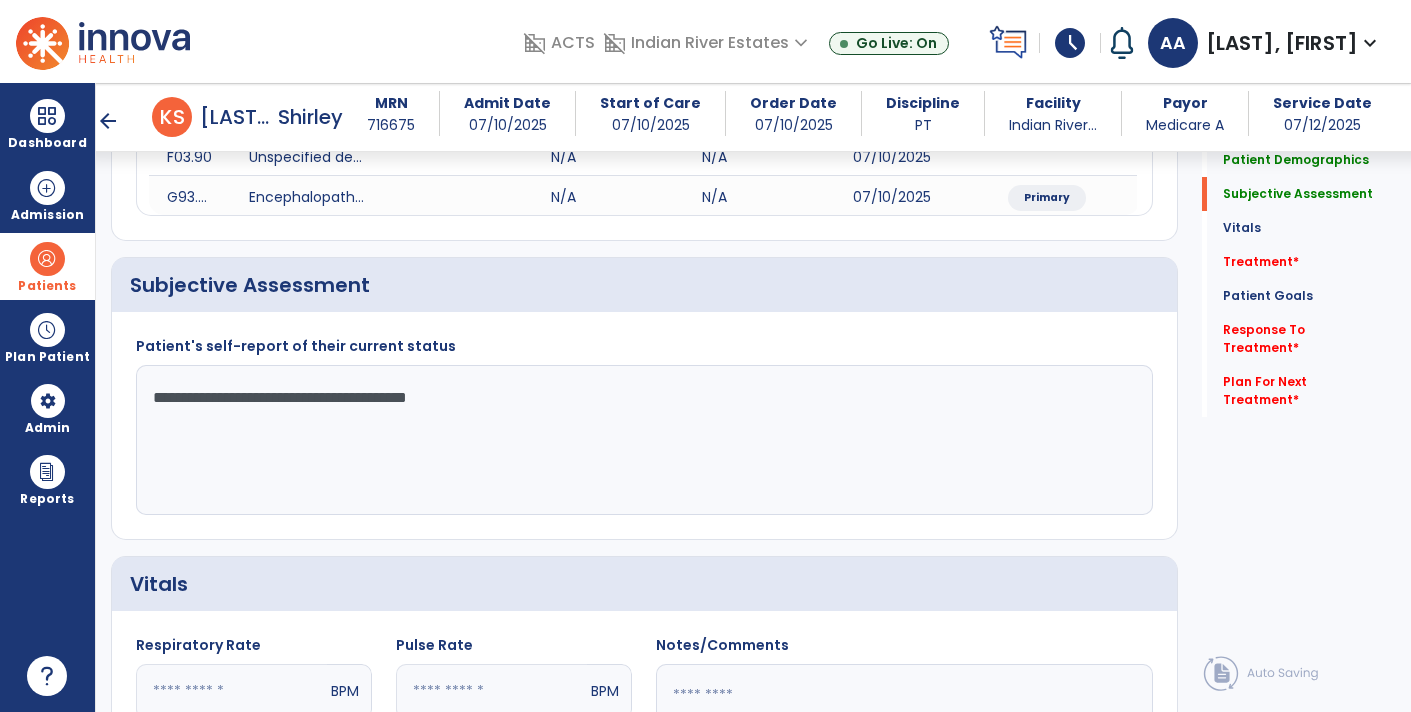 type on "**********" 